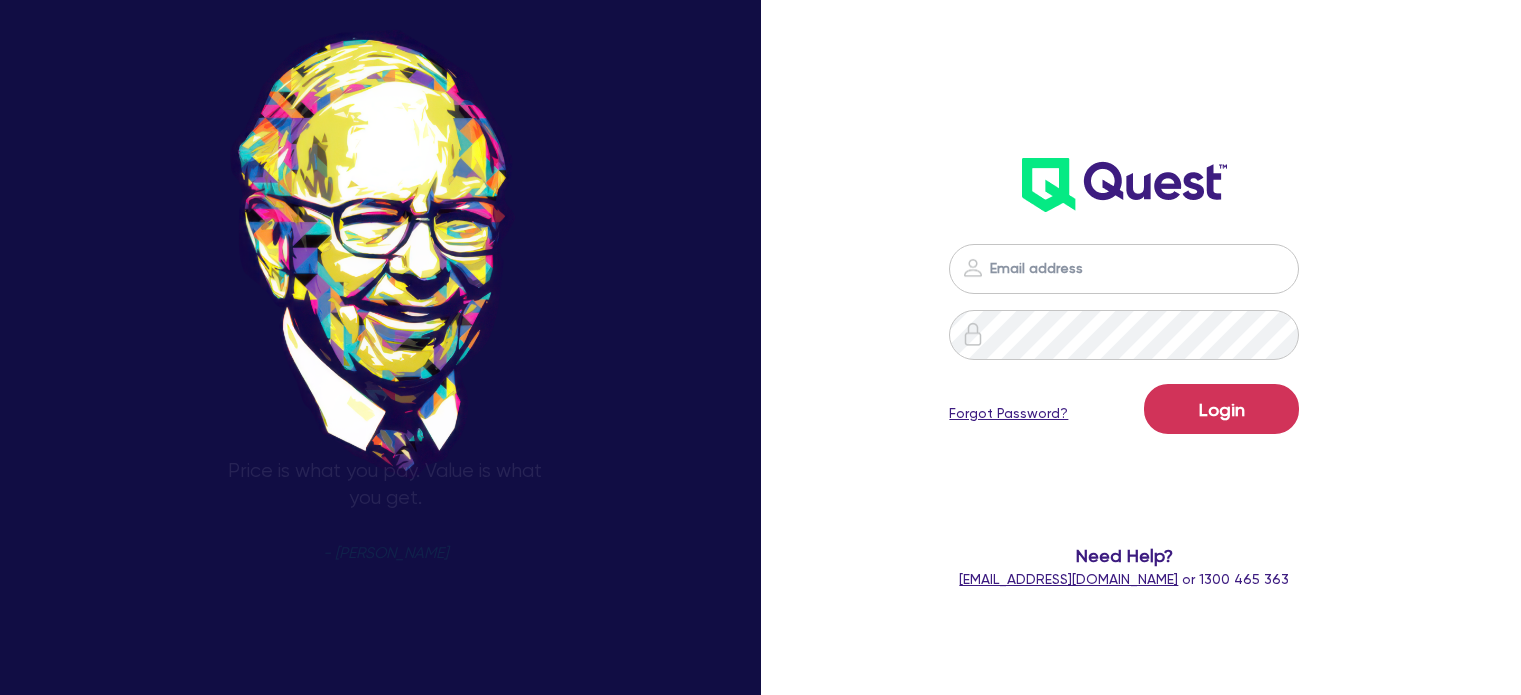 scroll, scrollTop: 0, scrollLeft: 0, axis: both 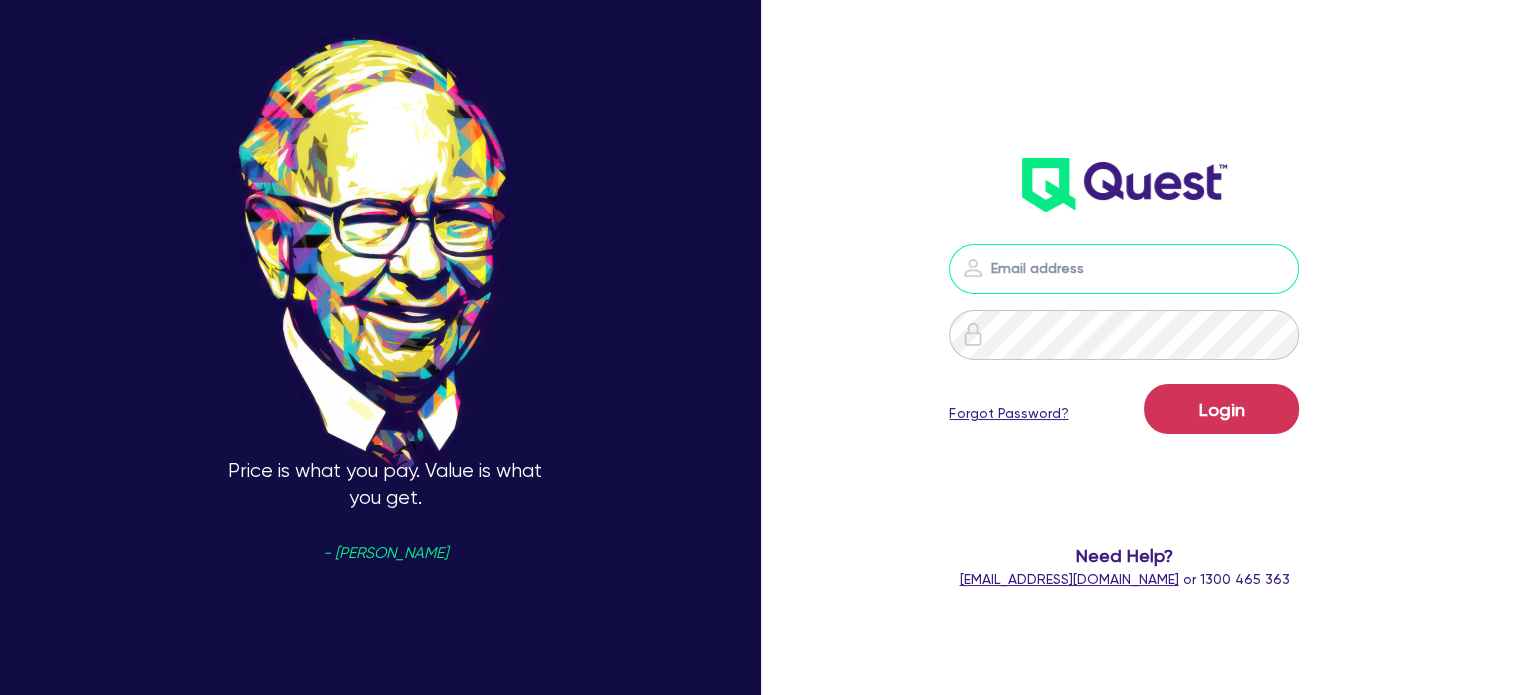 click at bounding box center [1124, 269] 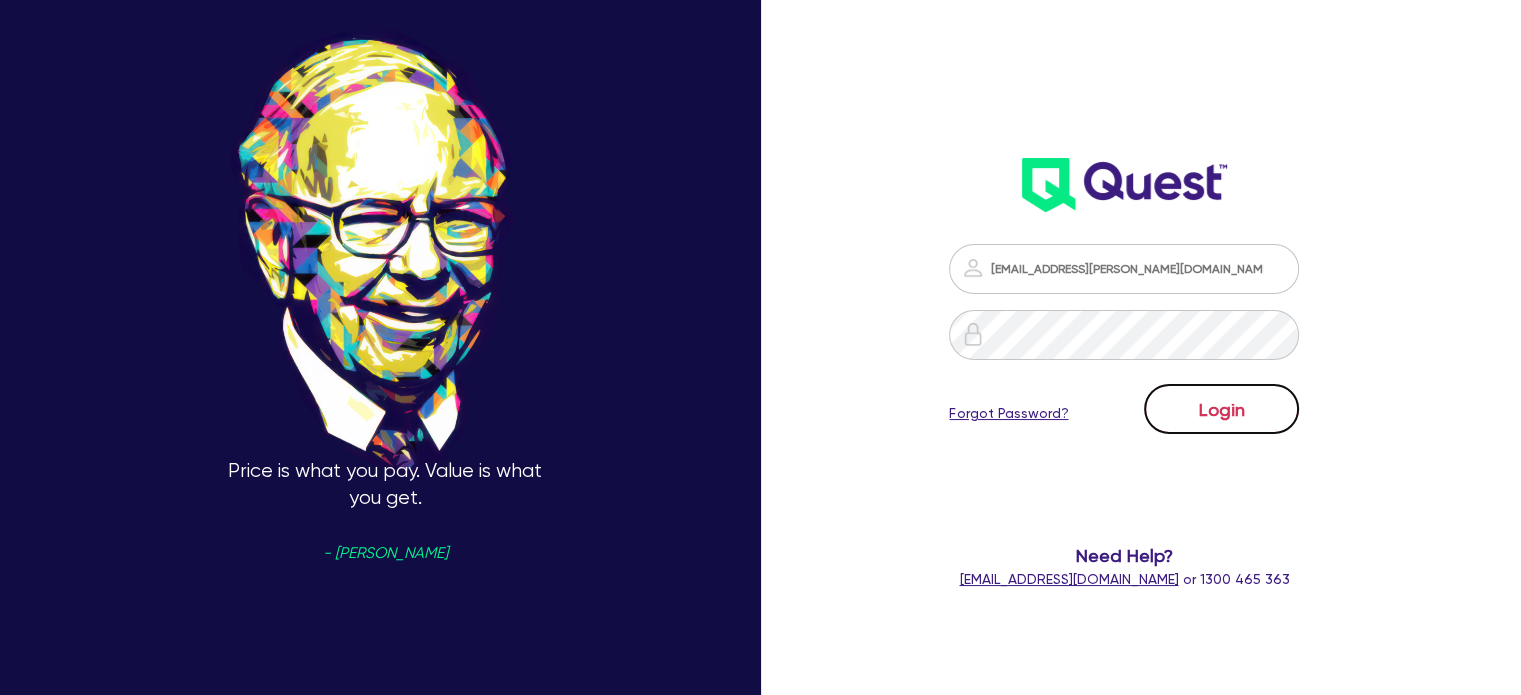 click on "Login" at bounding box center (1221, 409) 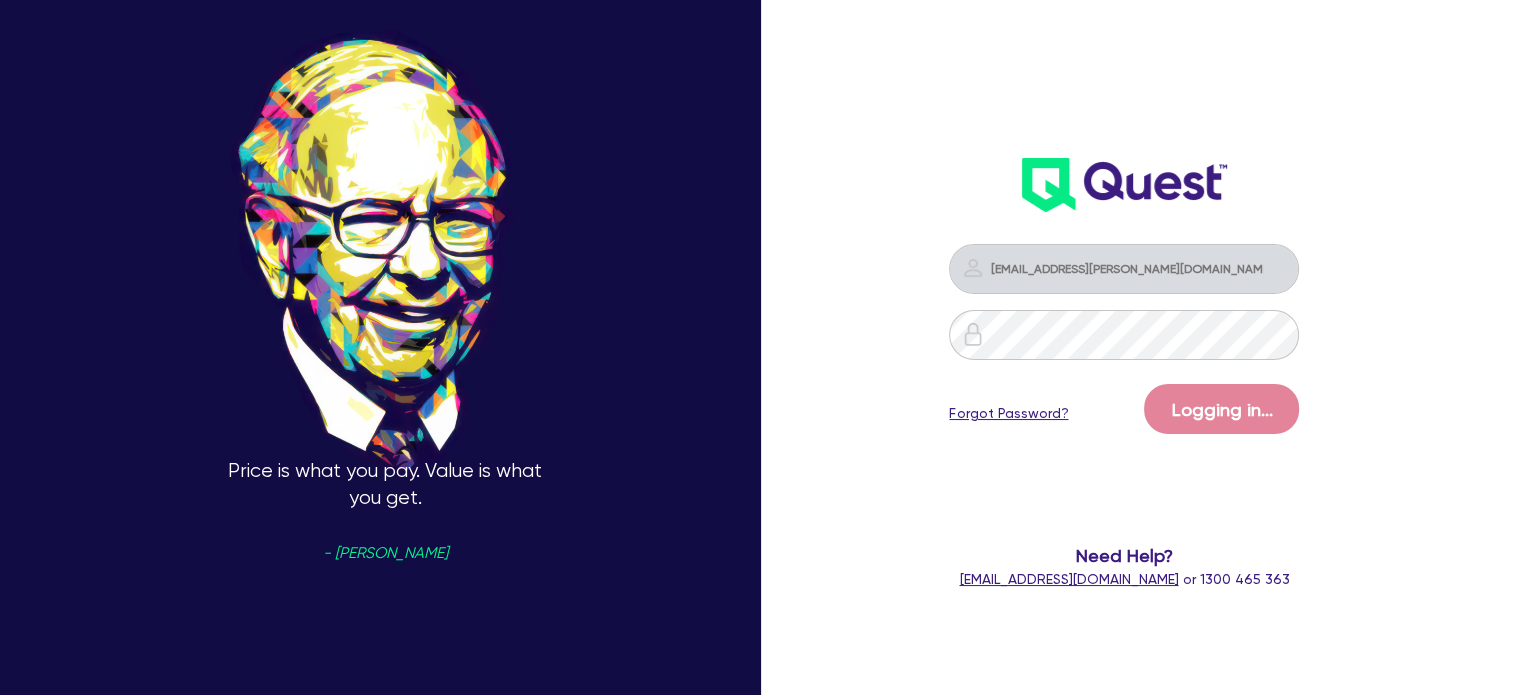 type 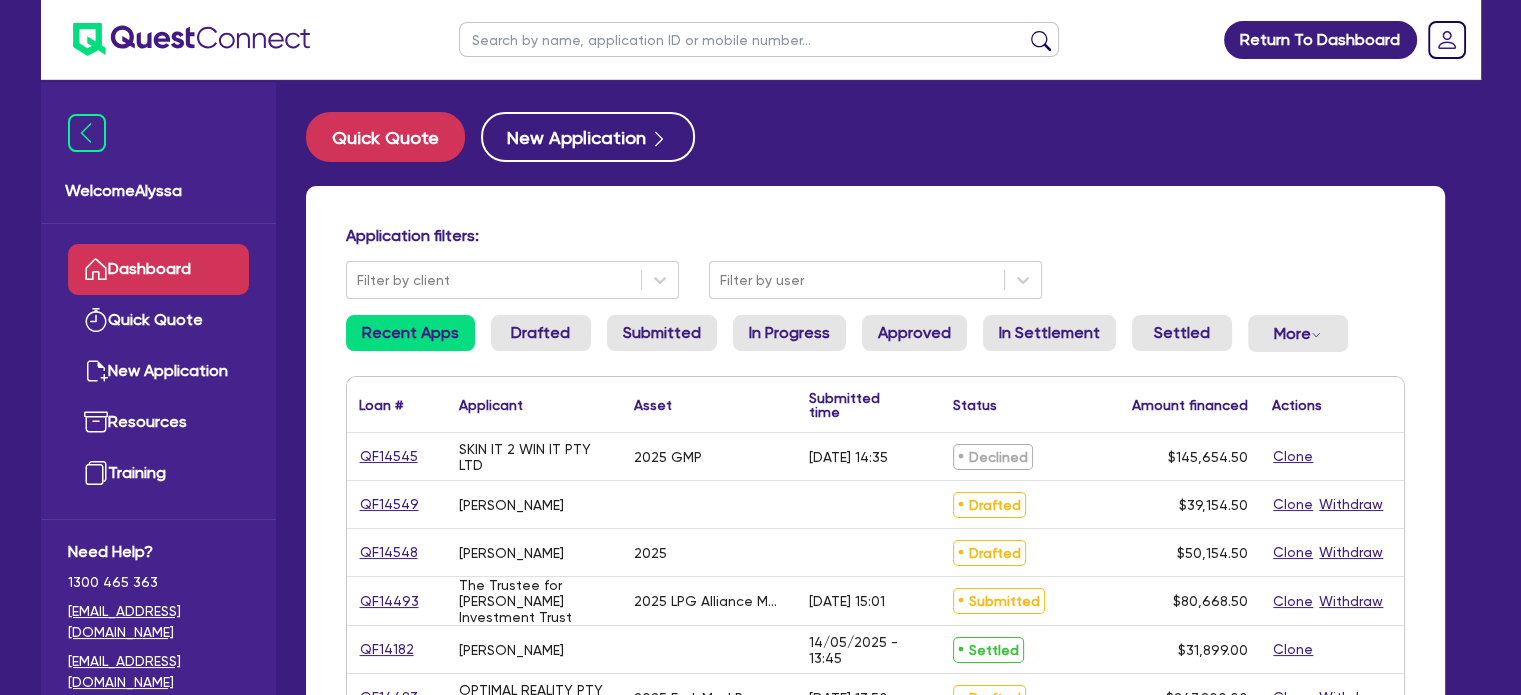 click at bounding box center (759, 39) 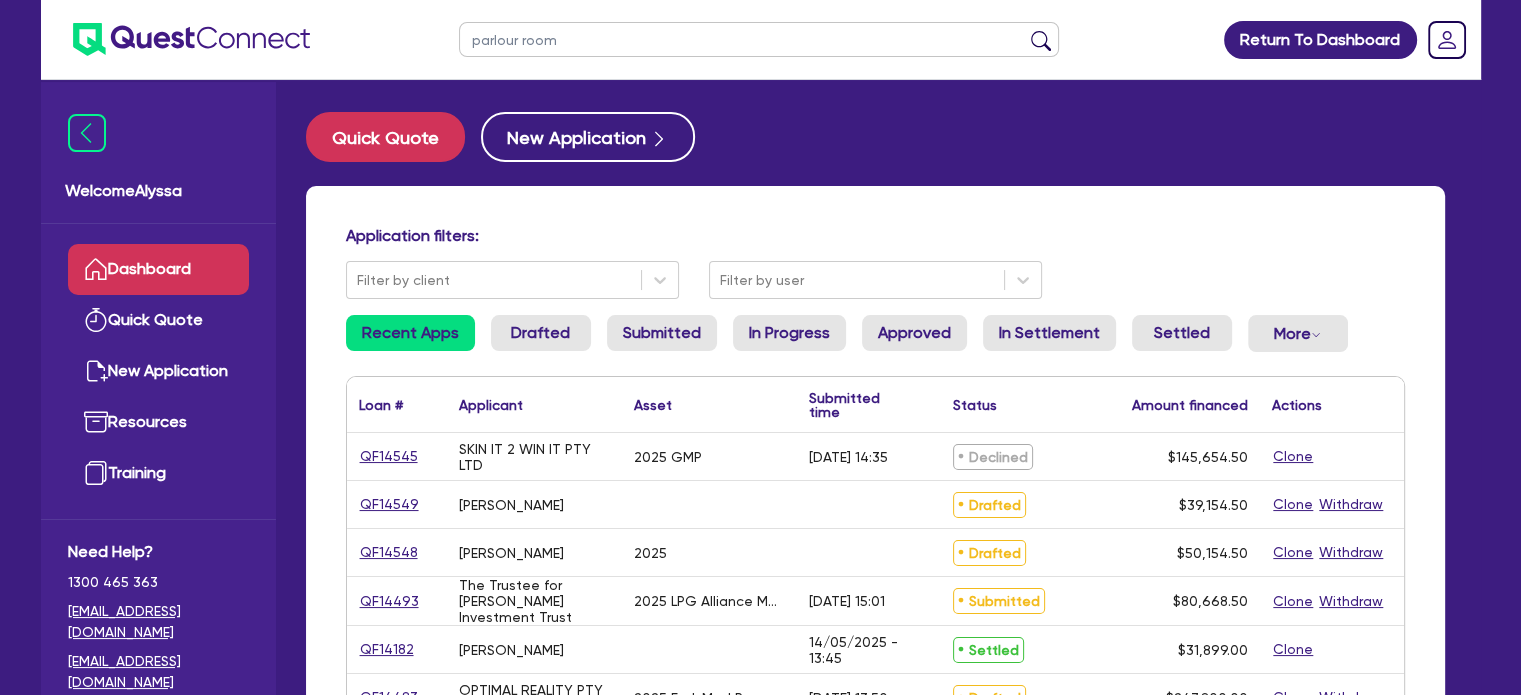 type on "parlour room" 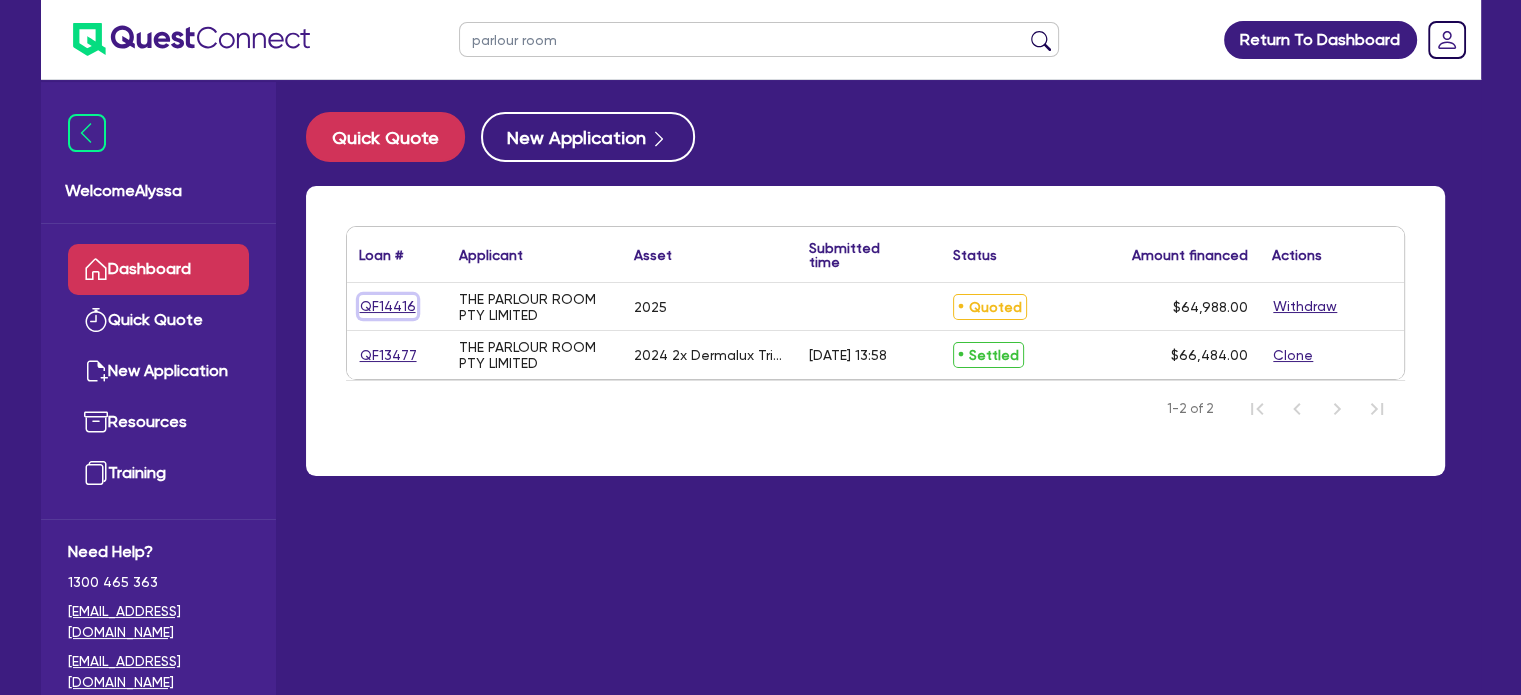 click on "QF14416" at bounding box center [388, 306] 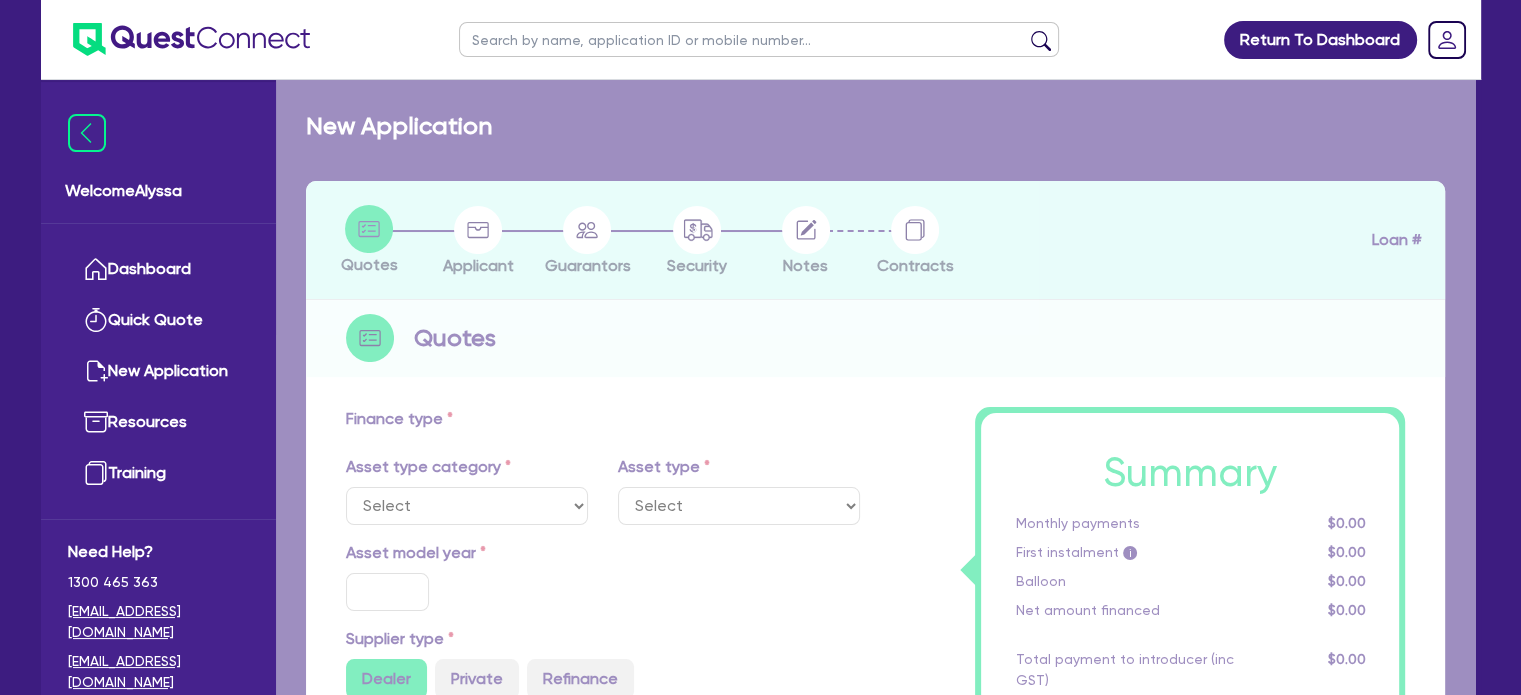 select on "TERTIARY_ASSETS" 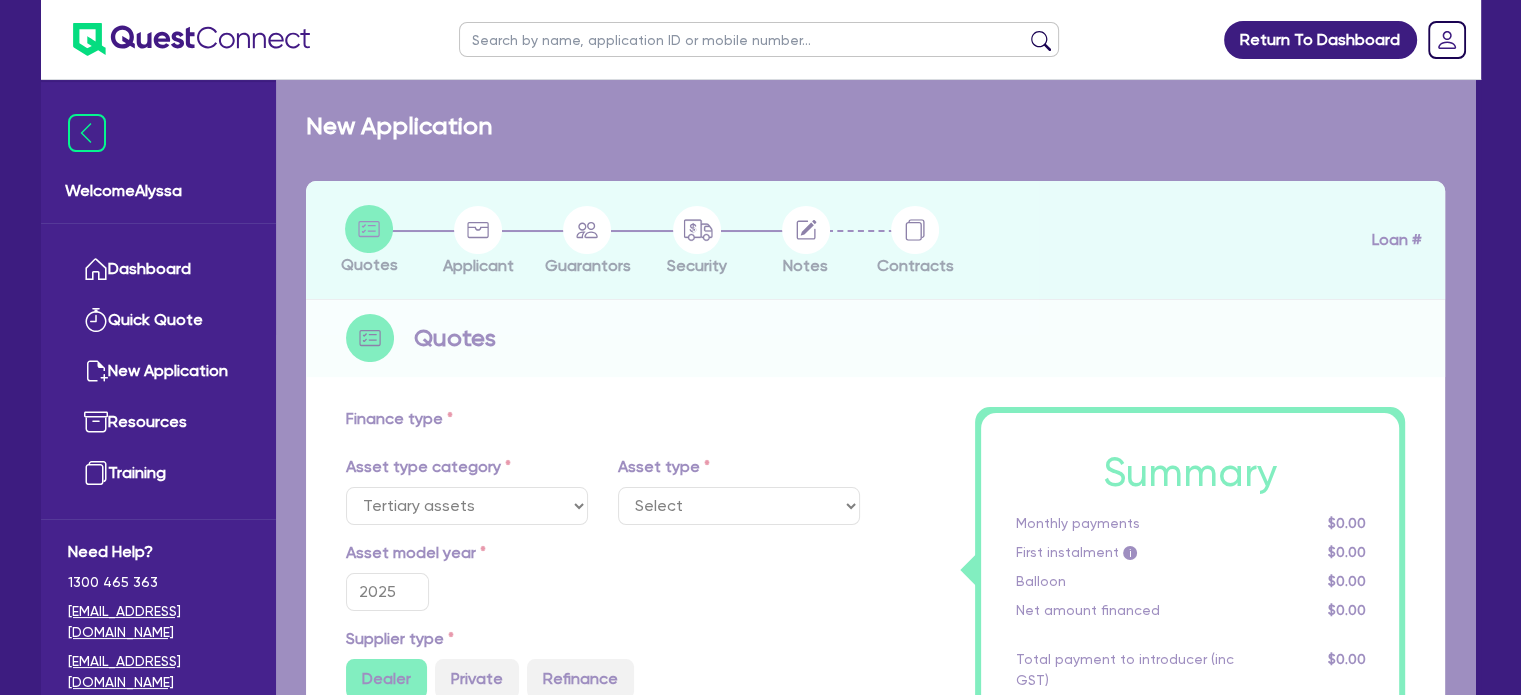 type on "2,599.52" 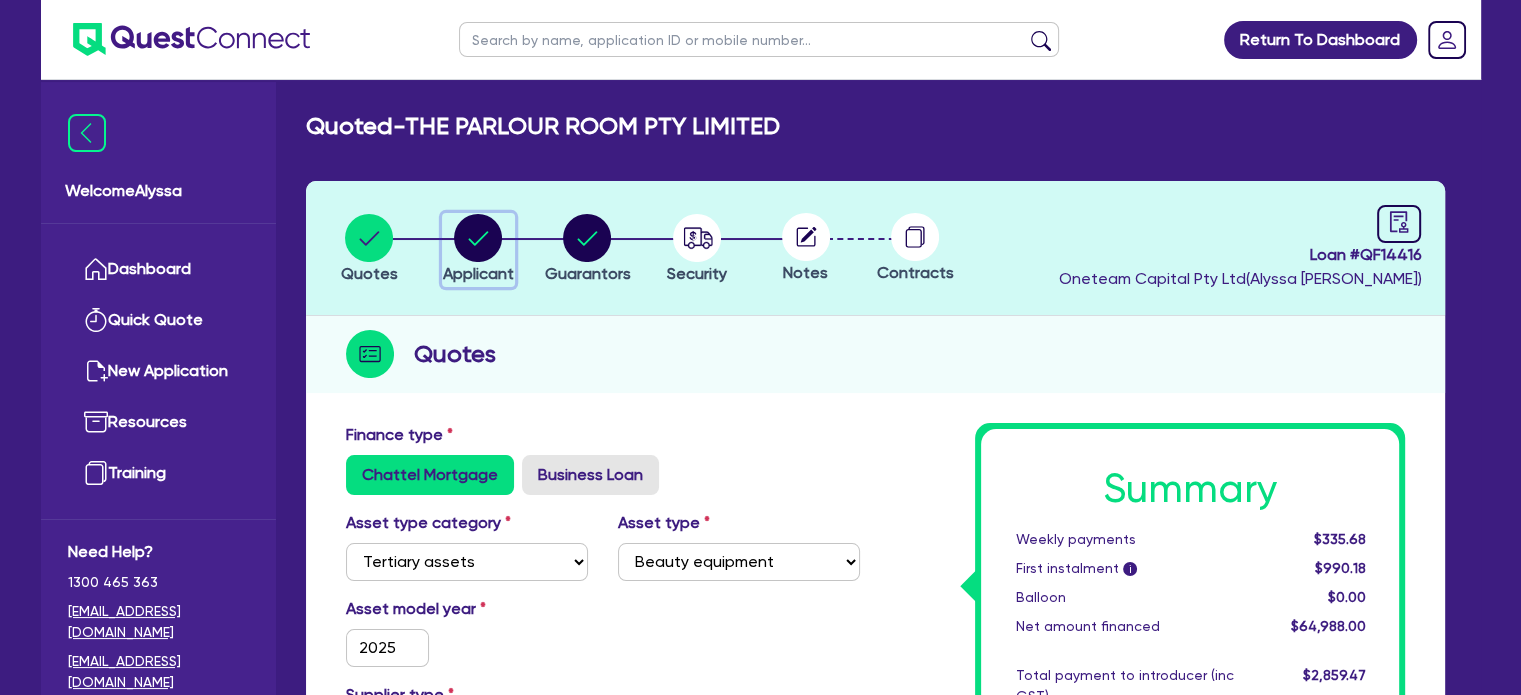 click on "Applicant" at bounding box center (478, 273) 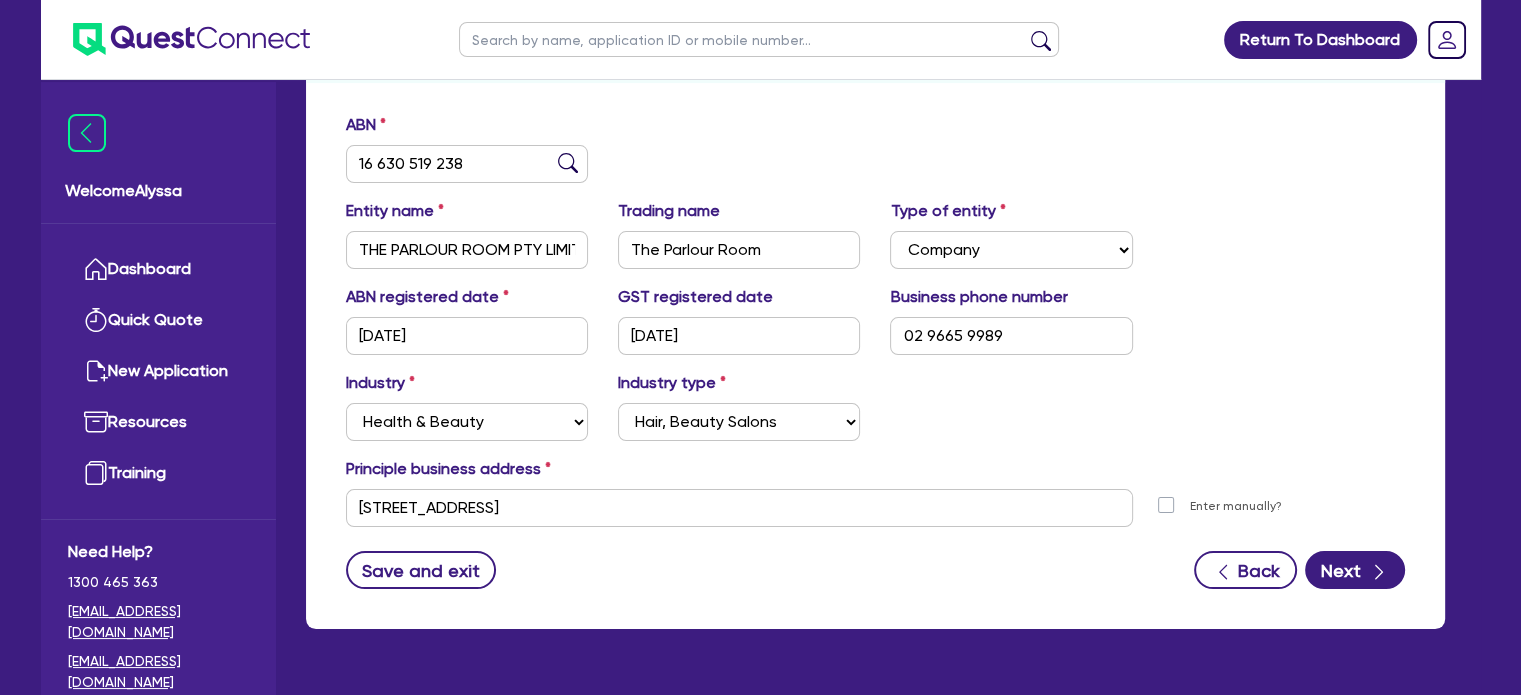 scroll, scrollTop: 0, scrollLeft: 0, axis: both 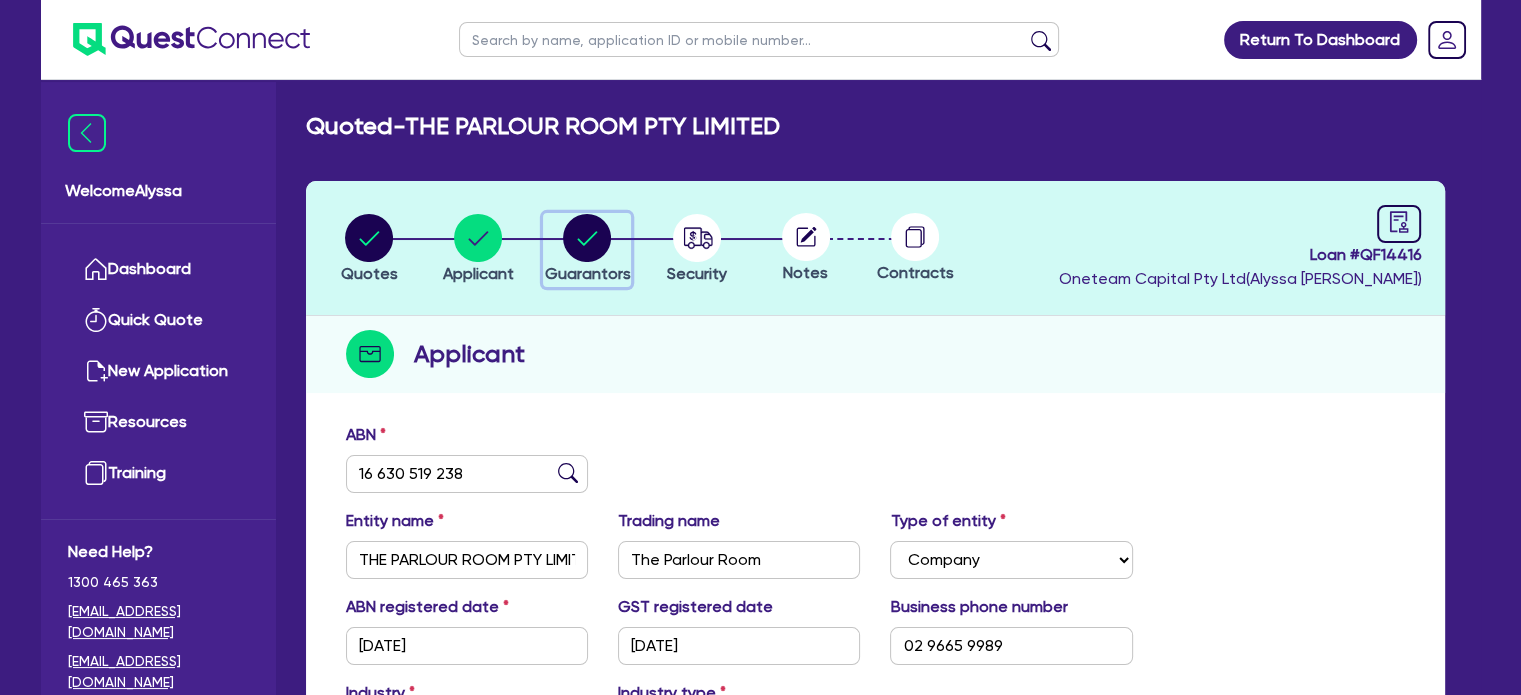 drag, startPoint x: 608, startPoint y: 236, endPoint x: 510, endPoint y: 237, distance: 98.005104 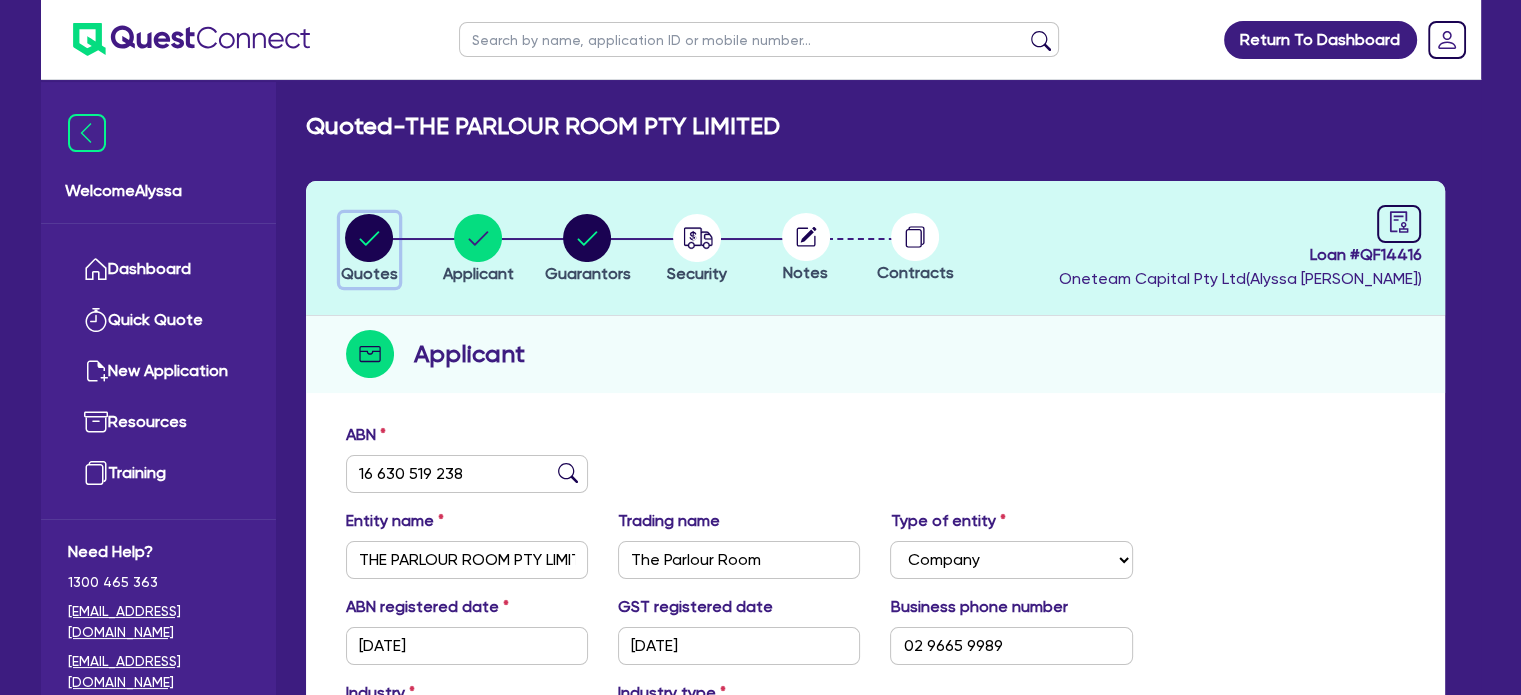 click on "Quotes" at bounding box center (369, 250) 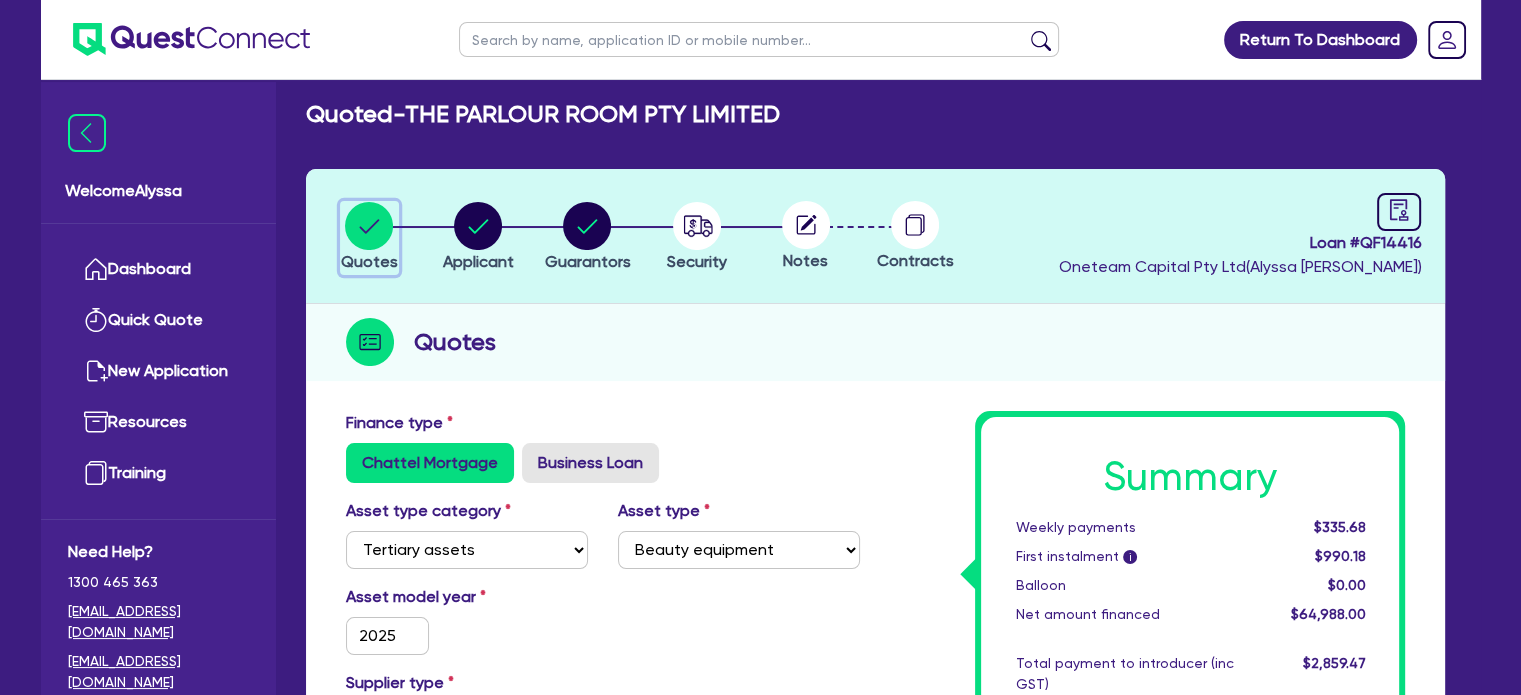 scroll, scrollTop: 11, scrollLeft: 0, axis: vertical 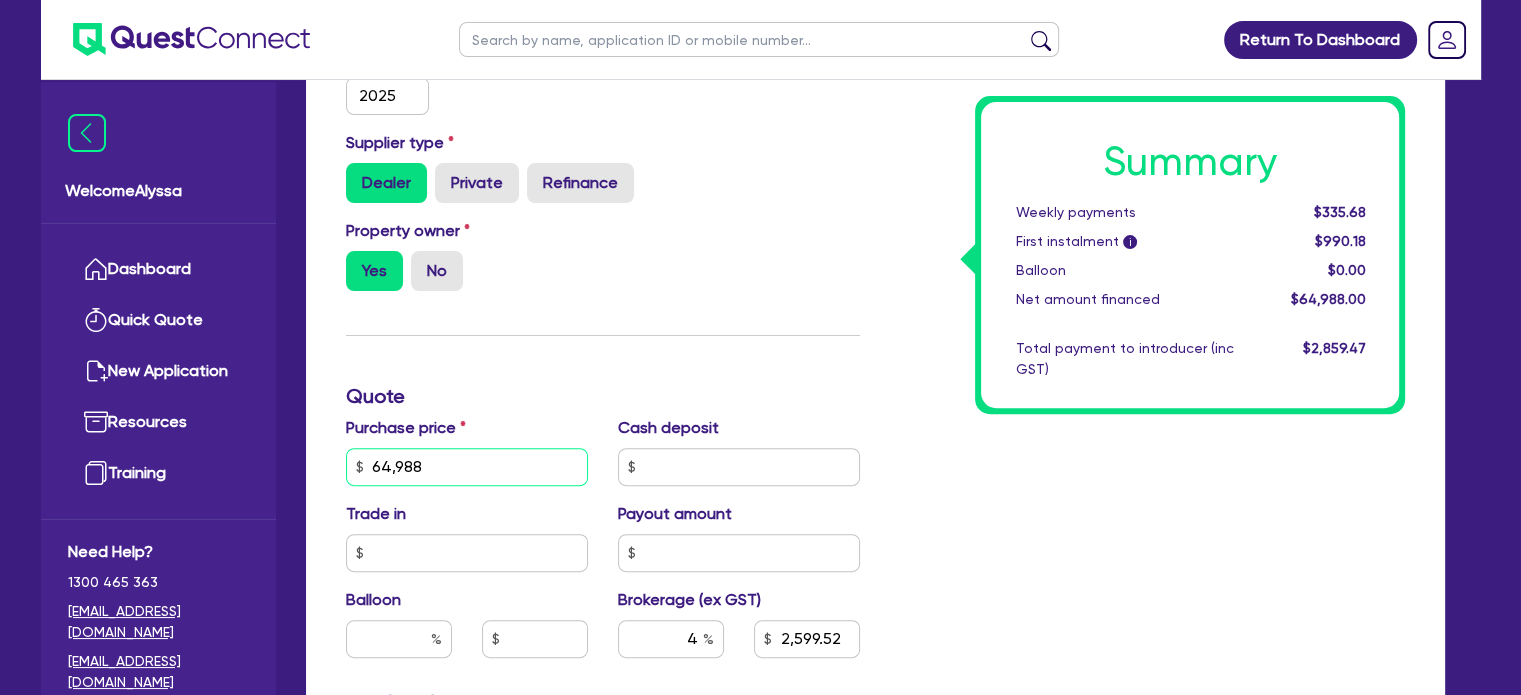 click on "64,988" at bounding box center [467, 467] 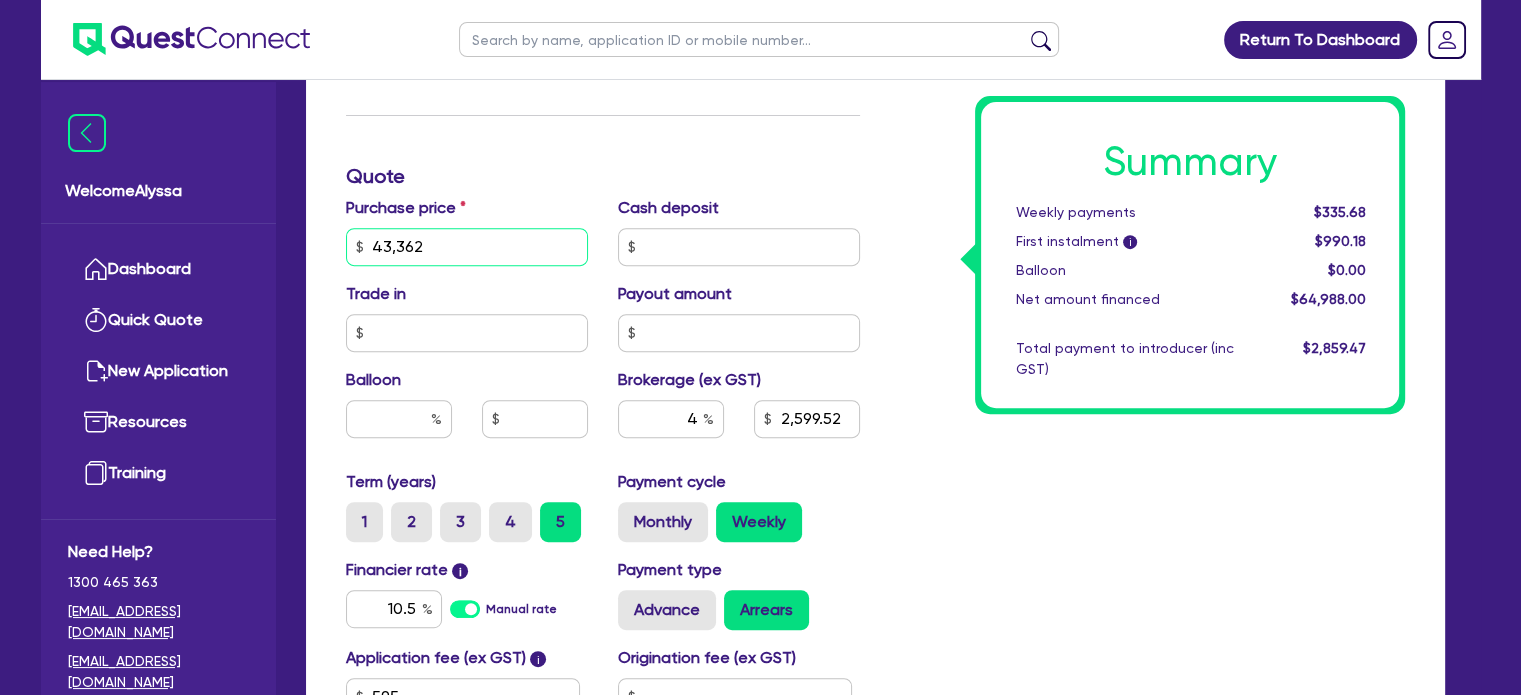 scroll, scrollTop: 772, scrollLeft: 0, axis: vertical 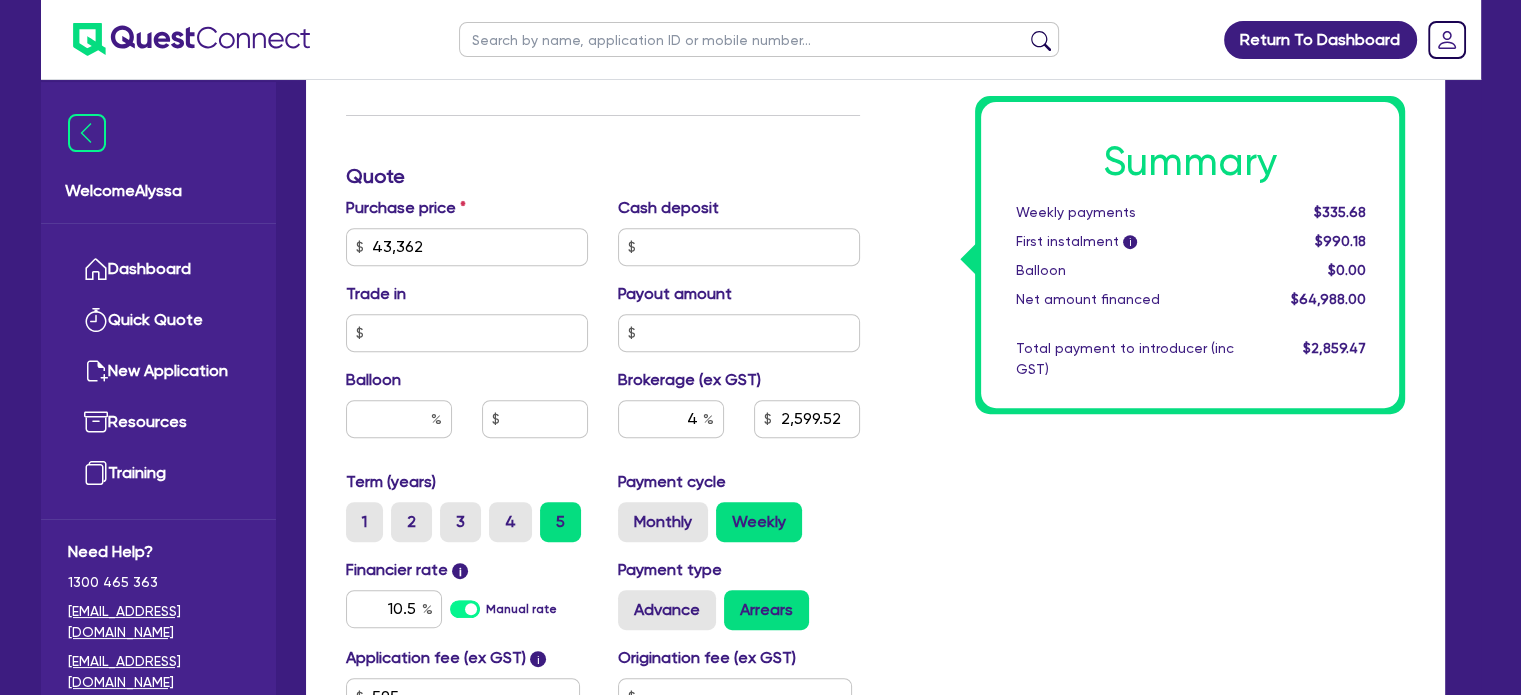 click on "Summary Weekly   payments $335.68 First instalment i $990.18 Balloon $0.00 Net amount financed $64,988.00 Total payment to introducer (inc GST) $2,859.47" at bounding box center (1147, 235) 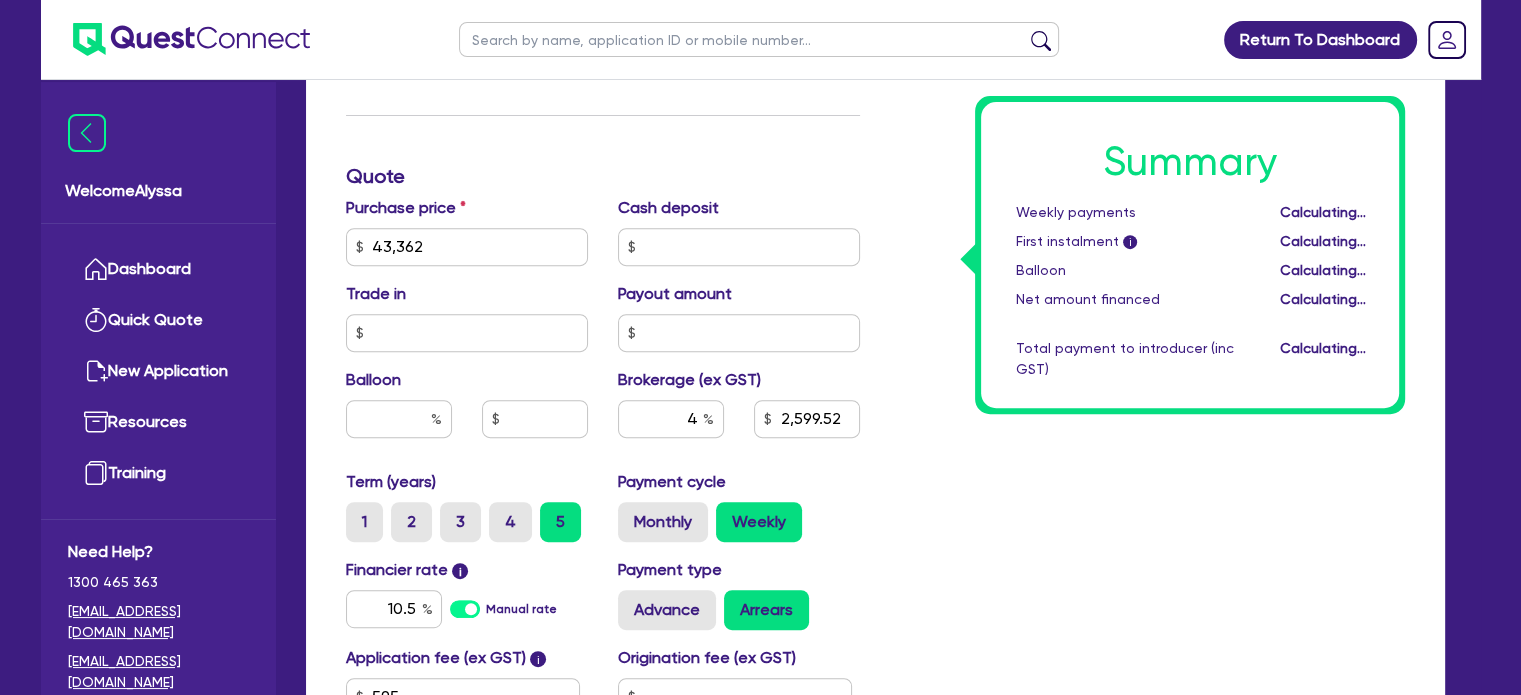 type on "1,734.48" 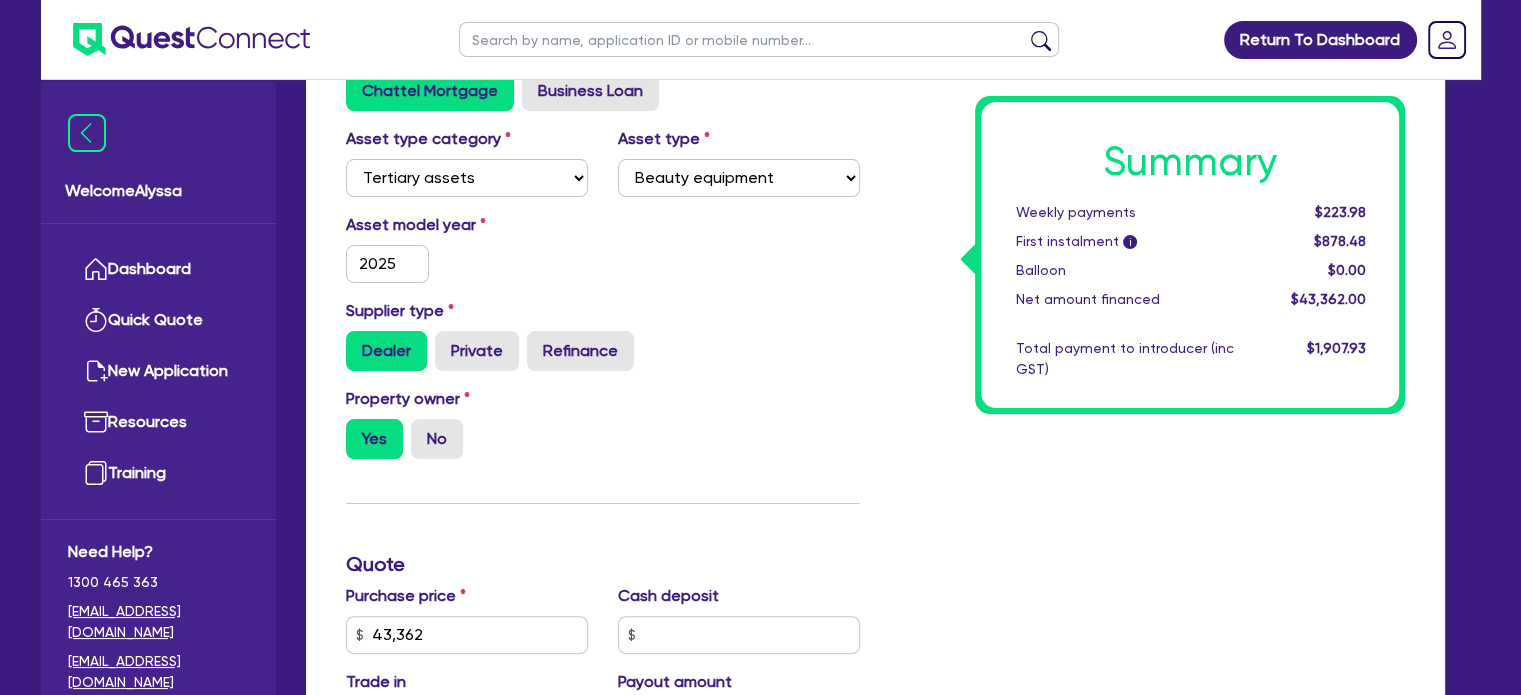 scroll, scrollTop: 0, scrollLeft: 0, axis: both 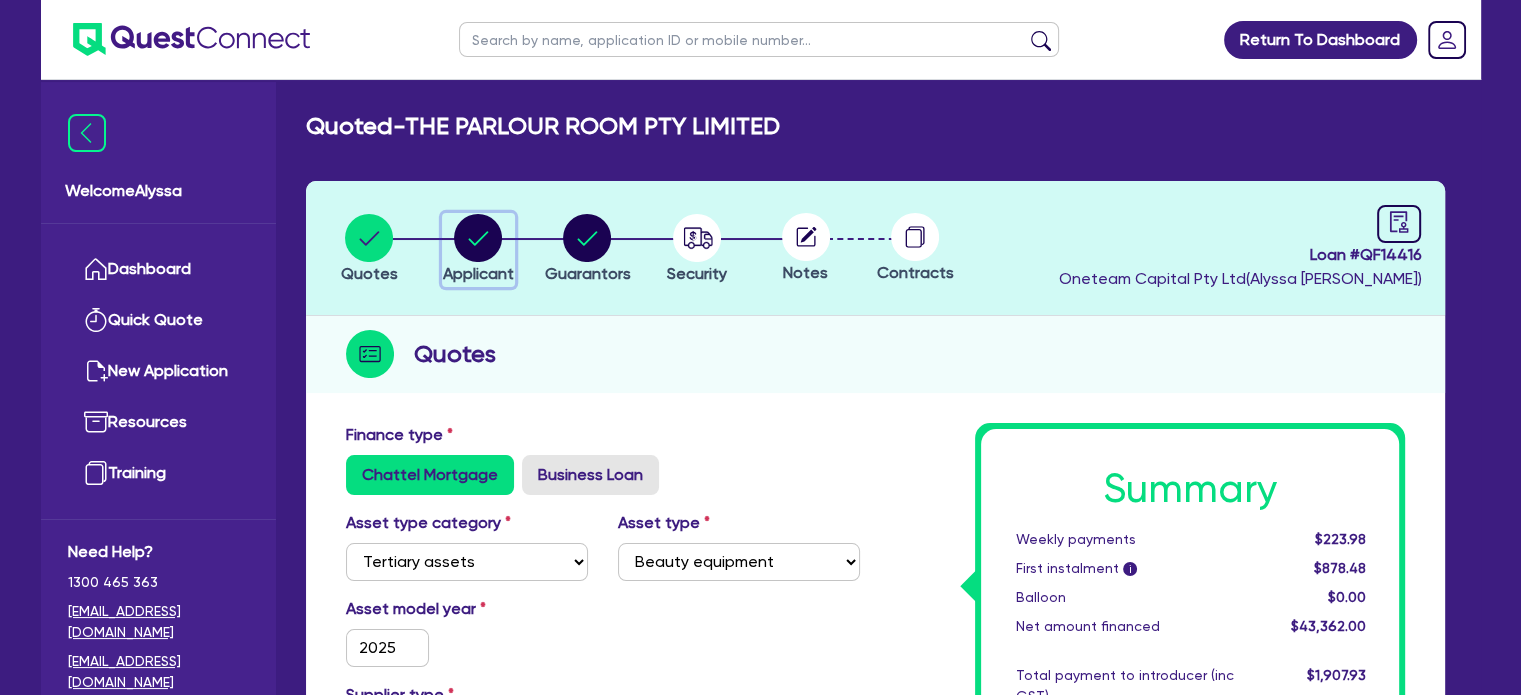 click 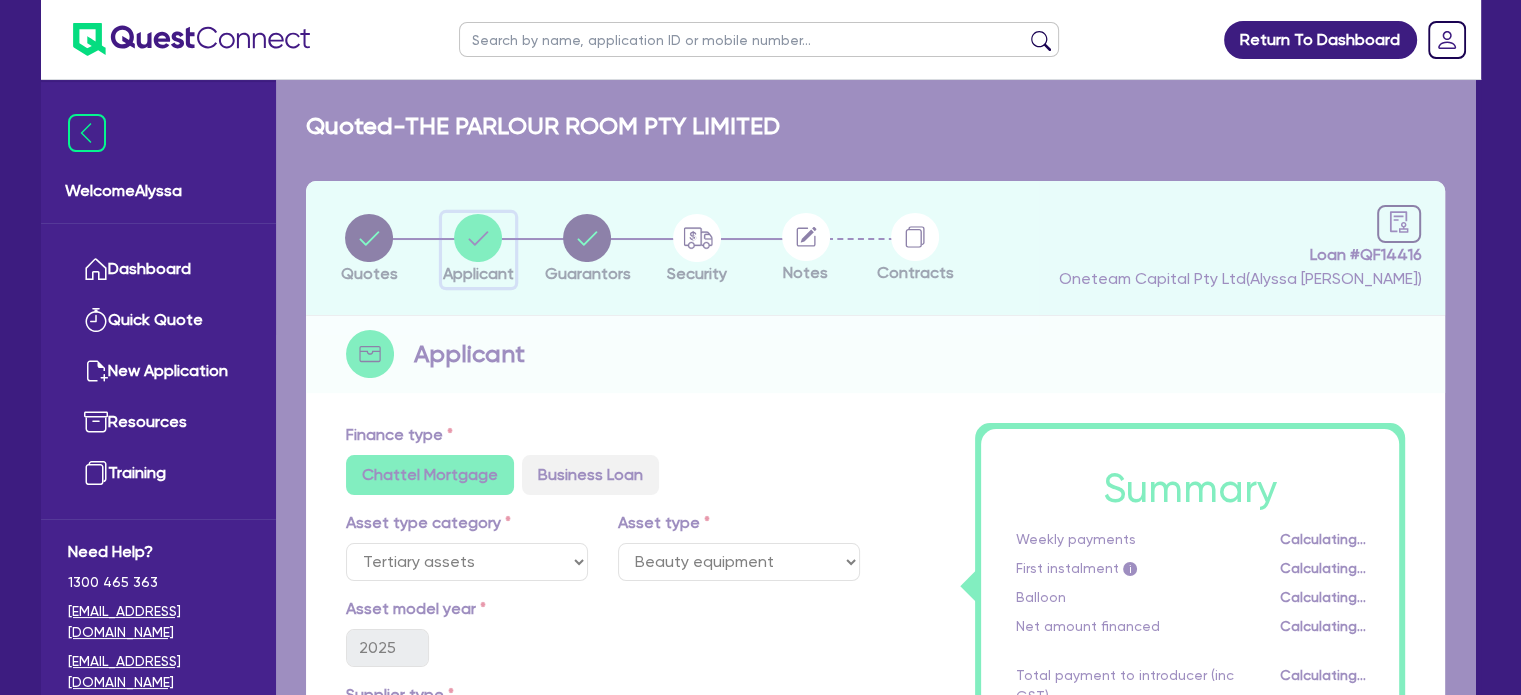 select on "COMPANY" 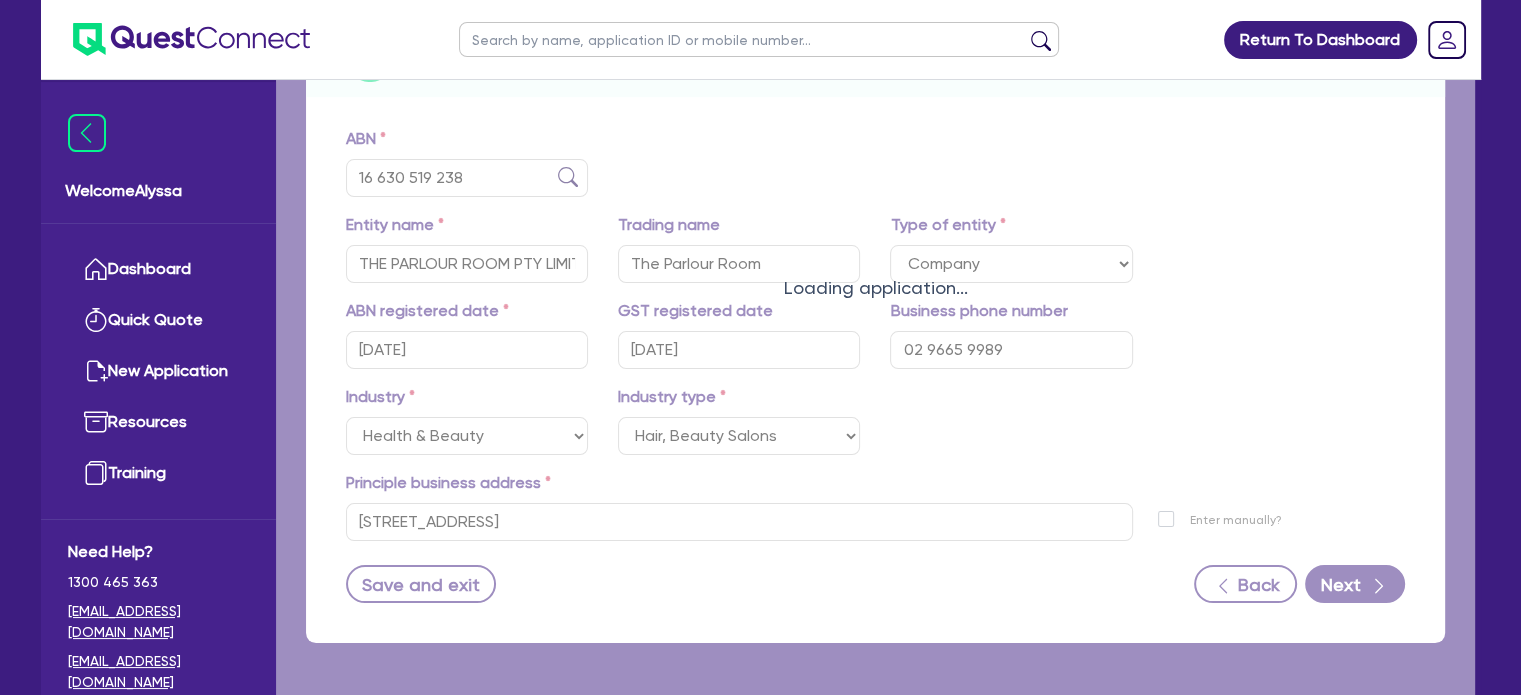 scroll, scrollTop: 294, scrollLeft: 0, axis: vertical 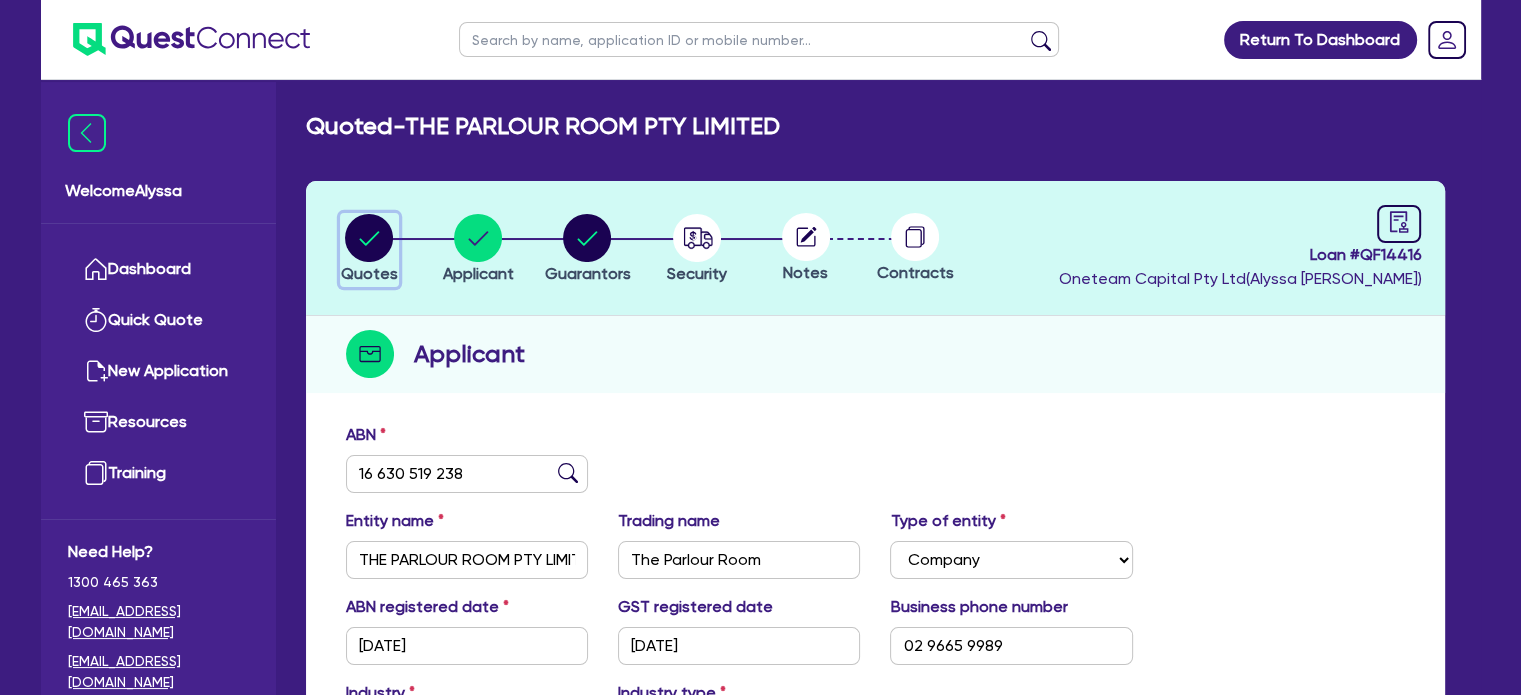 click 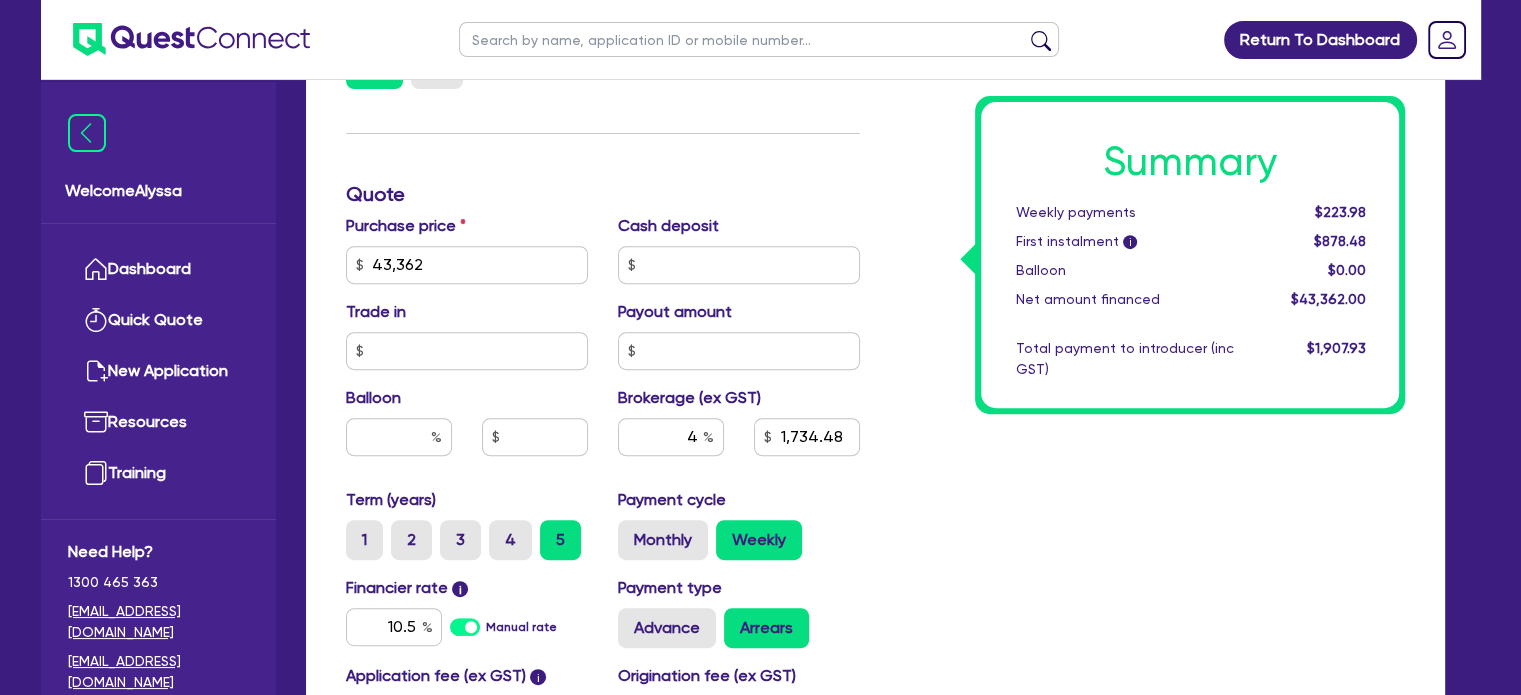 scroll, scrollTop: 772, scrollLeft: 0, axis: vertical 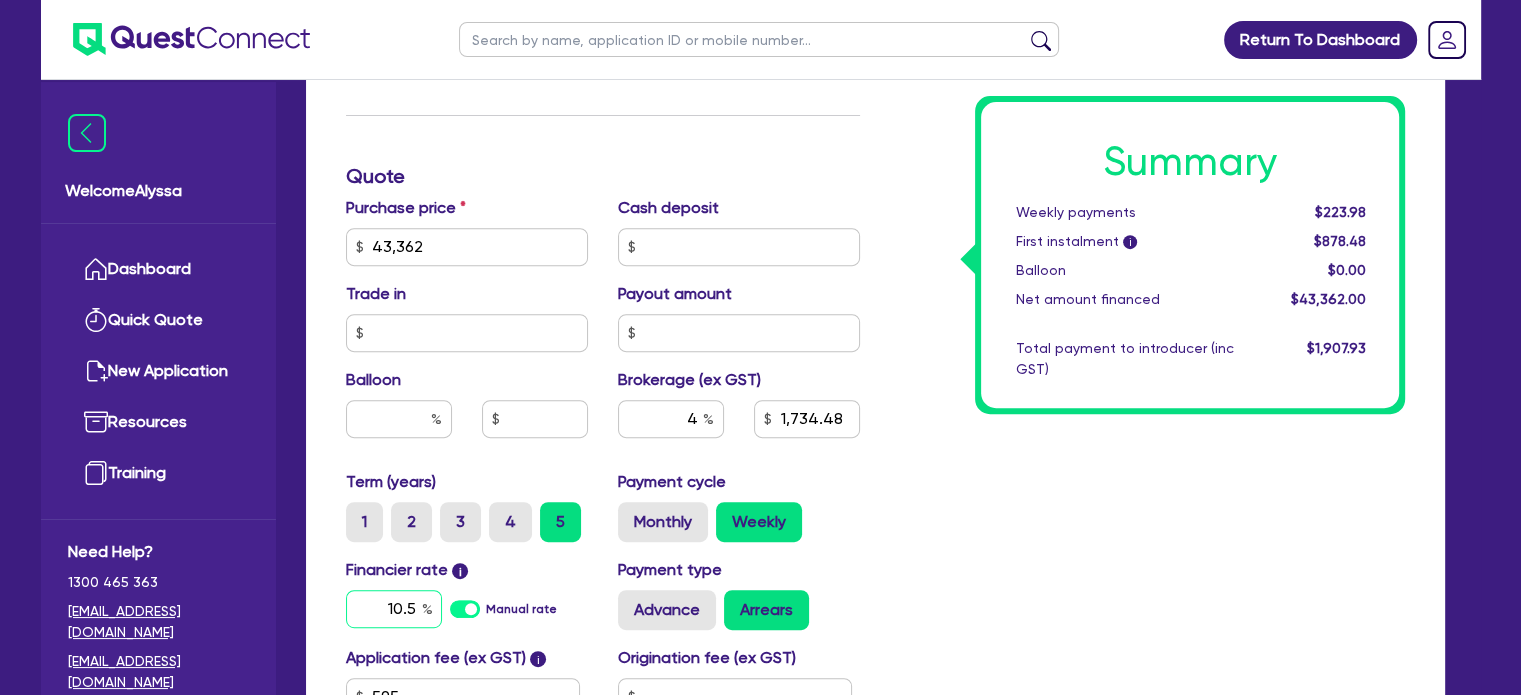 click on "10.5" at bounding box center [394, 609] 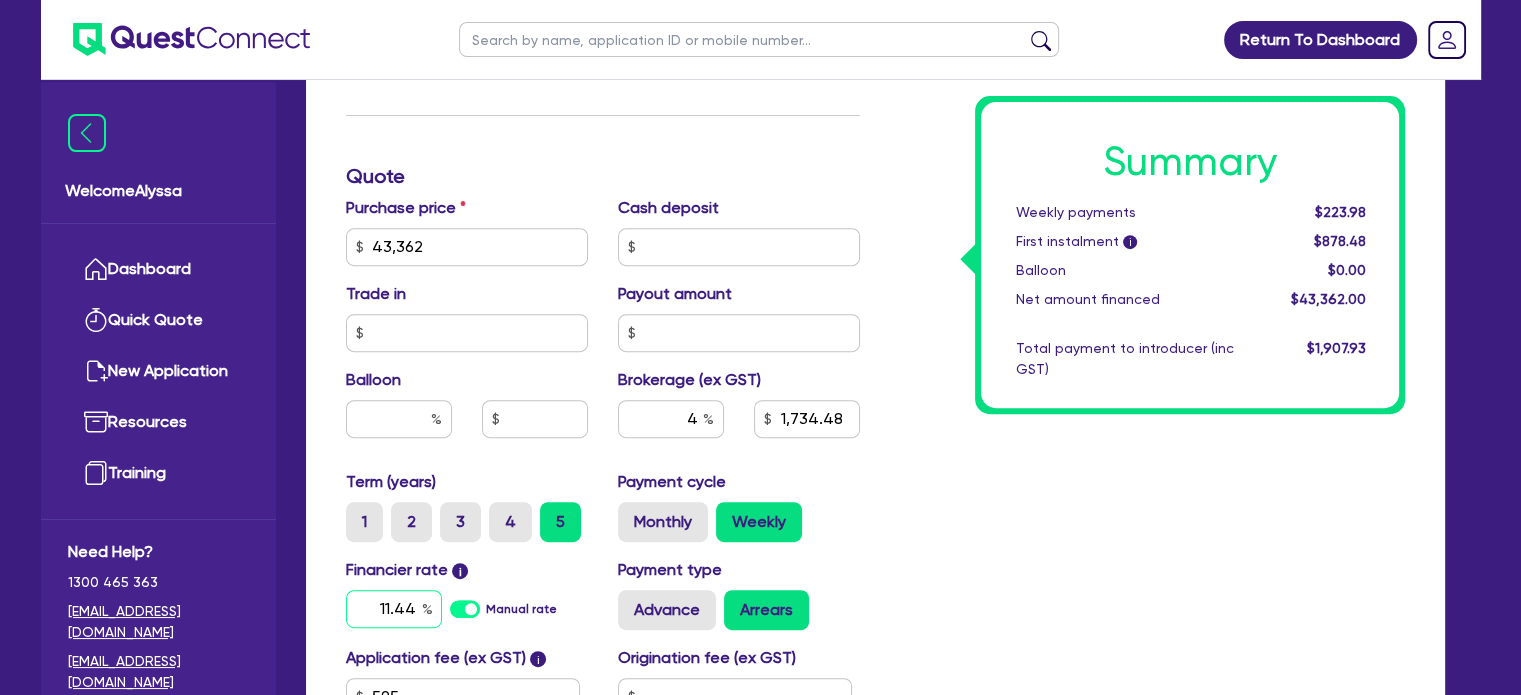 type on "11.44" 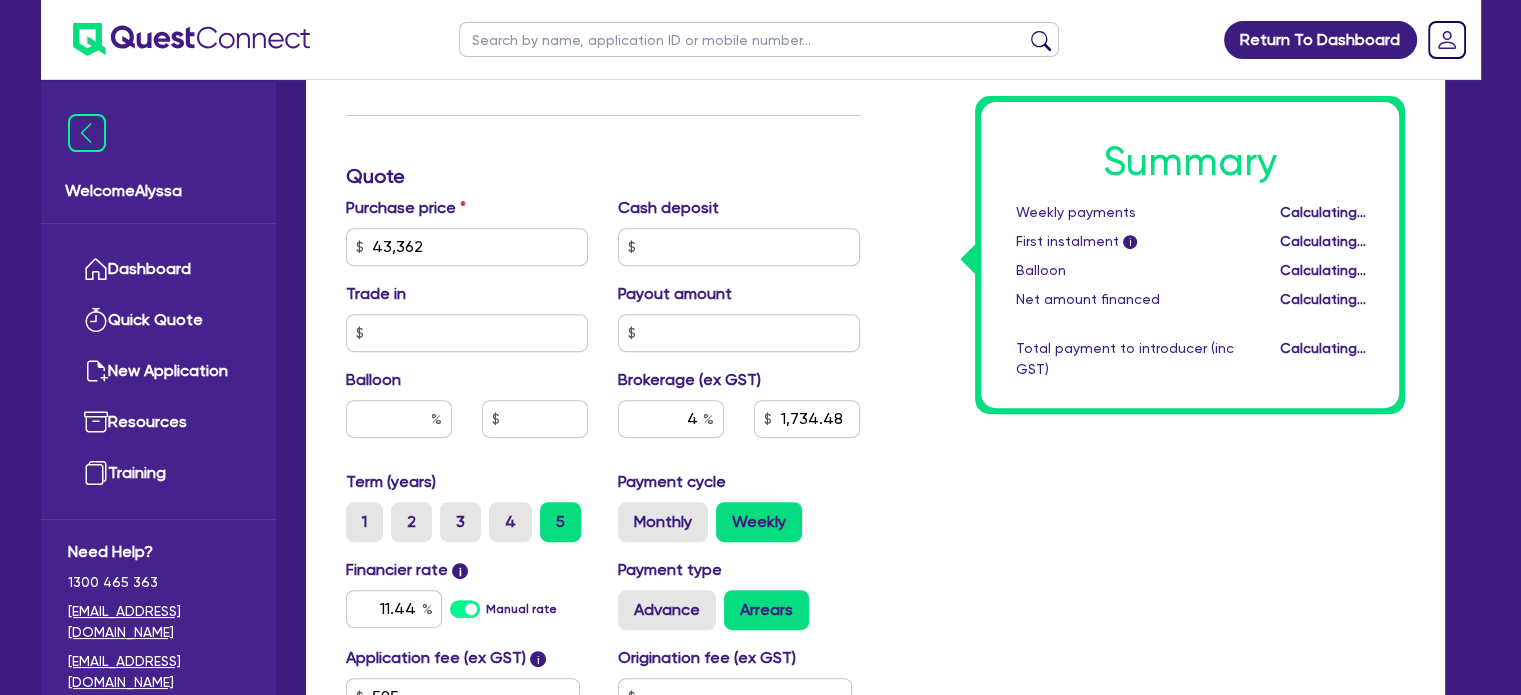 click on "Summary Weekly   payments Calculating... First instalment i Calculating... Balloon Calculating... Net amount financed Calculating... Total payment to introducer (inc GST) Calculating..." at bounding box center [1147, 235] 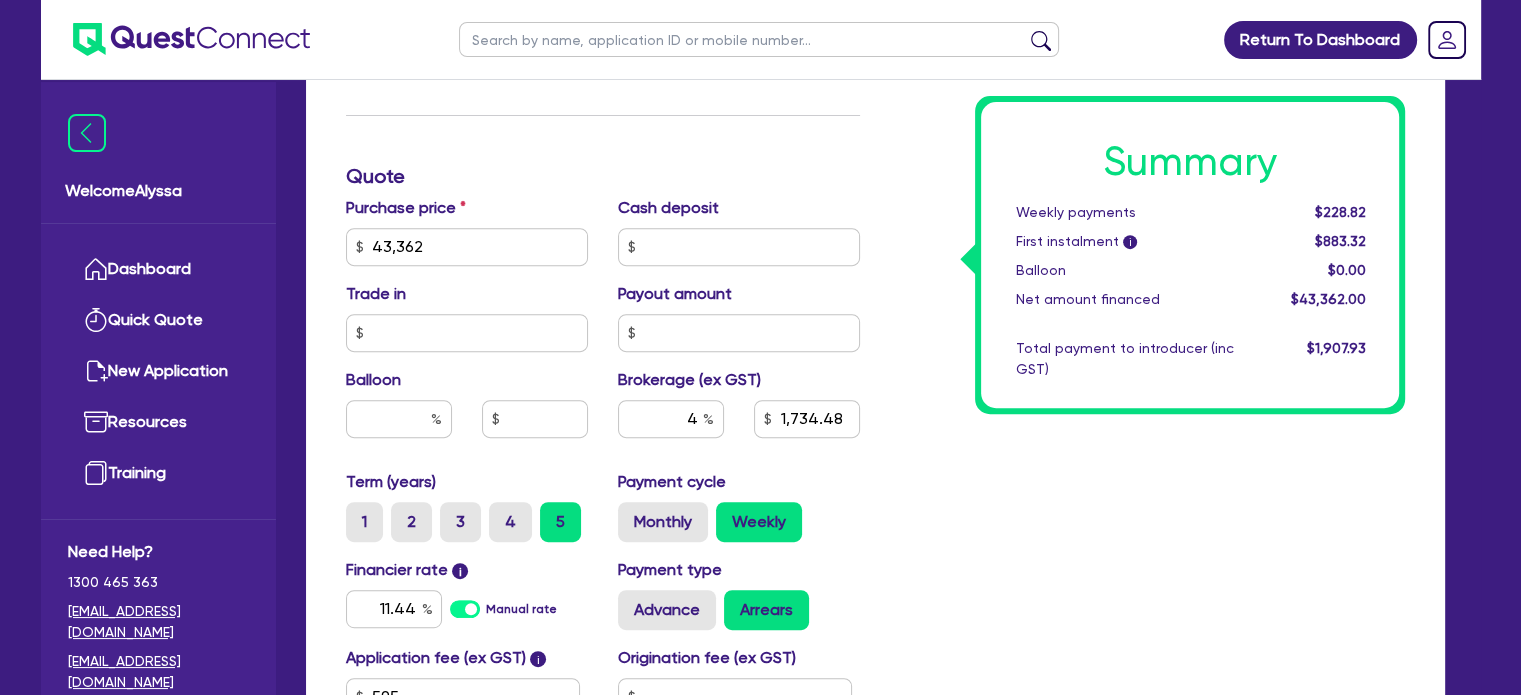 scroll, scrollTop: 944, scrollLeft: 0, axis: vertical 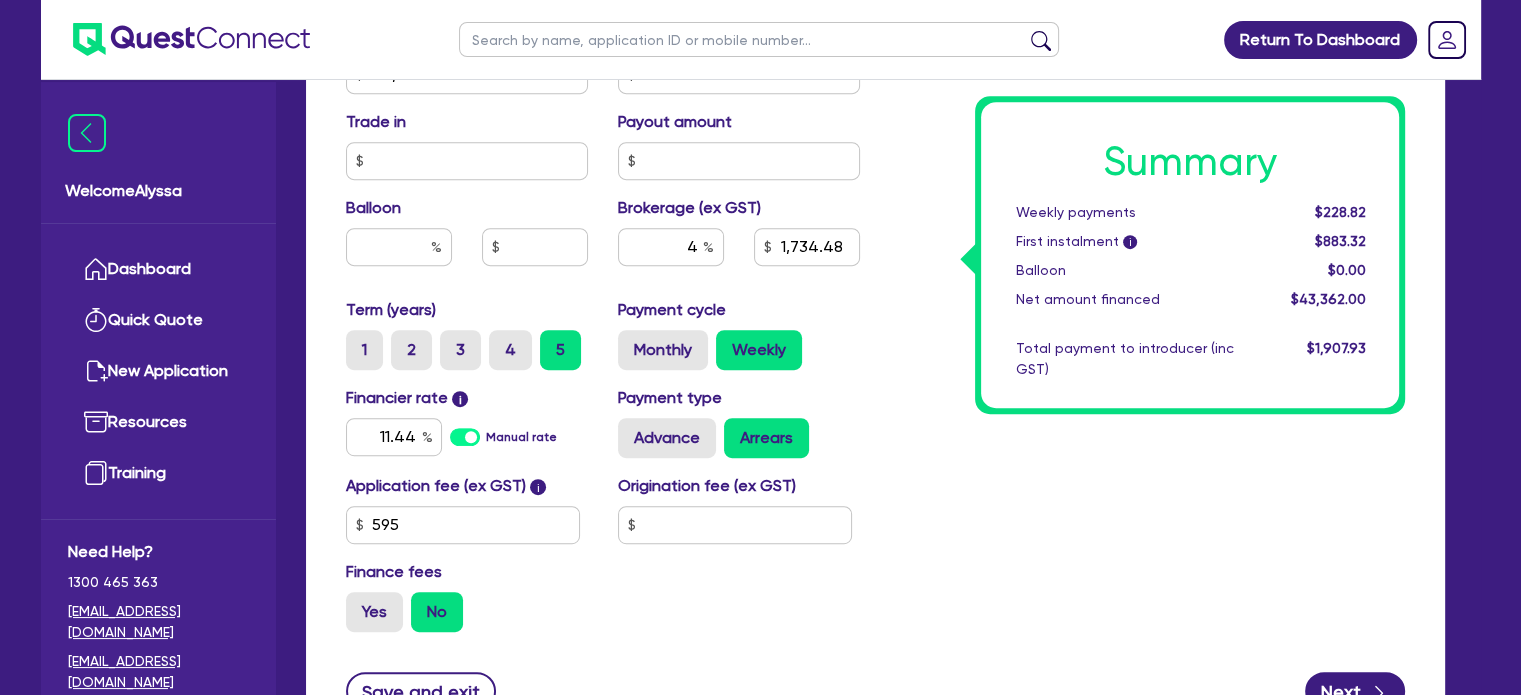 click on "Application fee (ex GST) i 595 Origination fee (ex GST) Finance fees Yes No" at bounding box center (603, 561) 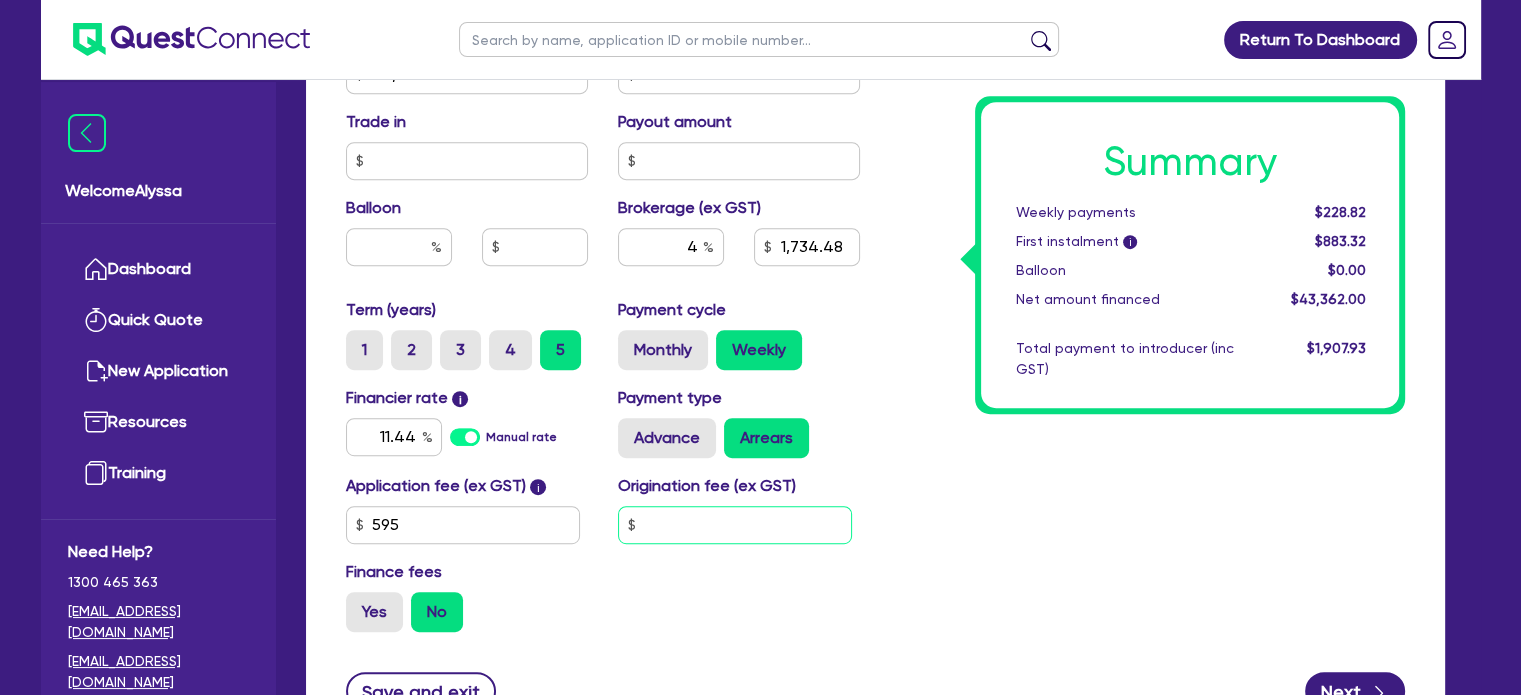 click at bounding box center [735, 525] 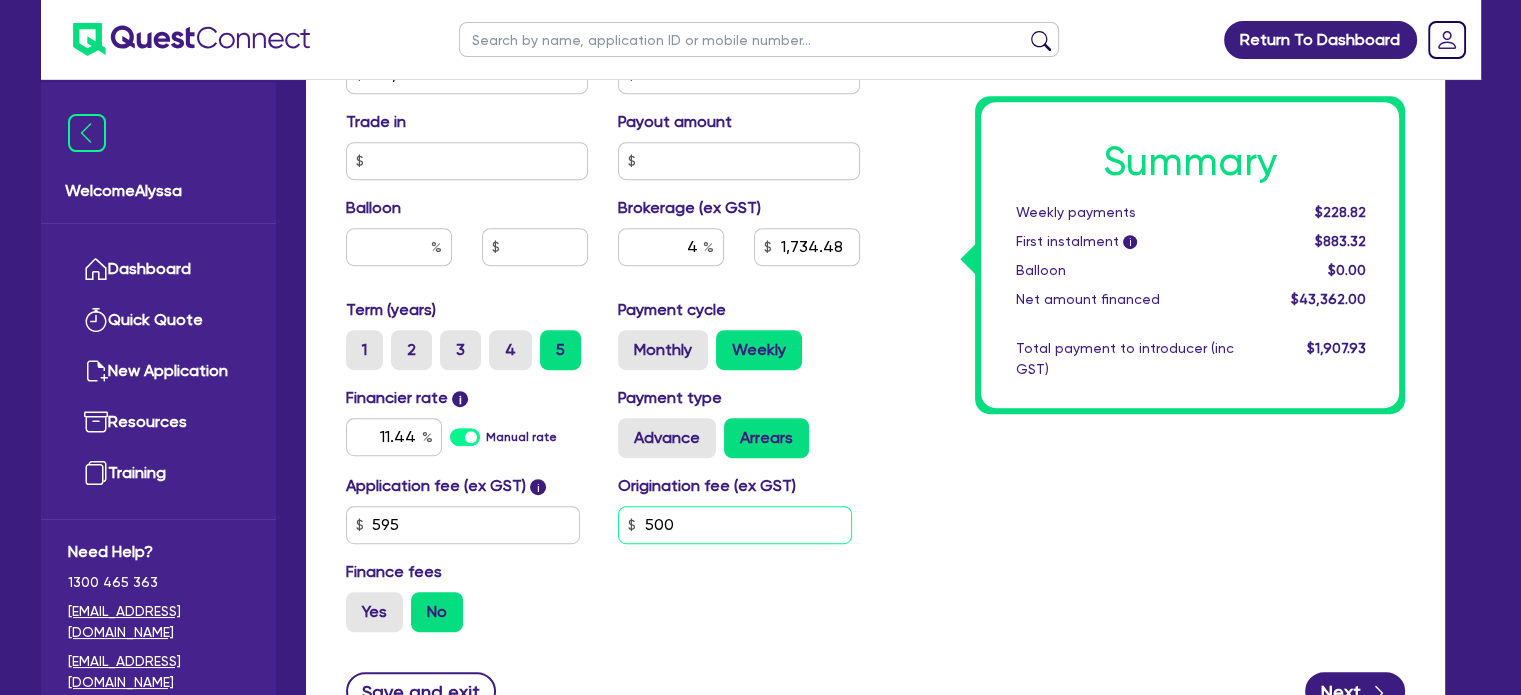 type on "500" 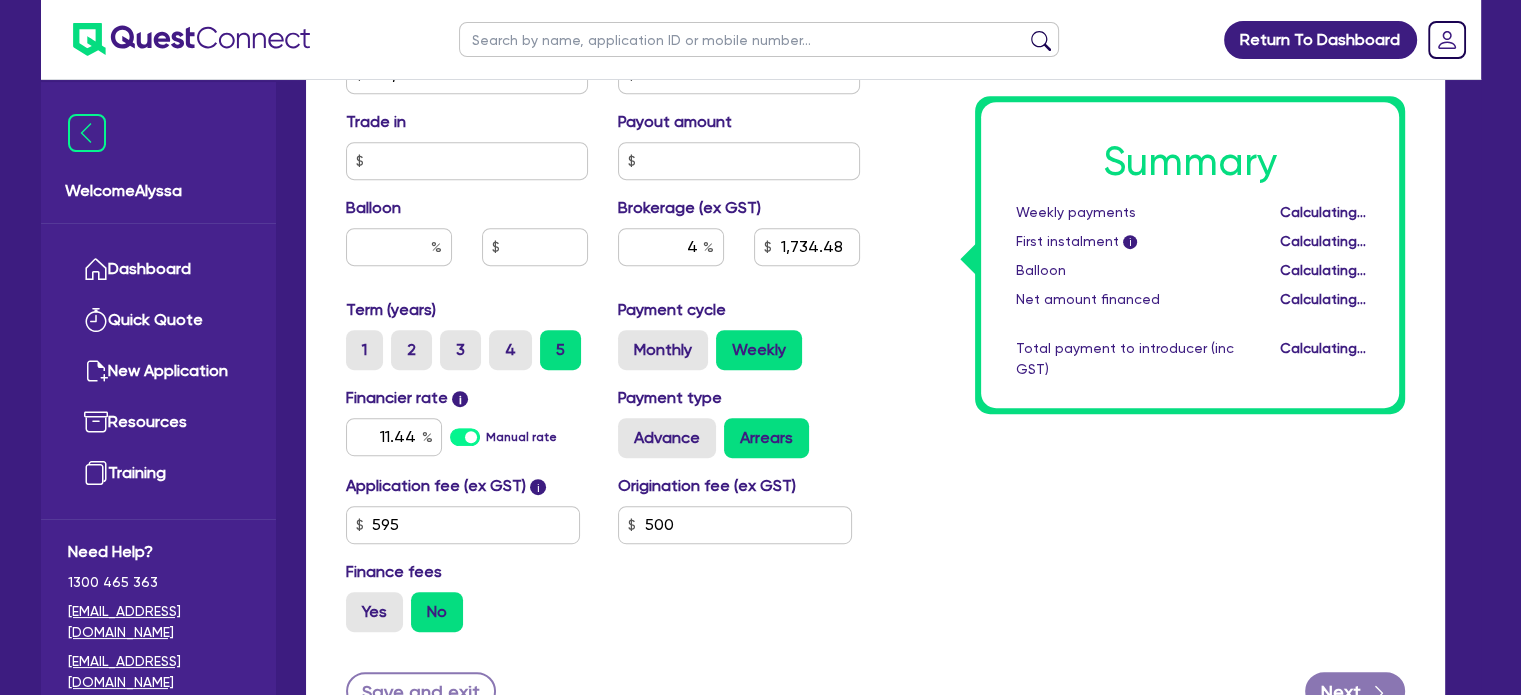click on "Summary Weekly   payments Calculating... First instalment i Calculating... Balloon Calculating... Net amount financed Calculating... Total payment to introducer (inc GST) Calculating..." at bounding box center (1147, 63) 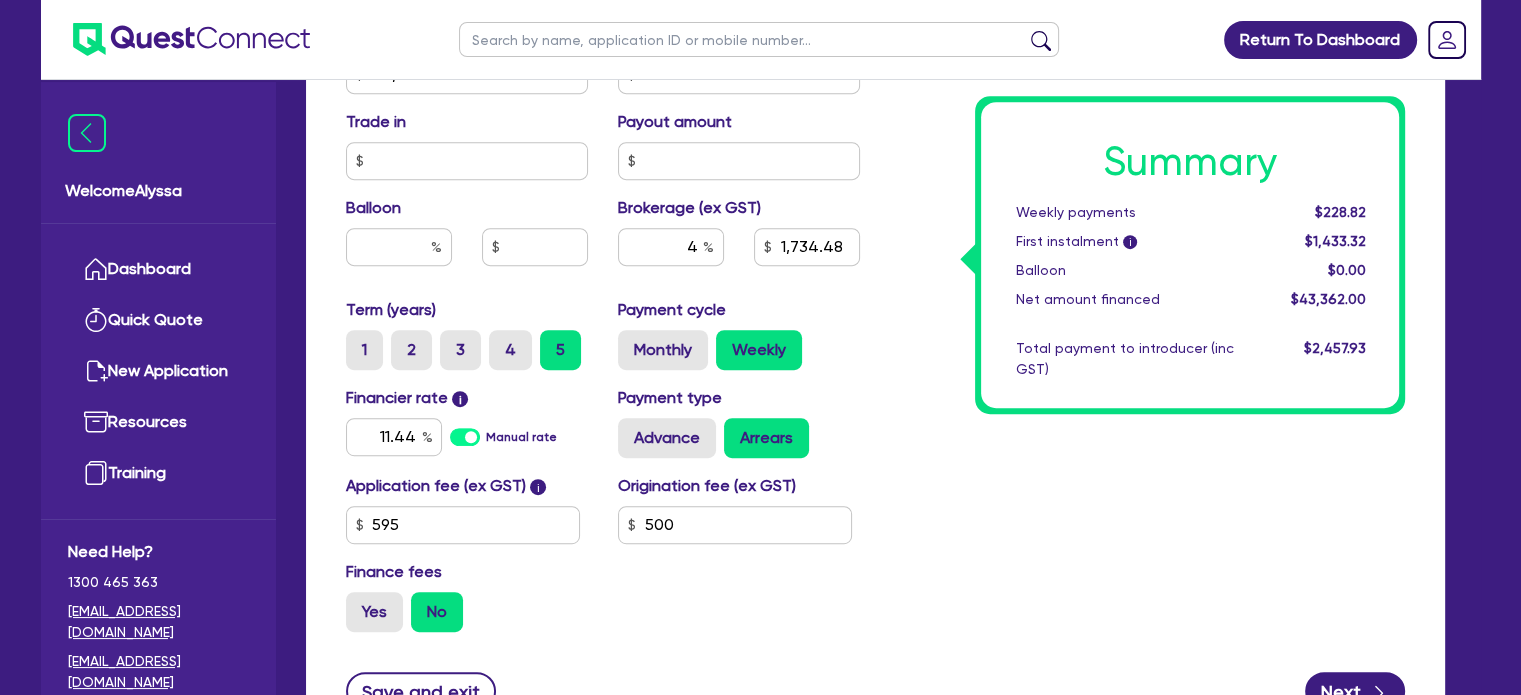 scroll, scrollTop: 1024, scrollLeft: 0, axis: vertical 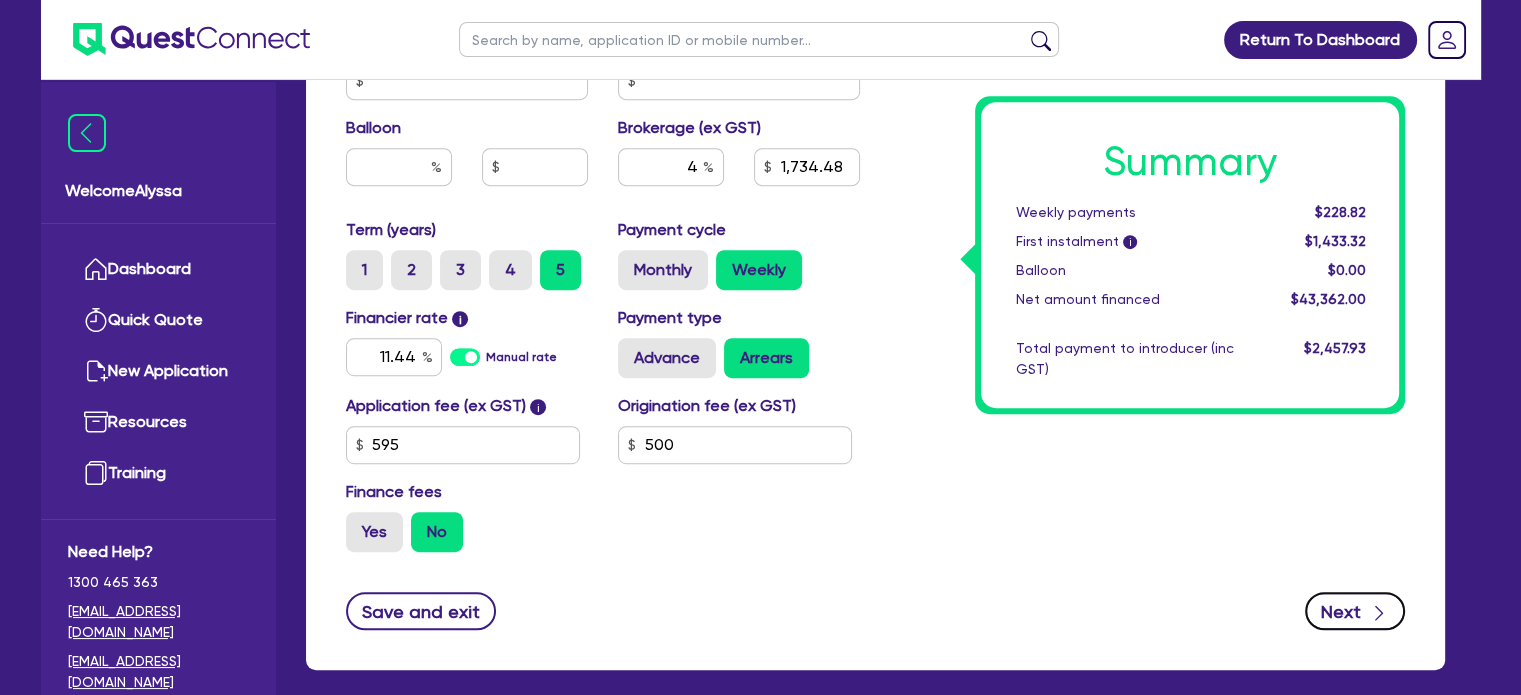 click on "Next" at bounding box center [1355, 611] 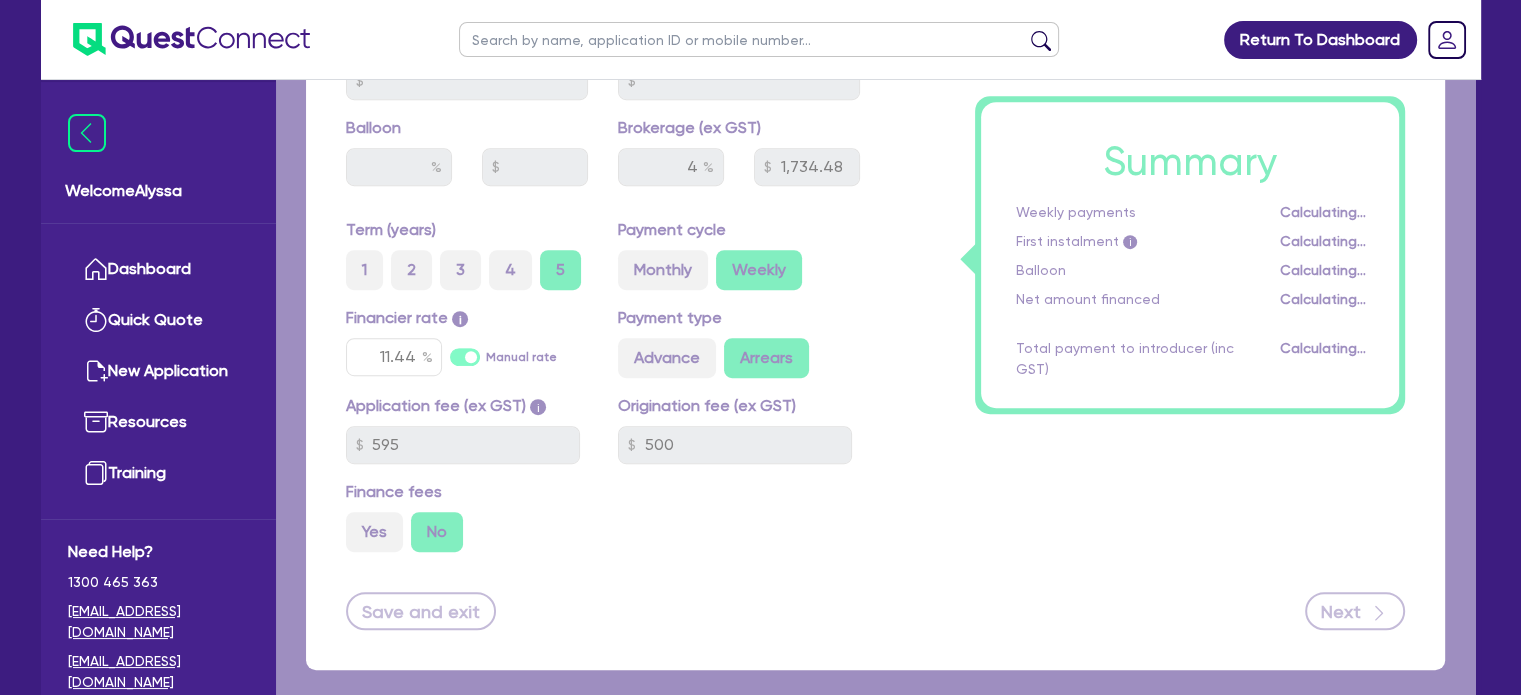 scroll, scrollTop: 0, scrollLeft: 0, axis: both 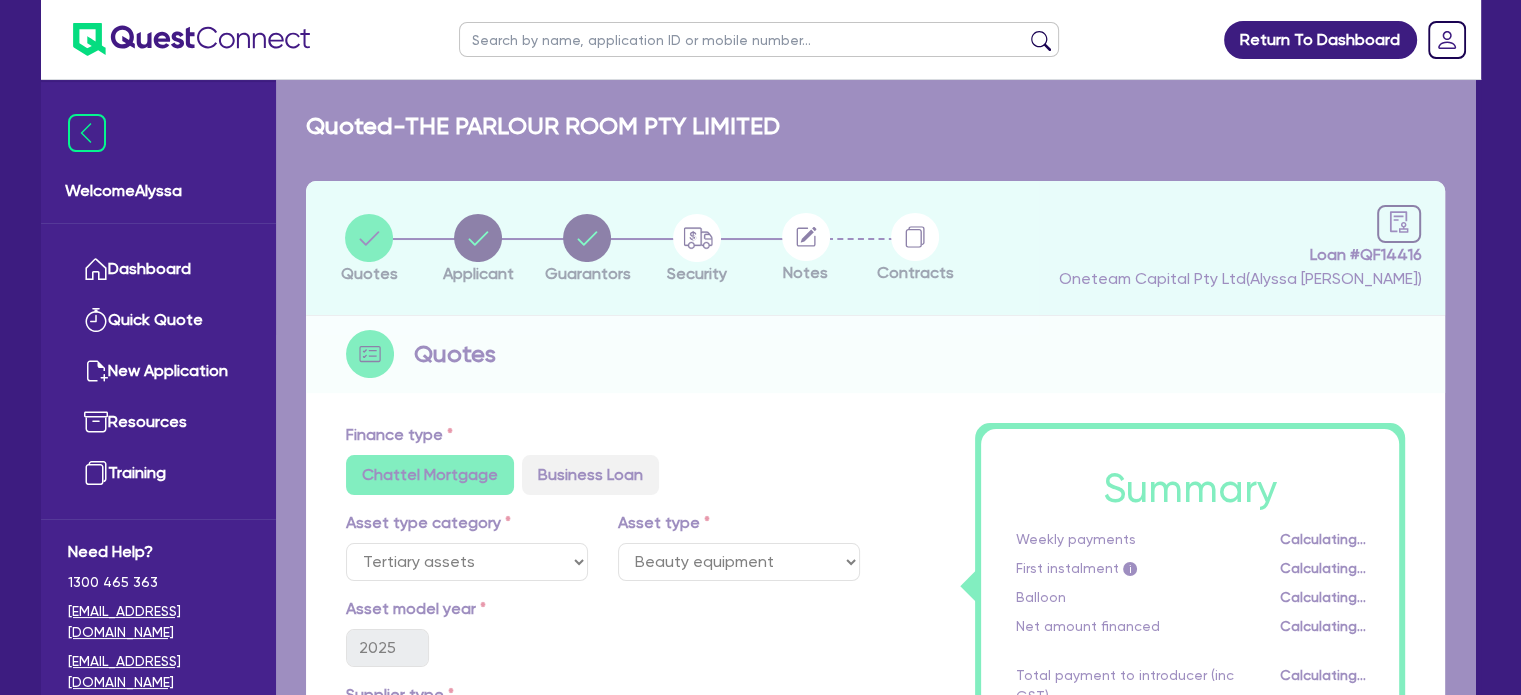 select on "COMPANY" 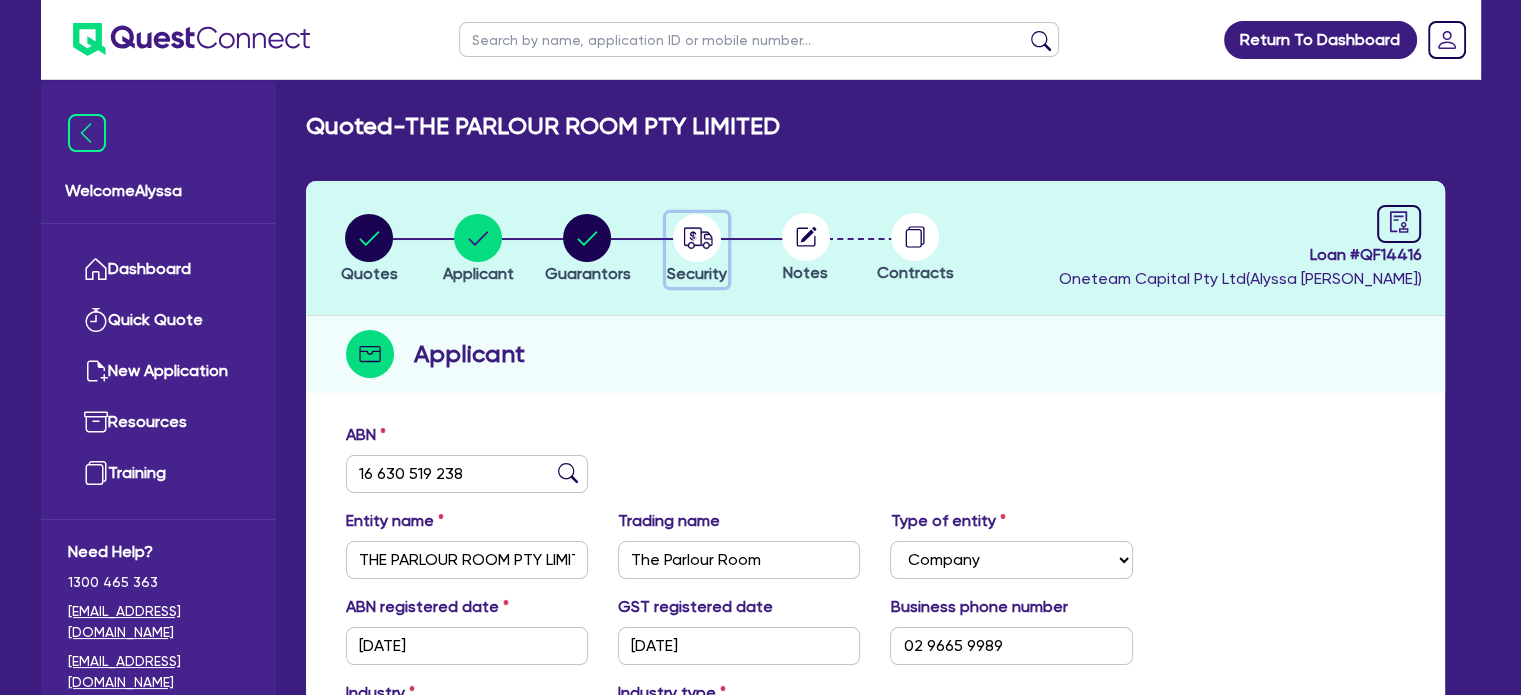 click 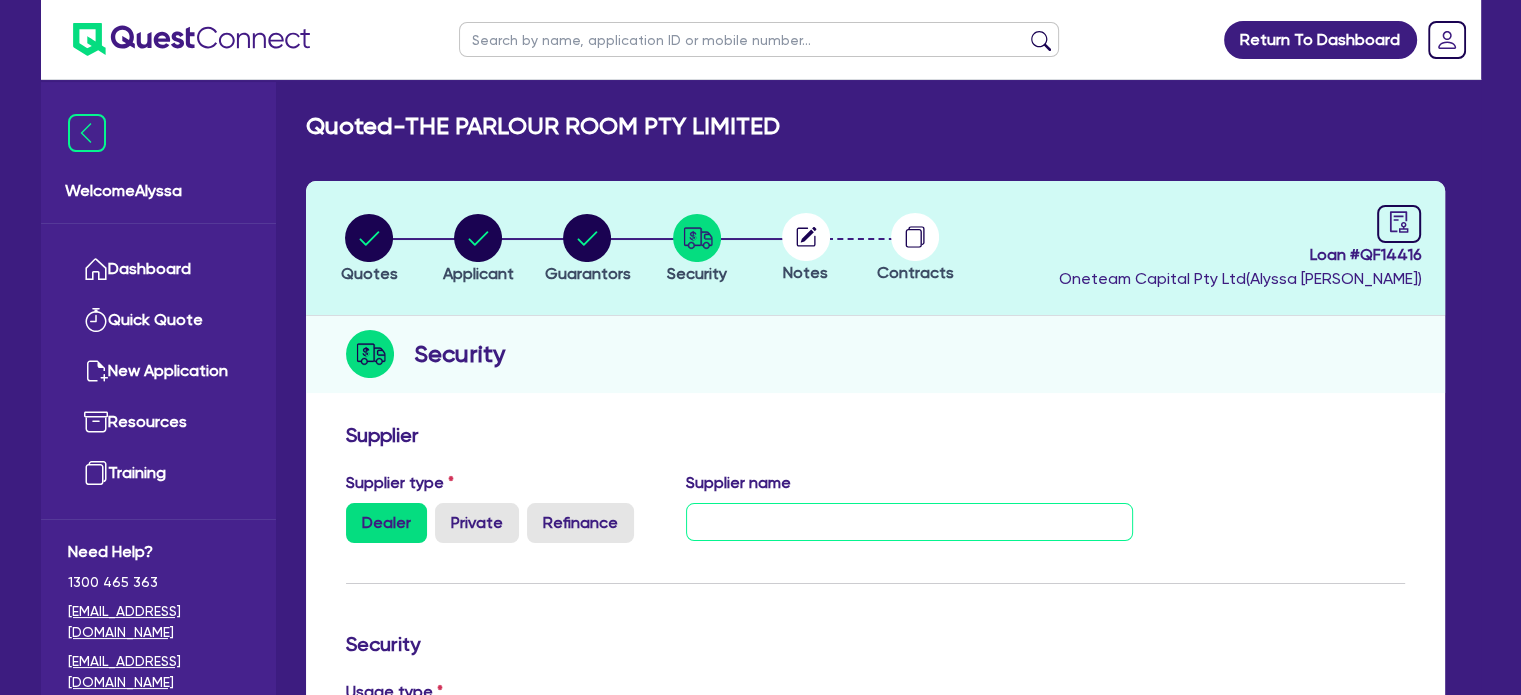 click at bounding box center [909, 522] 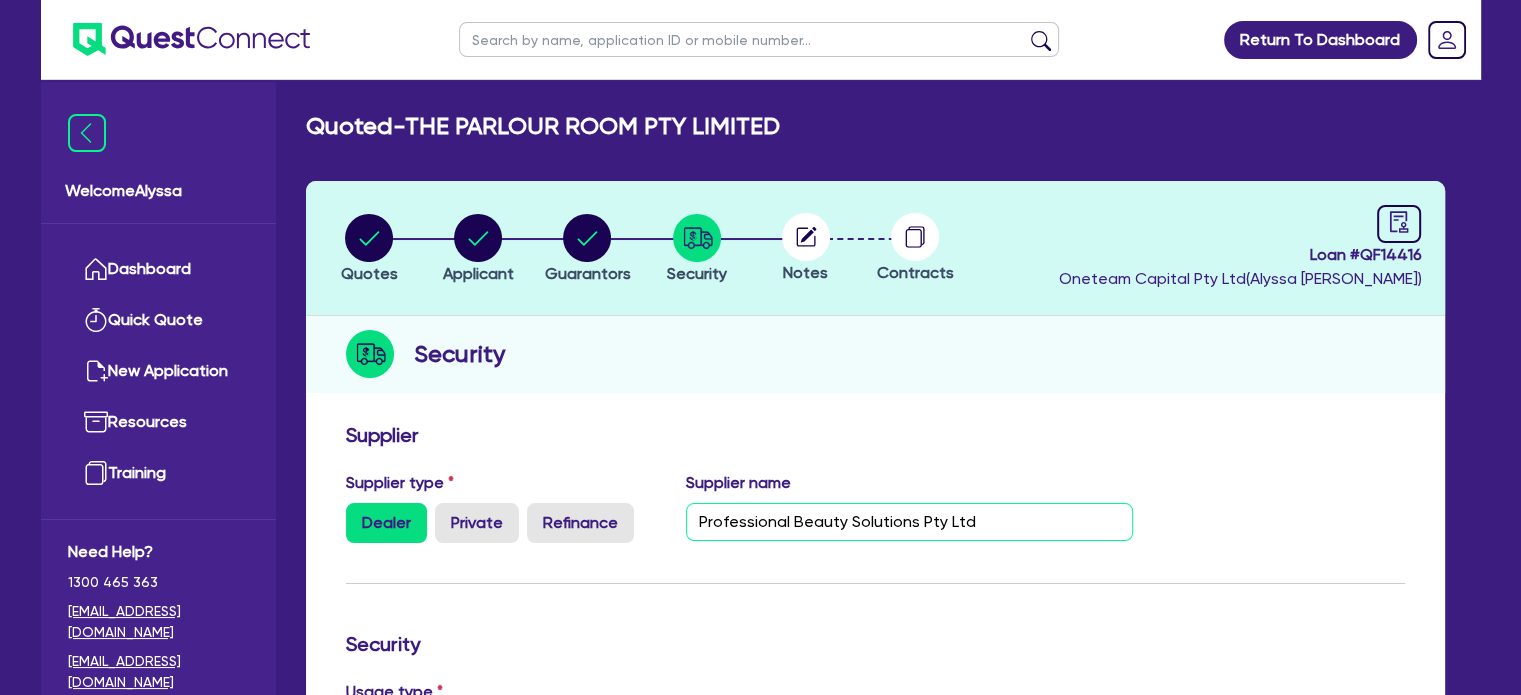 type on "Professional Beauty Solutions Pty Ltd" 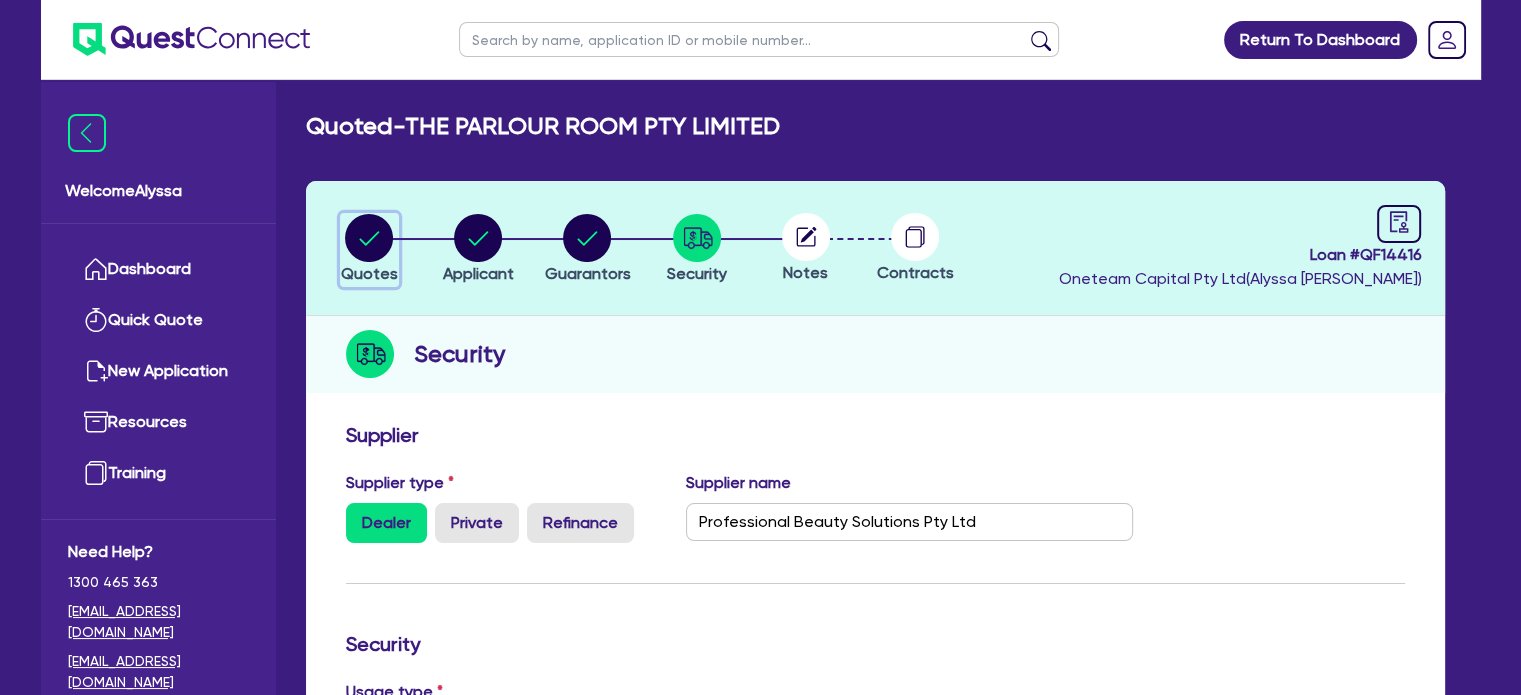 click 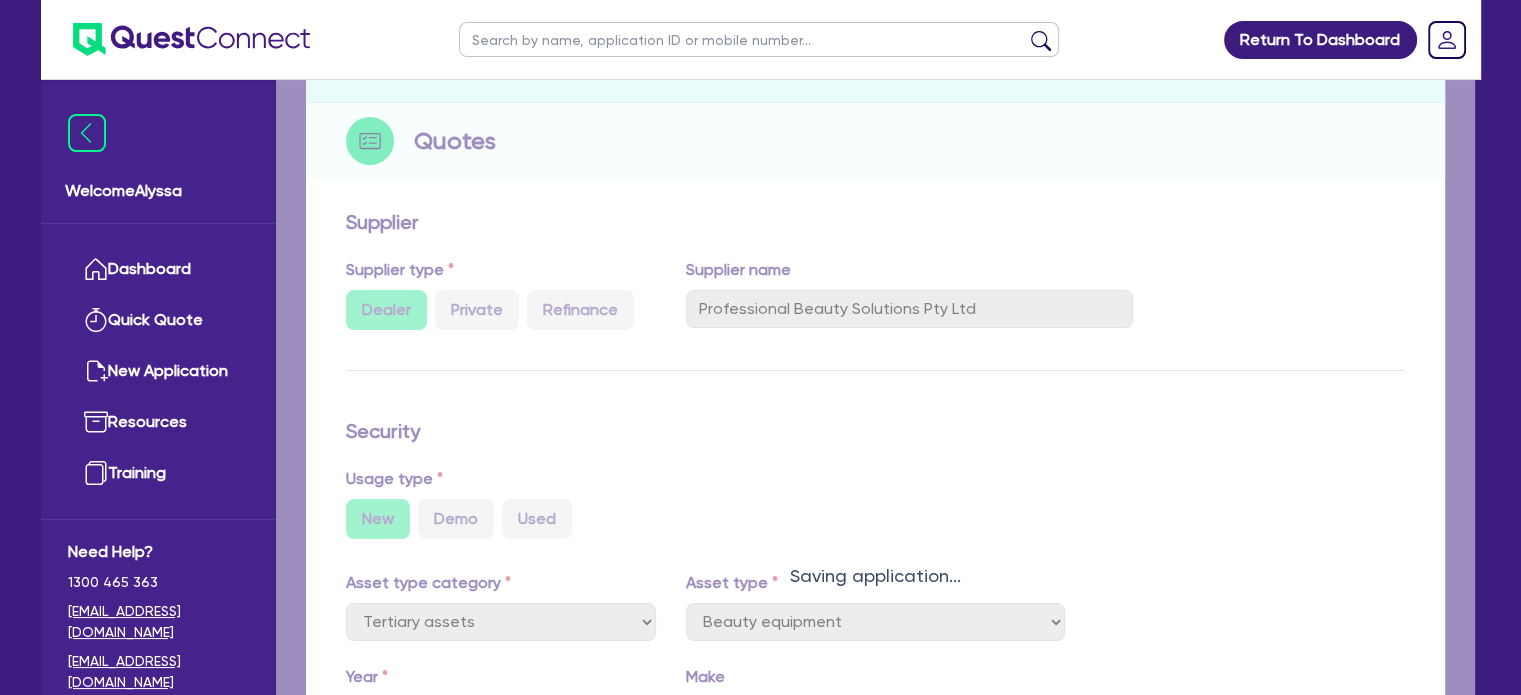 select on "TERTIARY_ASSETS" 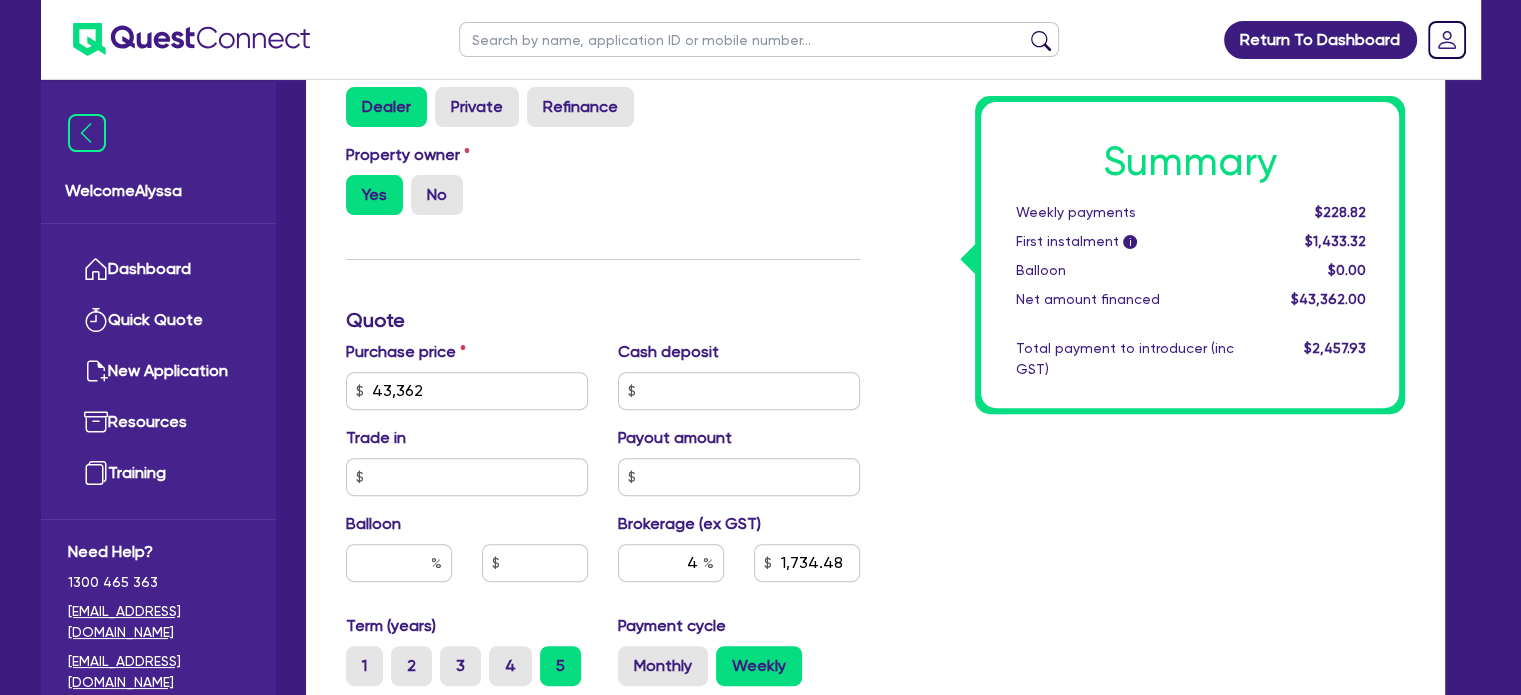 scroll, scrollTop: 1119, scrollLeft: 0, axis: vertical 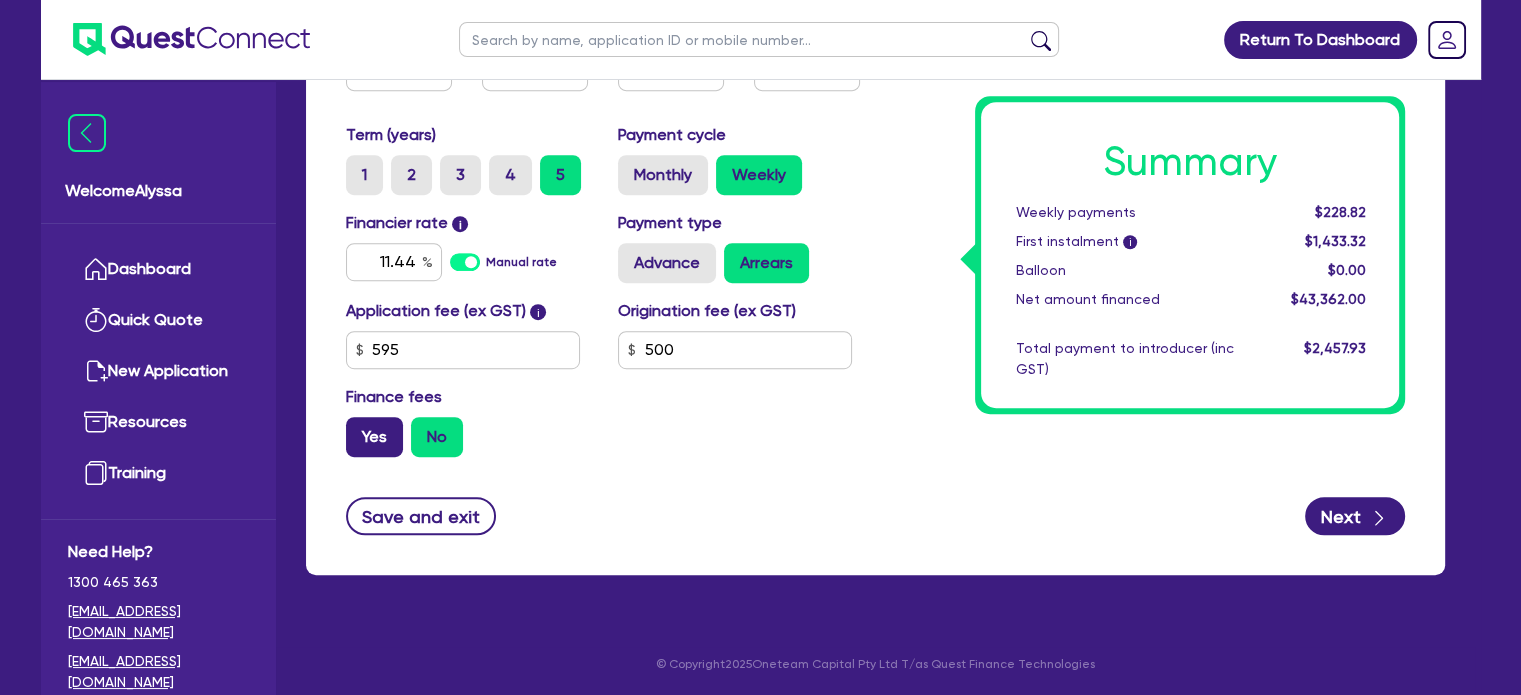 click on "Yes" at bounding box center [374, 437] 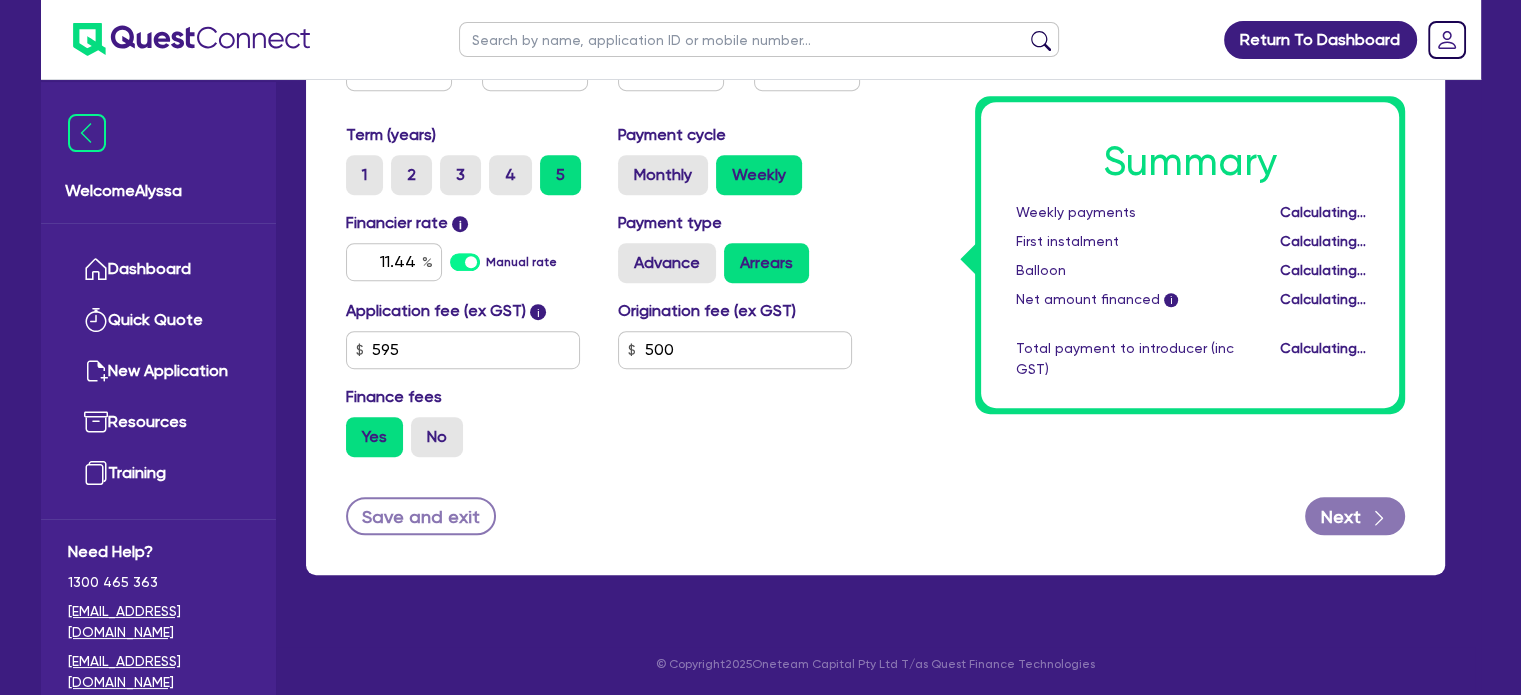 type on "1,782.66" 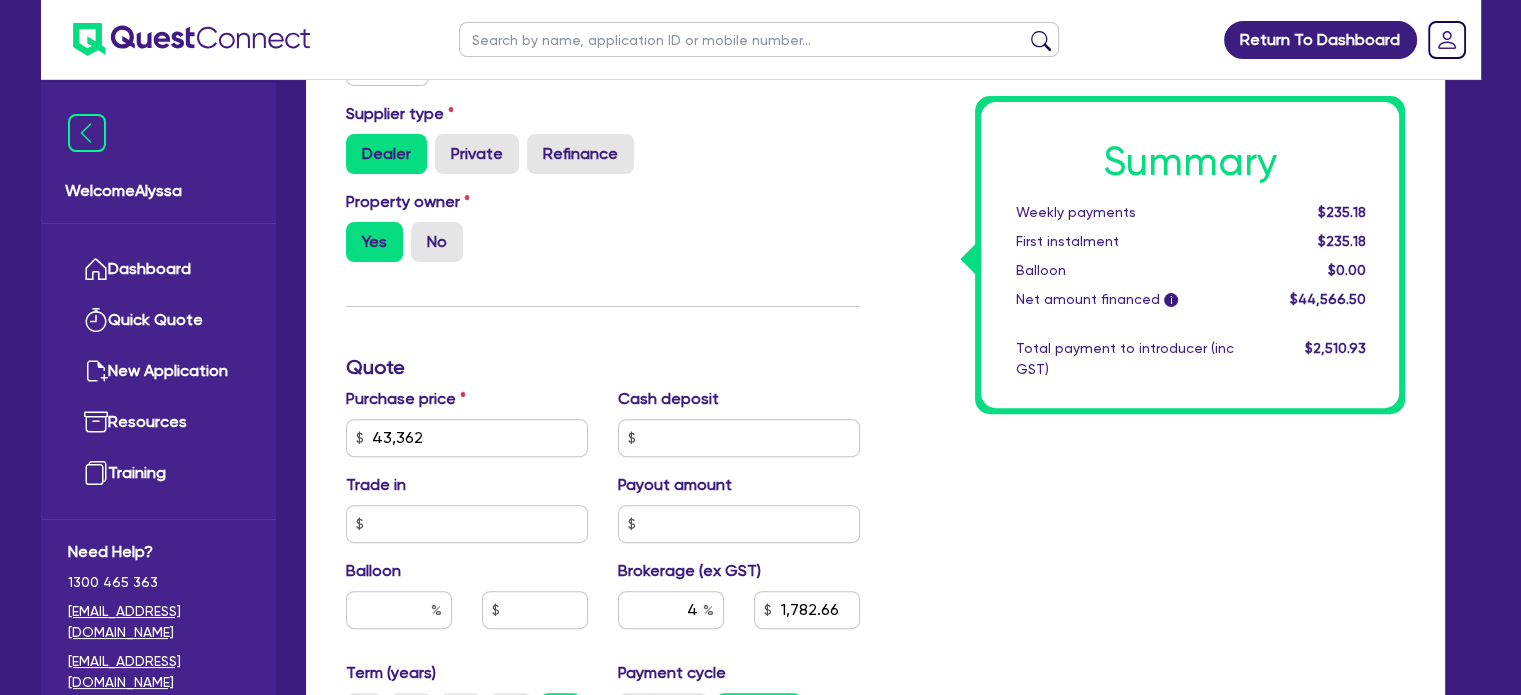 scroll, scrollTop: 0, scrollLeft: 0, axis: both 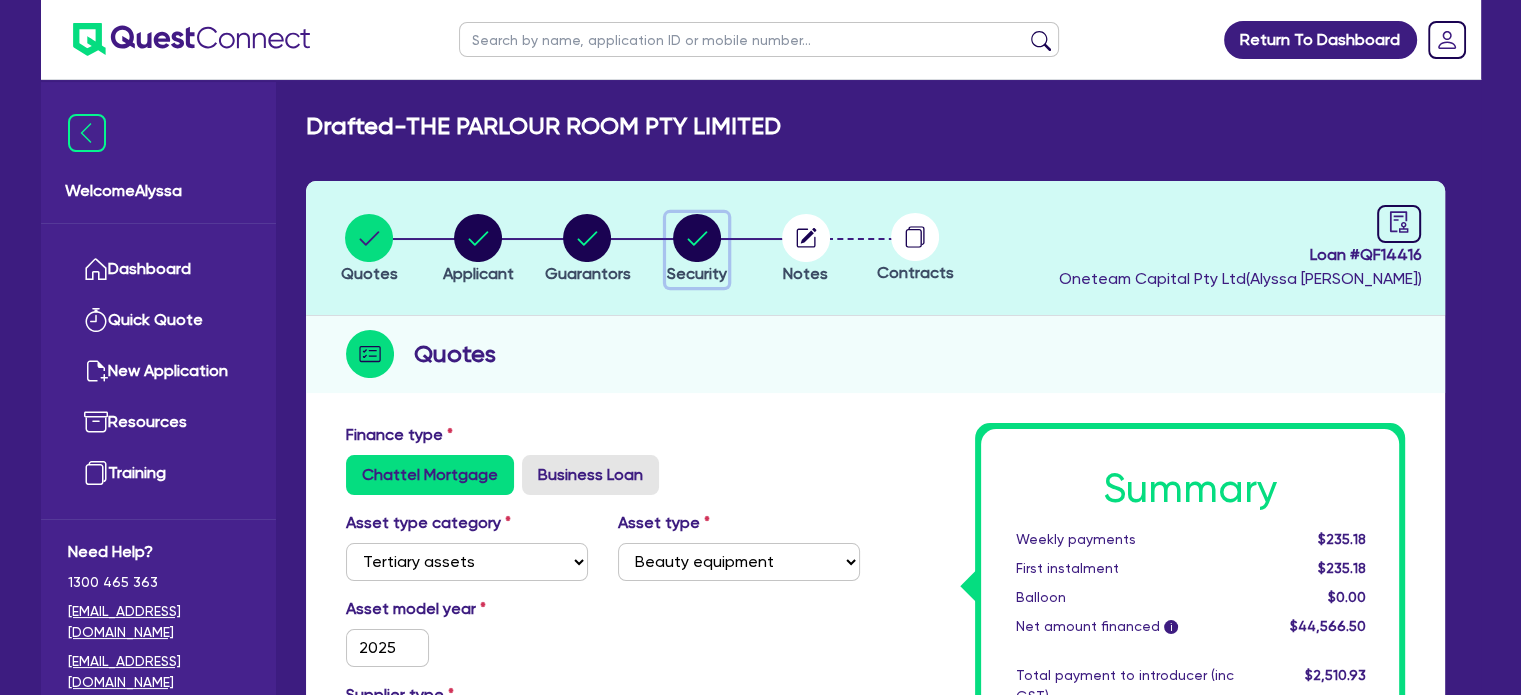 click 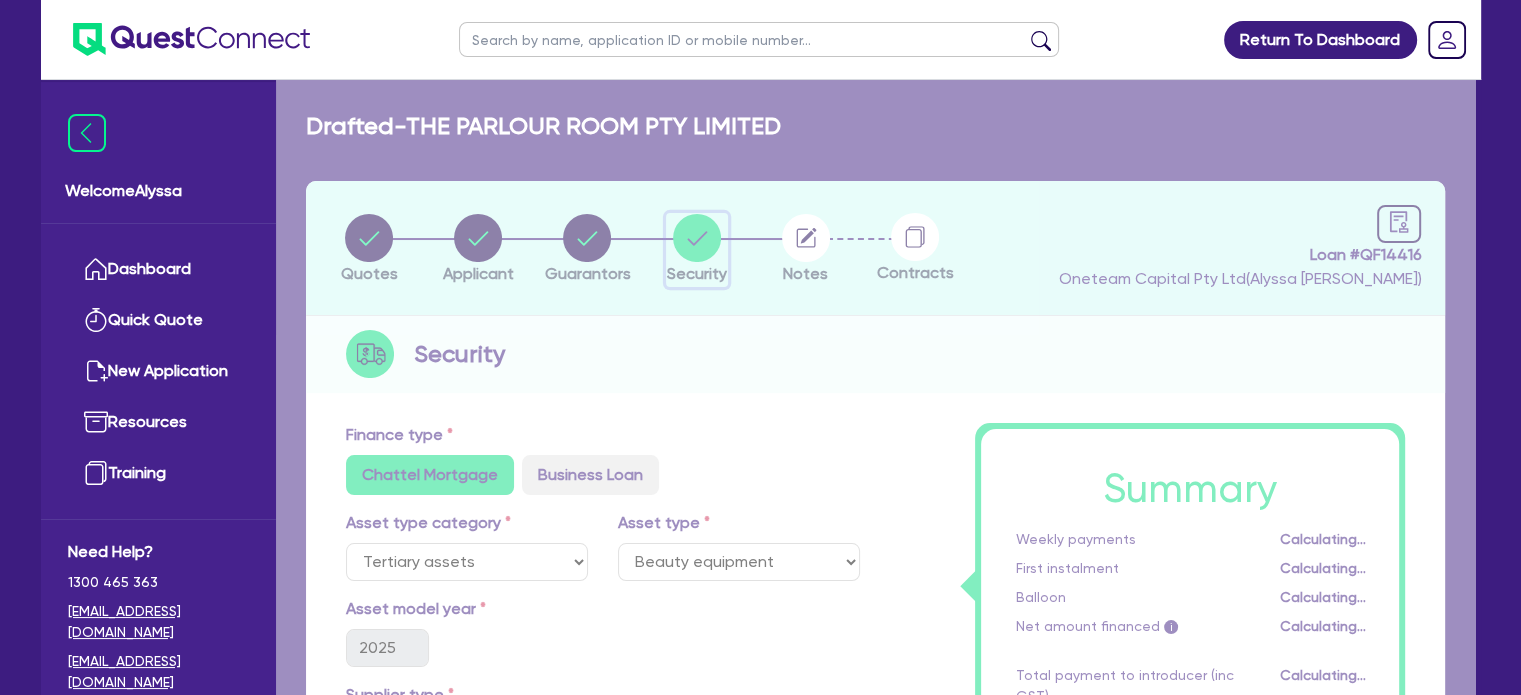 select on "TERTIARY_ASSETS" 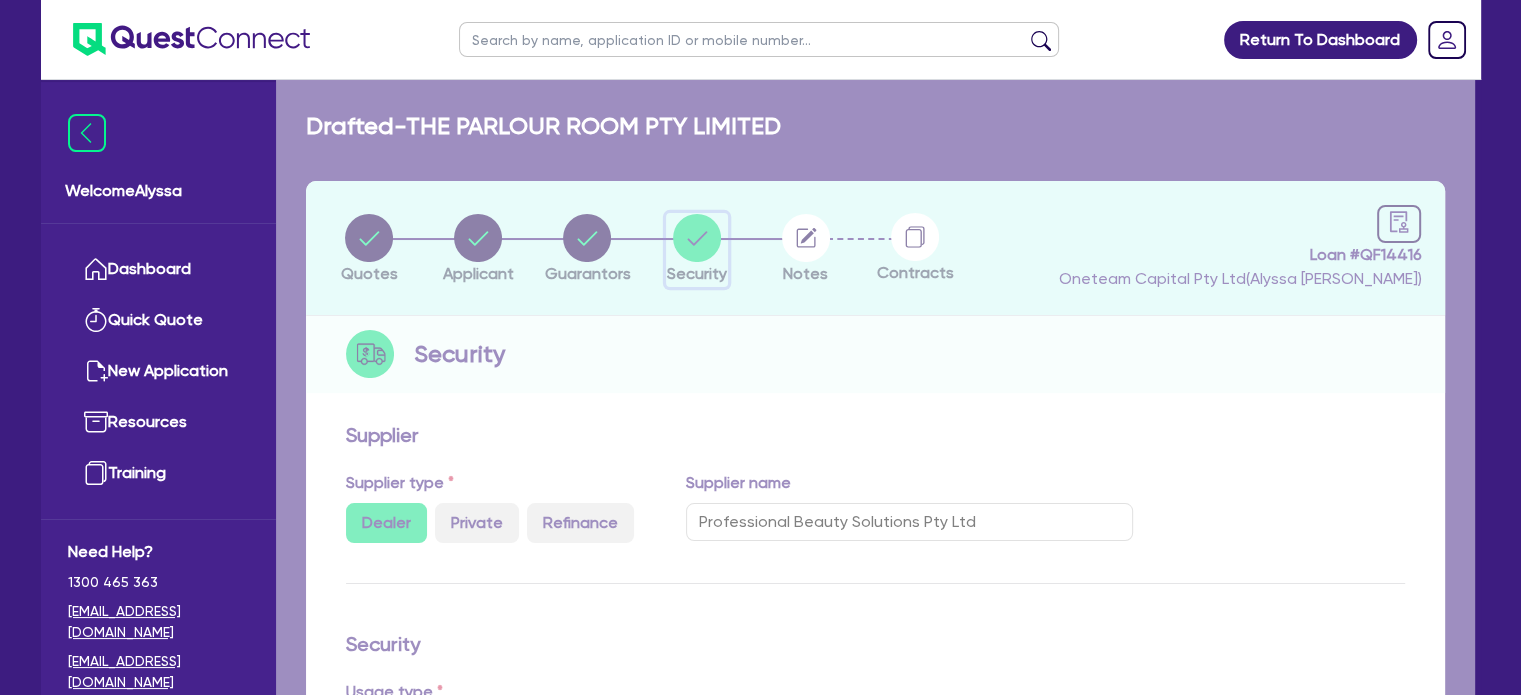 select on "BEAUTY_EQUIPMENT" 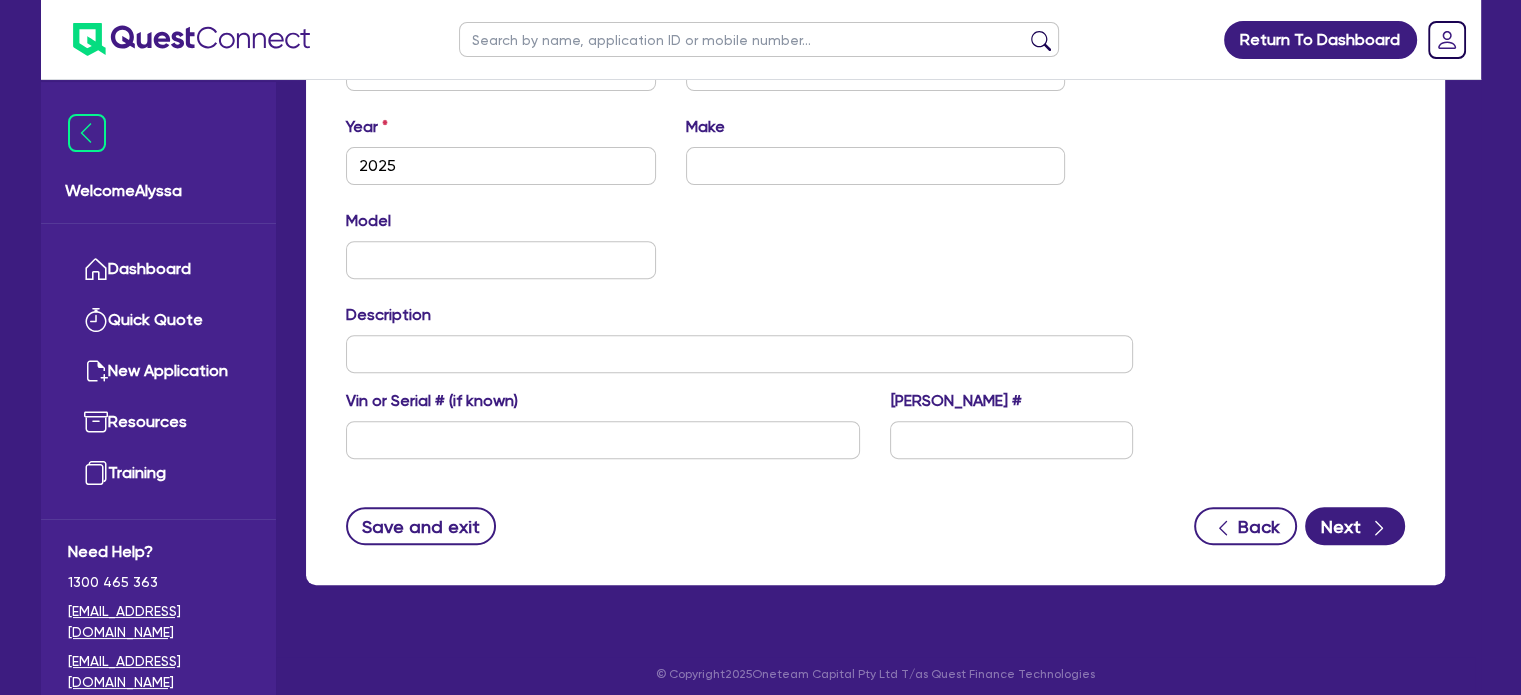 scroll, scrollTop: 770, scrollLeft: 0, axis: vertical 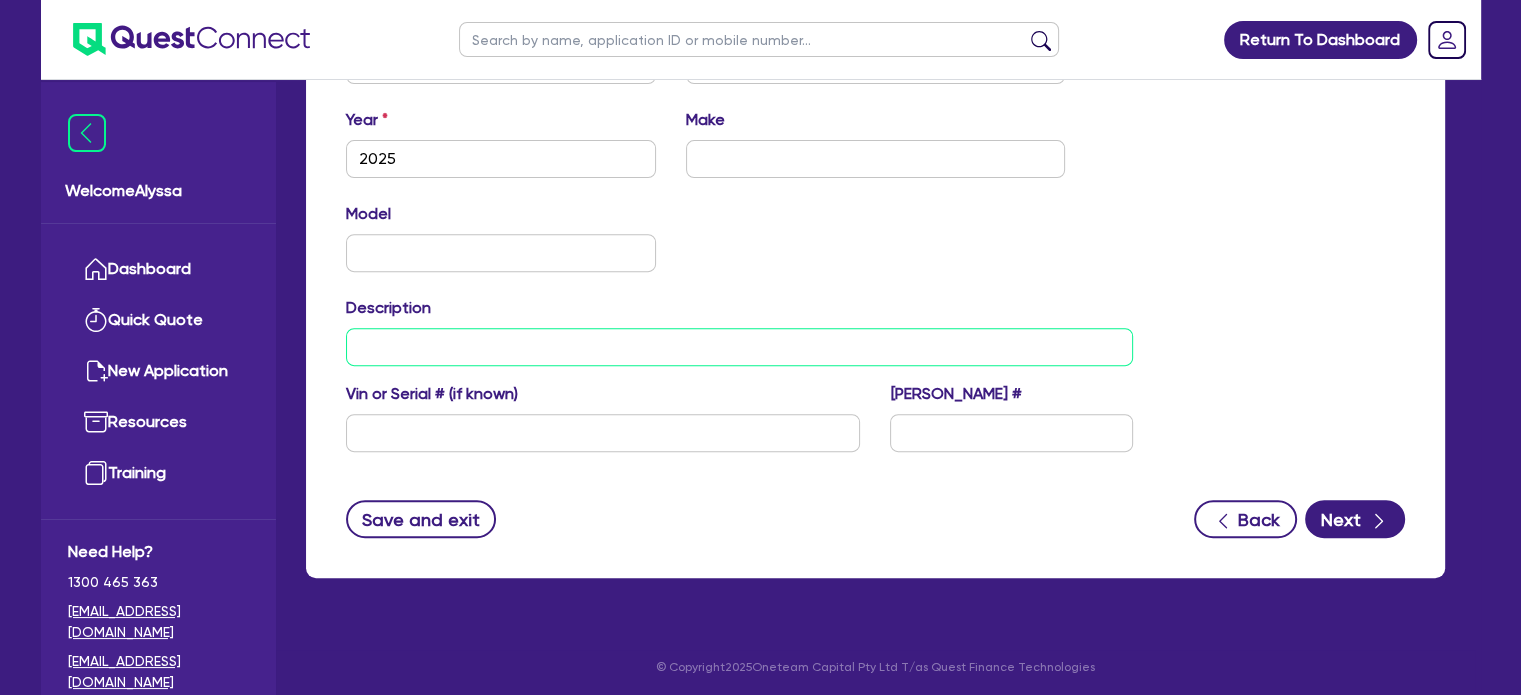 click at bounding box center (739, 347) 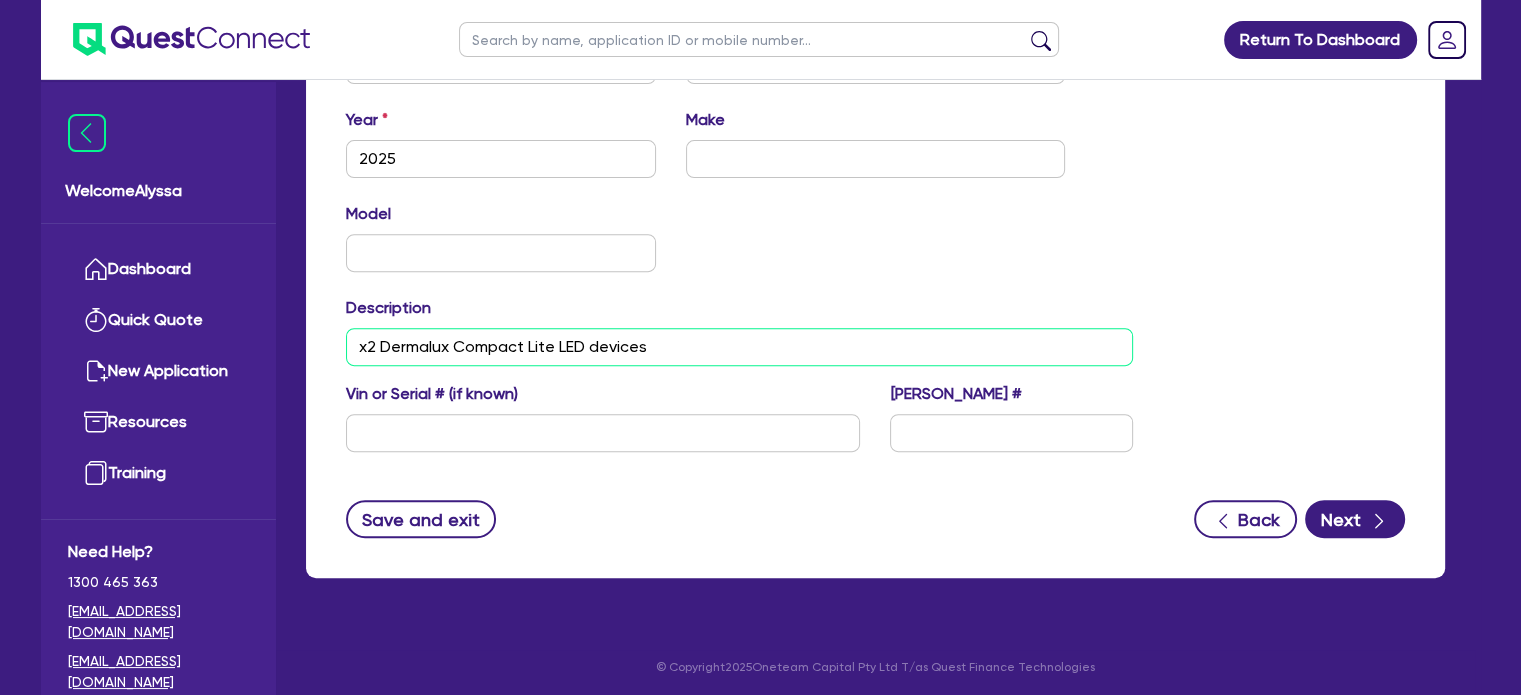 type on "x2 Dermalux Compact Lite LED devices" 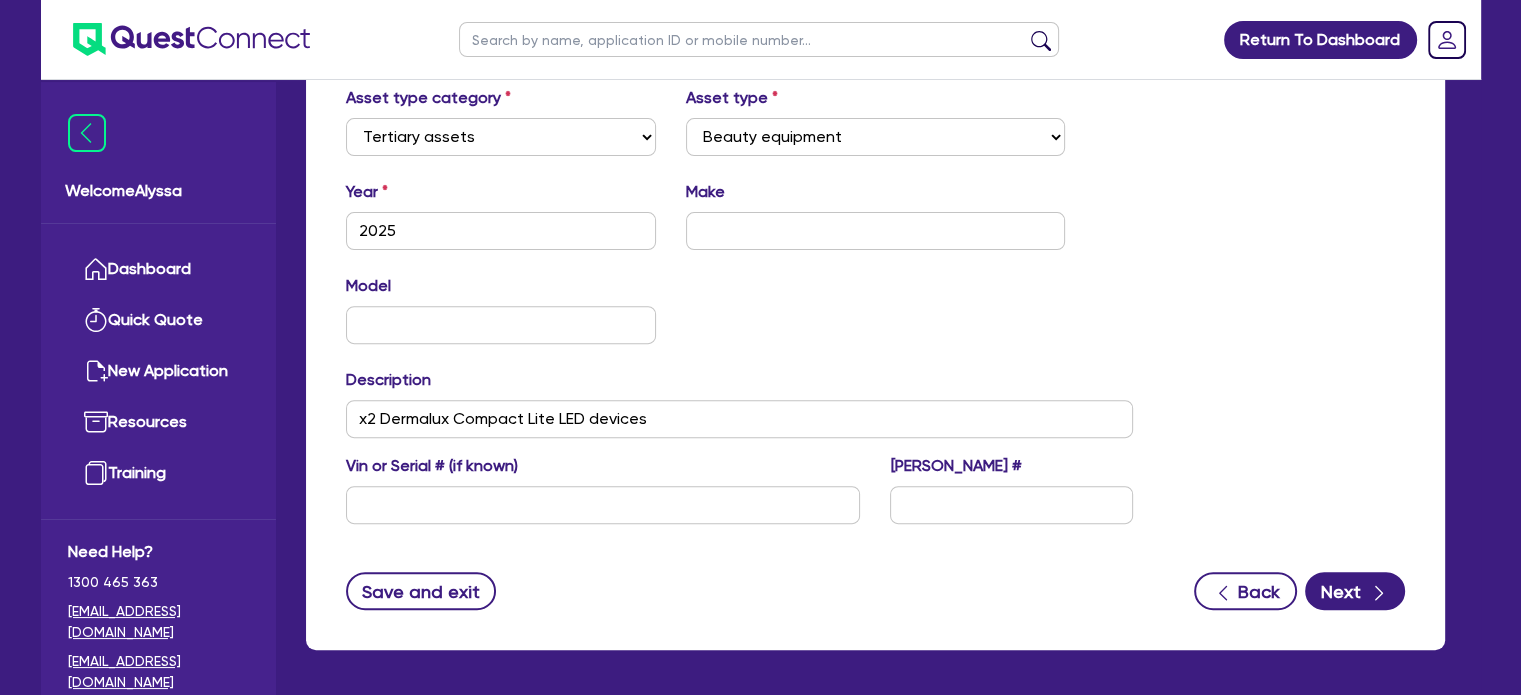 scroll, scrollTop: 0, scrollLeft: 0, axis: both 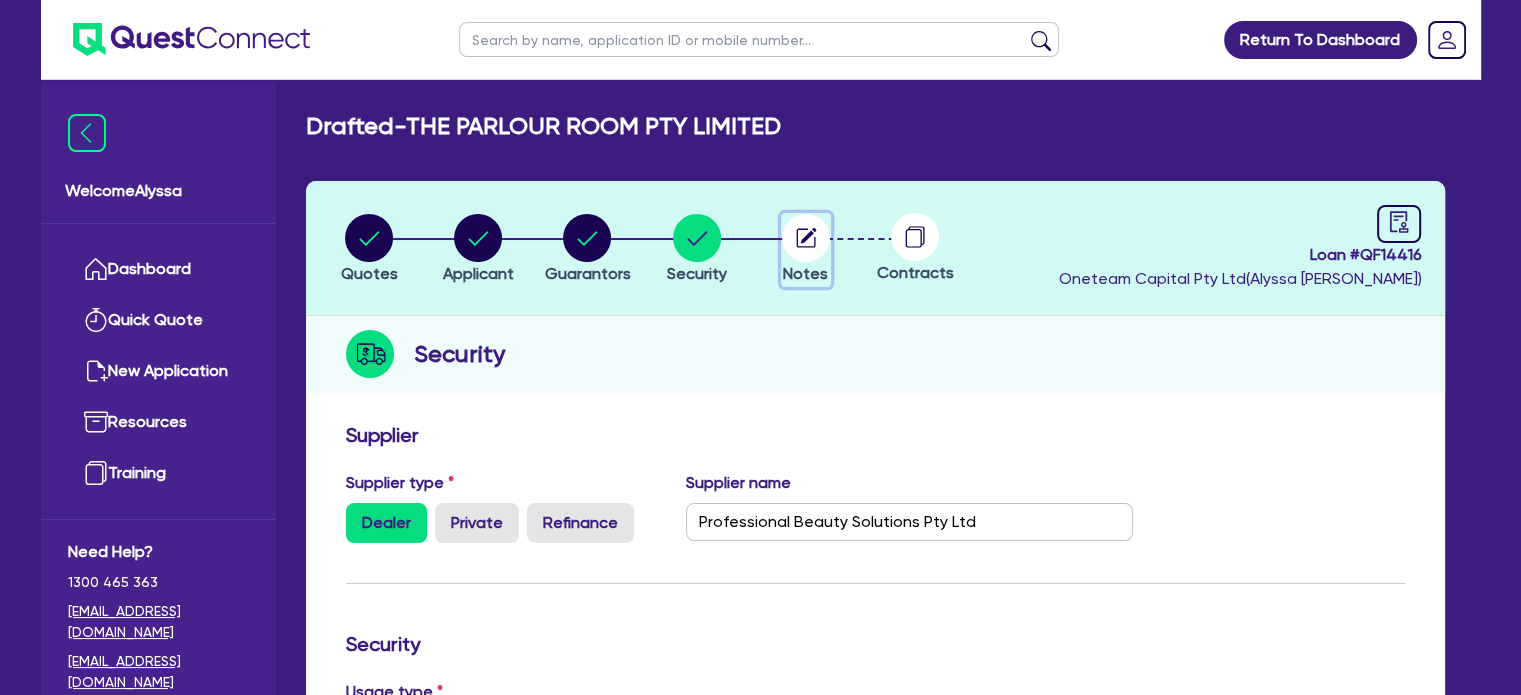 click 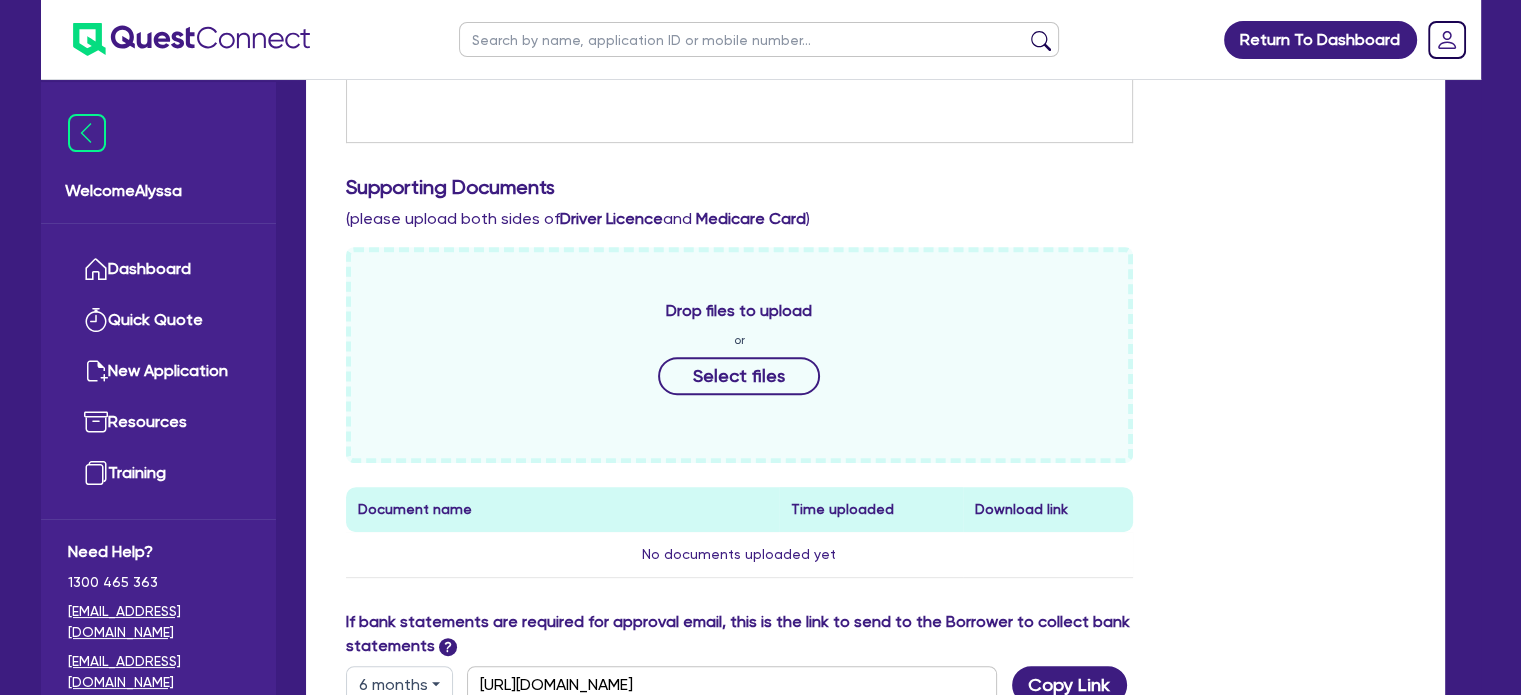 scroll, scrollTop: 1103, scrollLeft: 0, axis: vertical 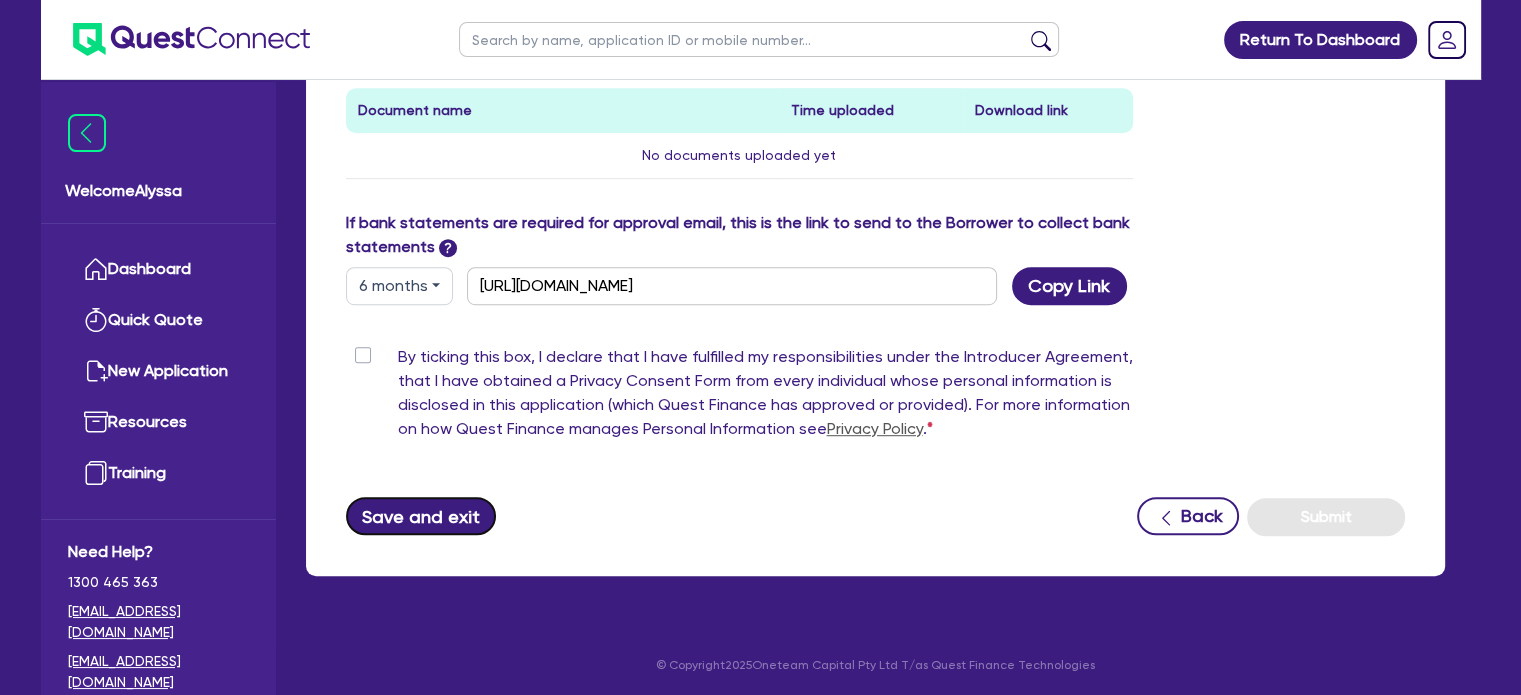 click on "Save and exit" at bounding box center (421, 516) 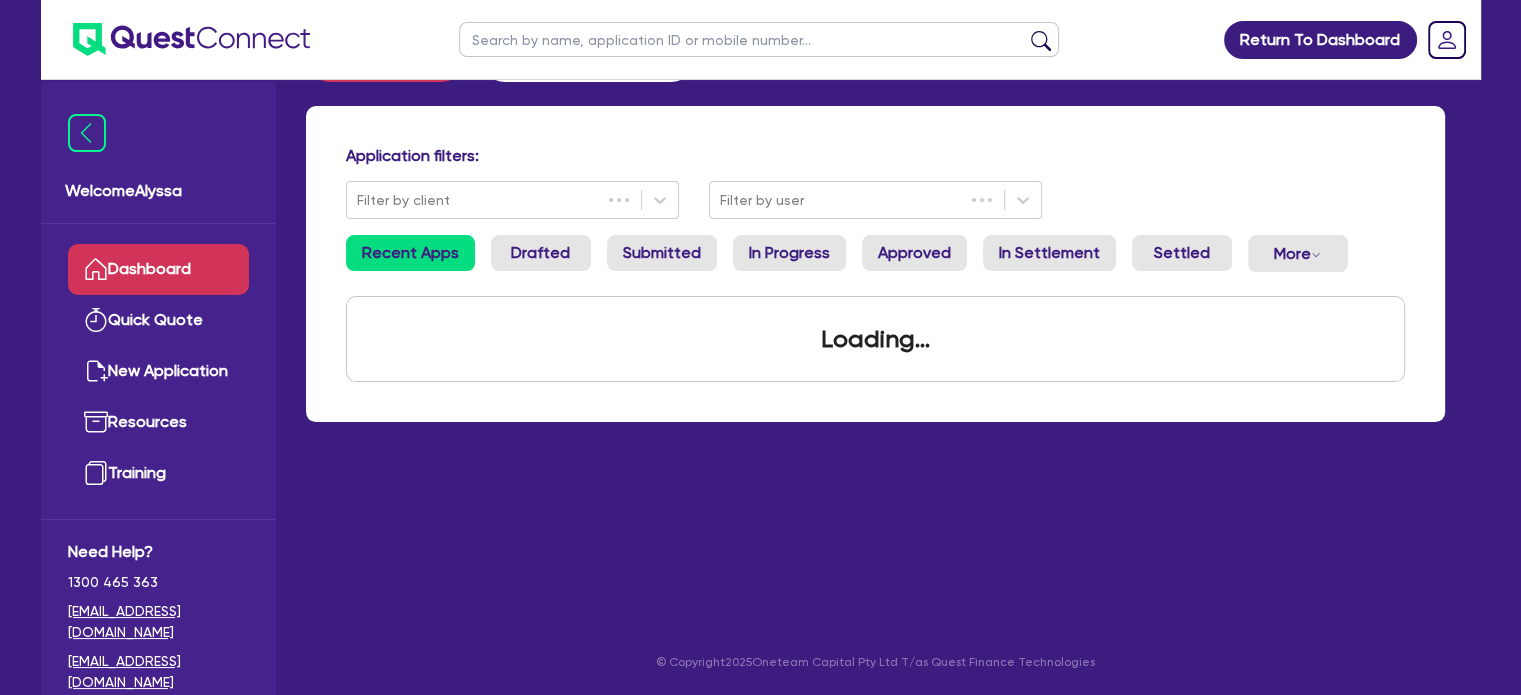 scroll, scrollTop: 0, scrollLeft: 0, axis: both 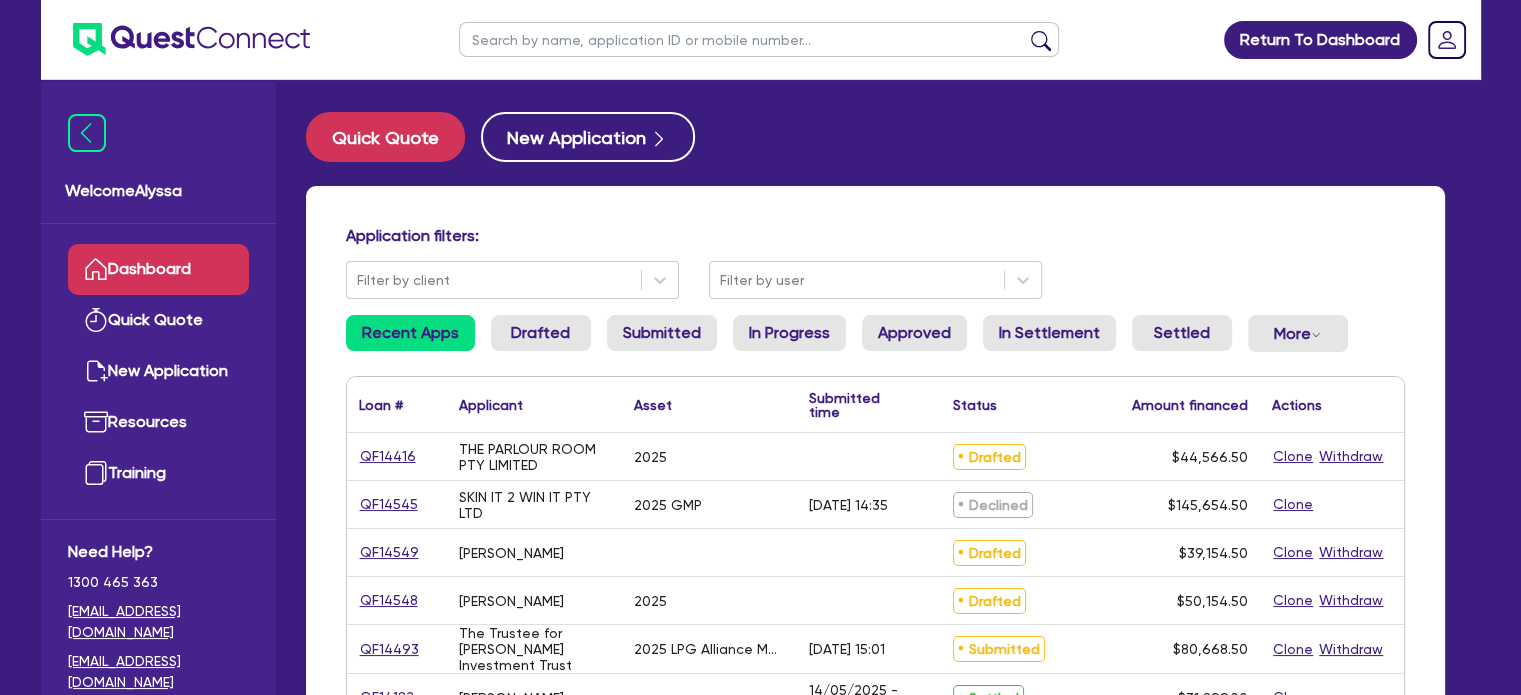 click at bounding box center [759, 39] 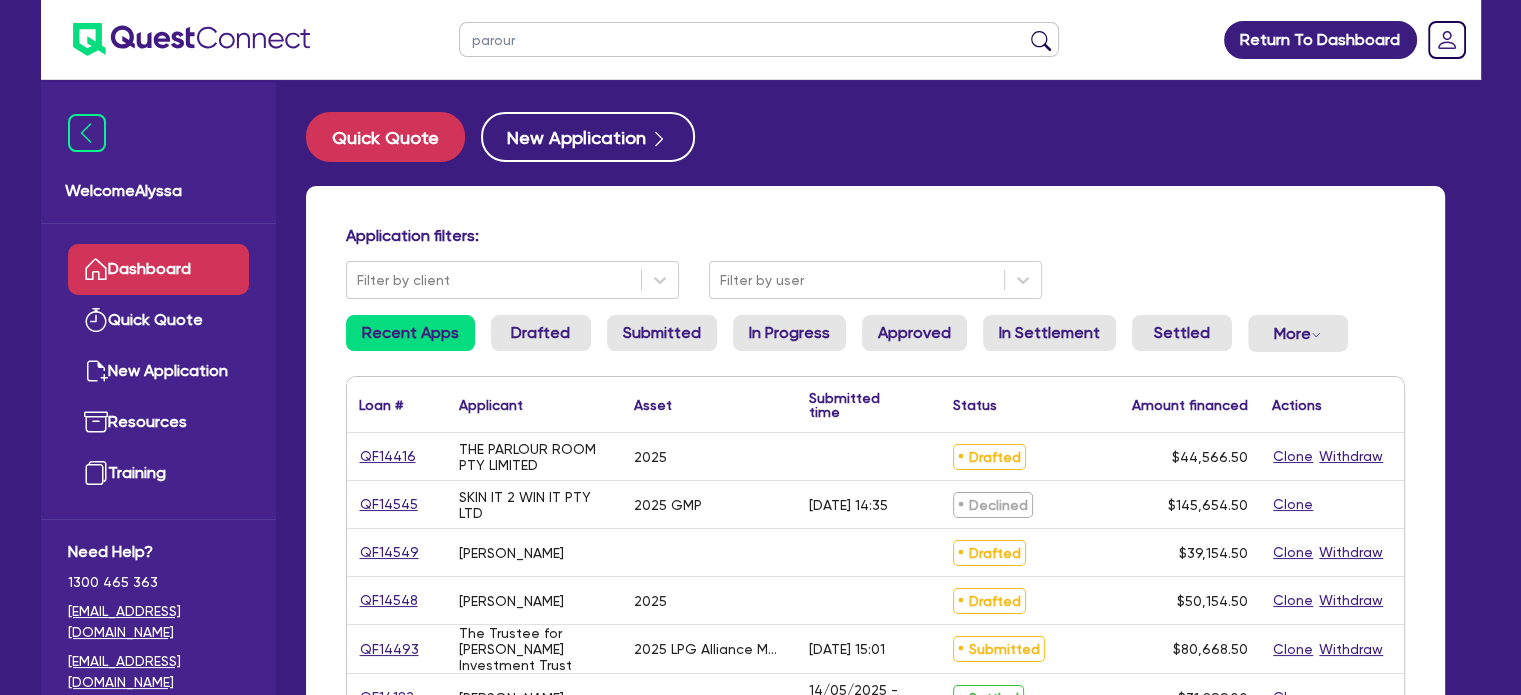 click at bounding box center [1041, 44] 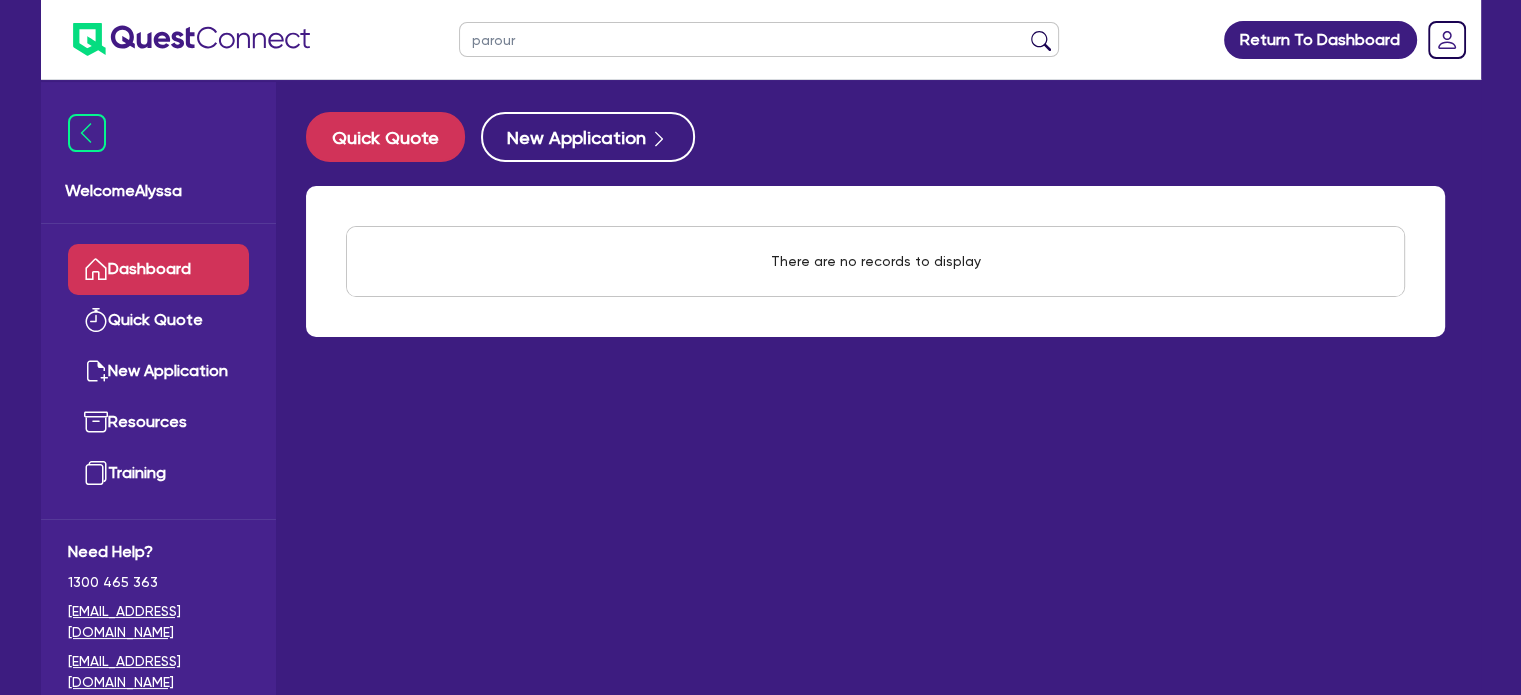 click on "parour" at bounding box center (759, 39) 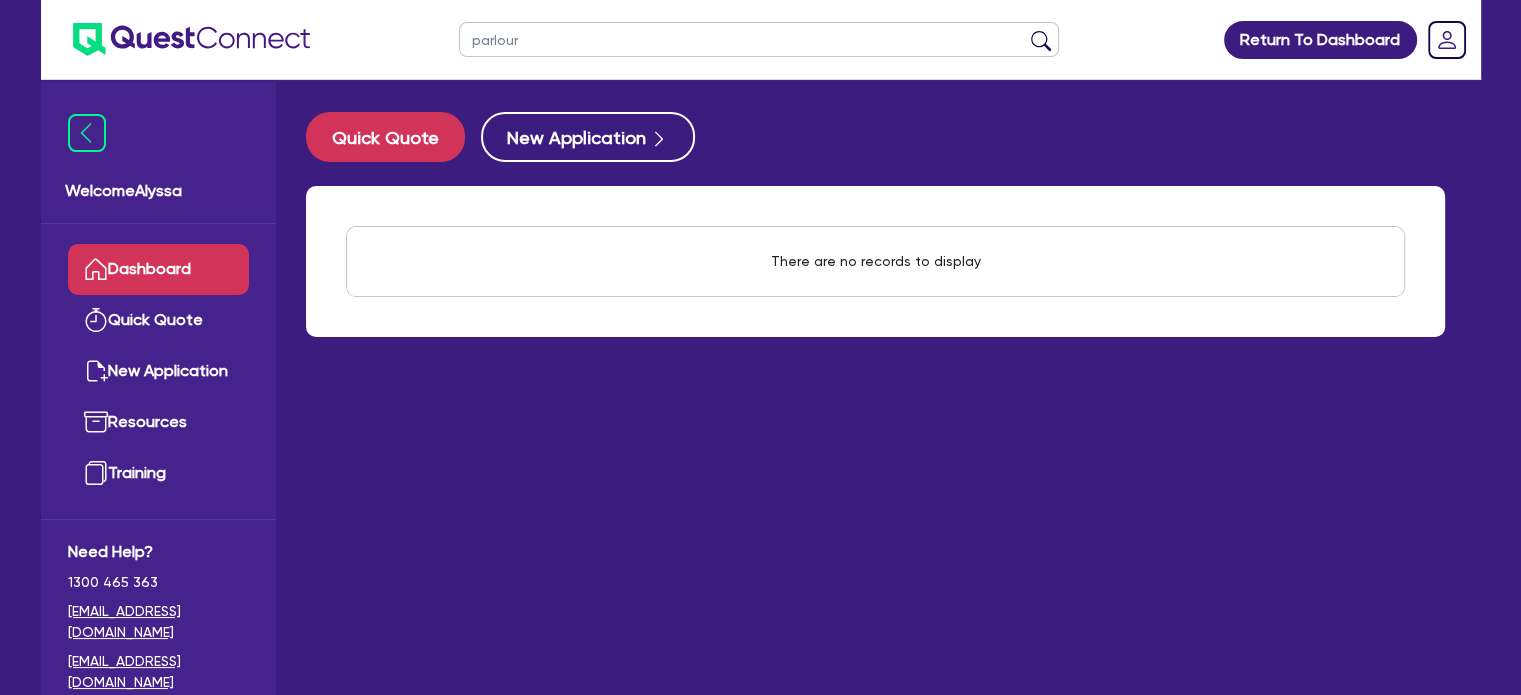 type on "parlour" 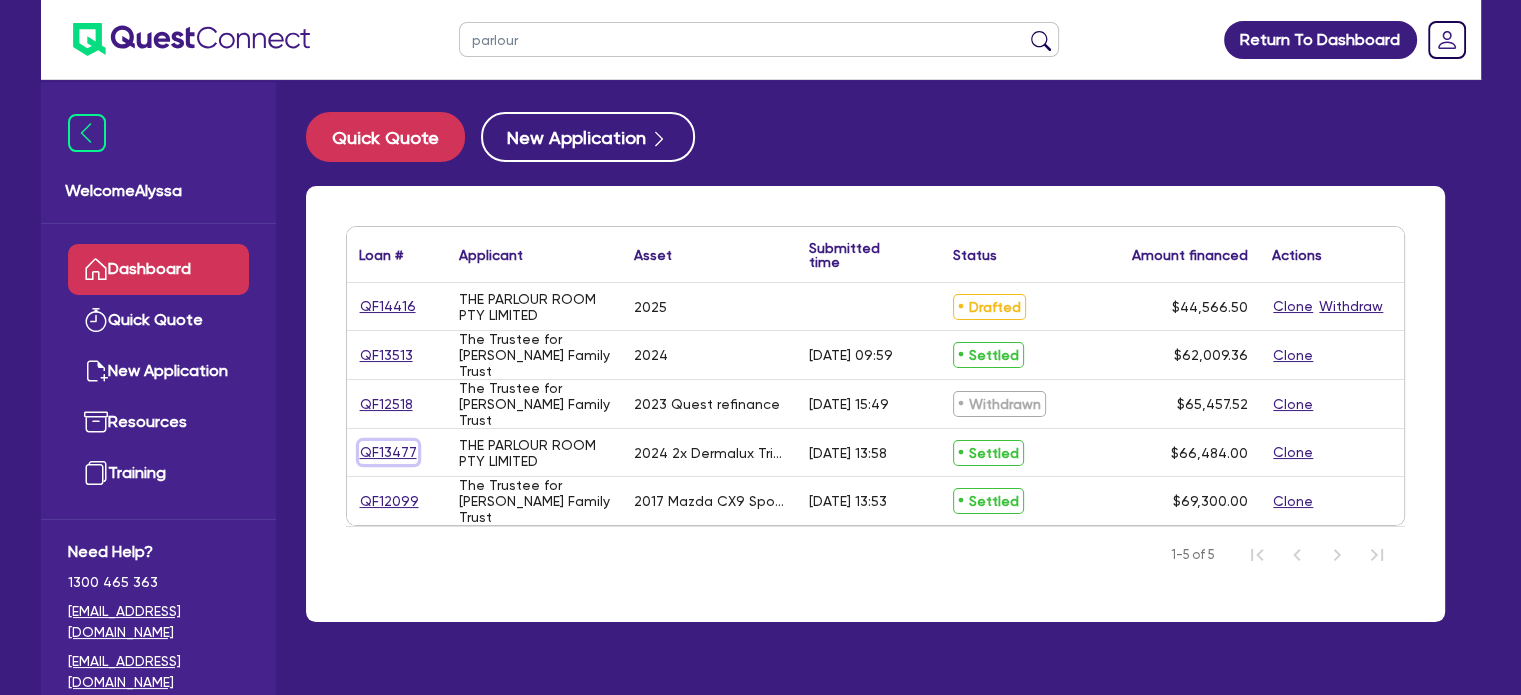 click on "QF13477" at bounding box center (388, 452) 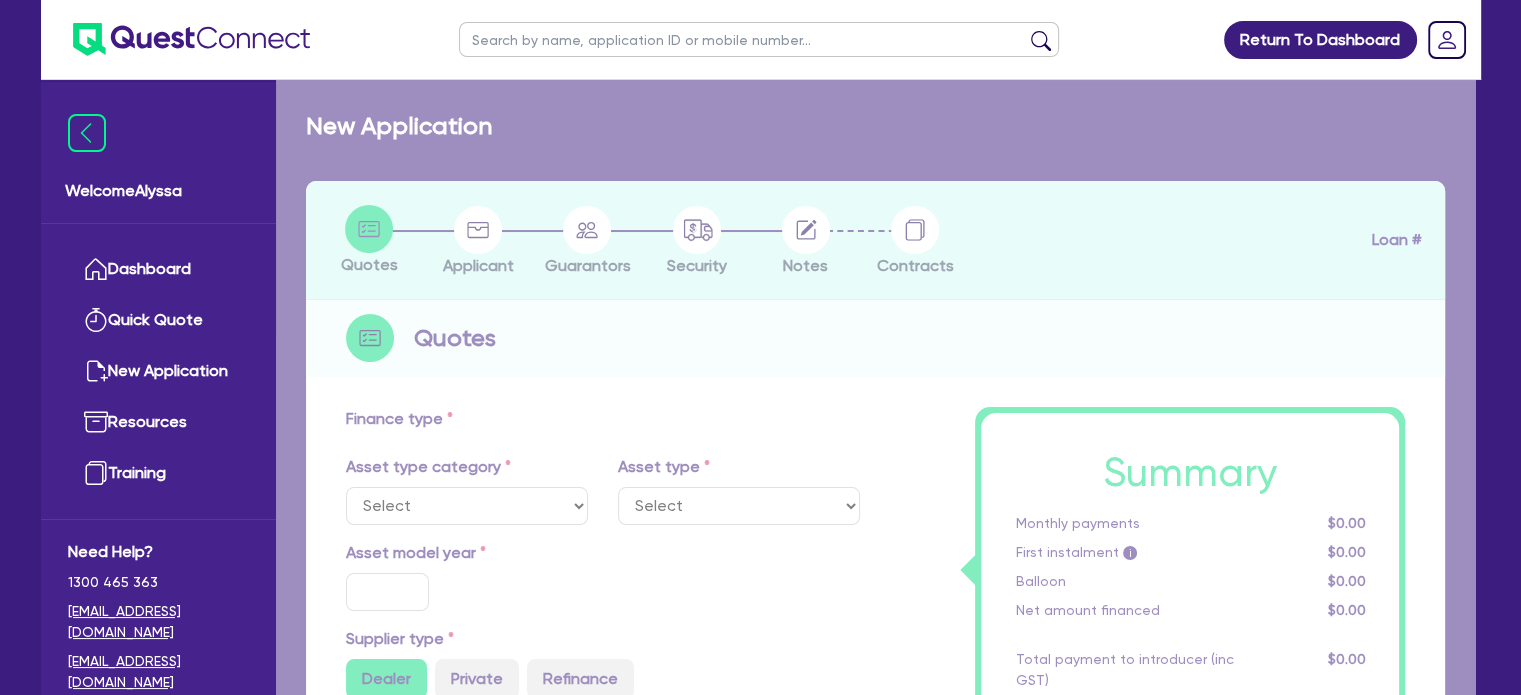 select on "TERTIARY_ASSETS" 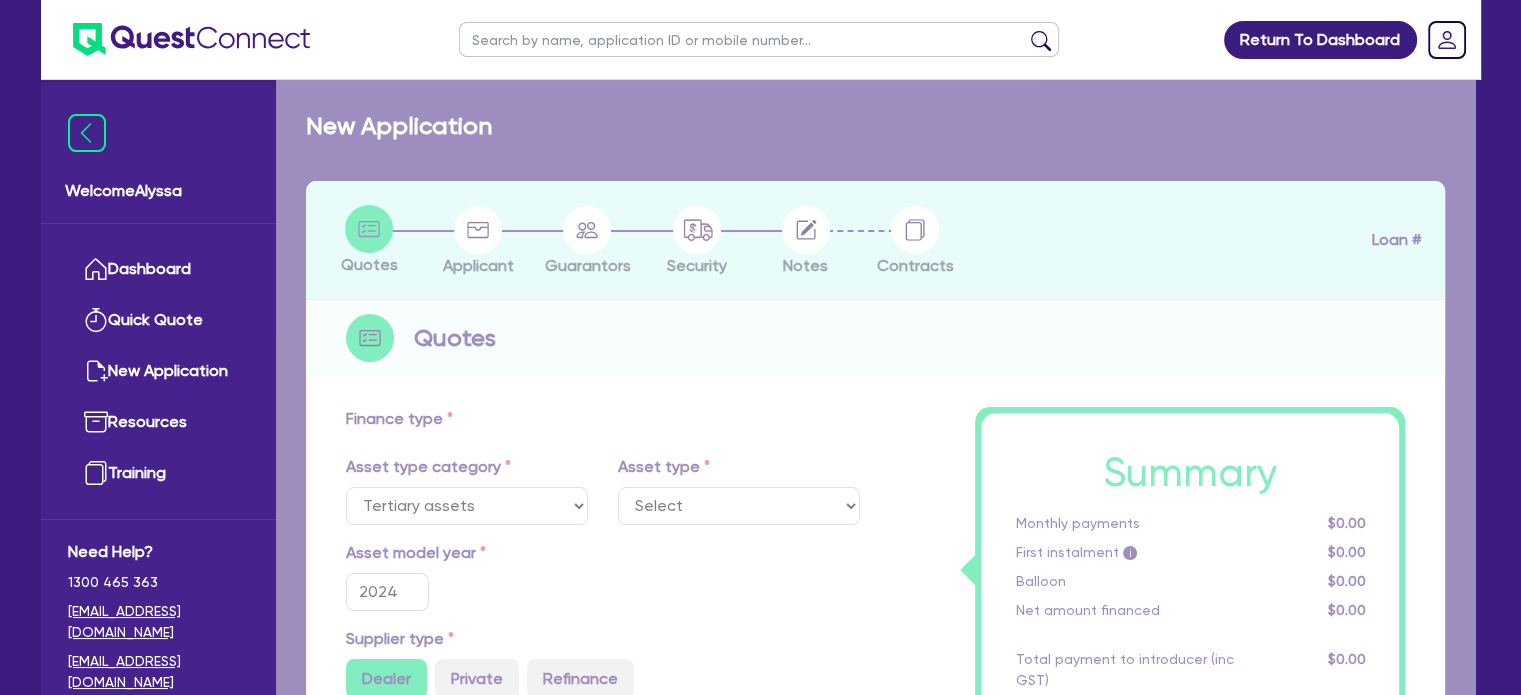 select on "BEAUTY_EQUIPMENT" 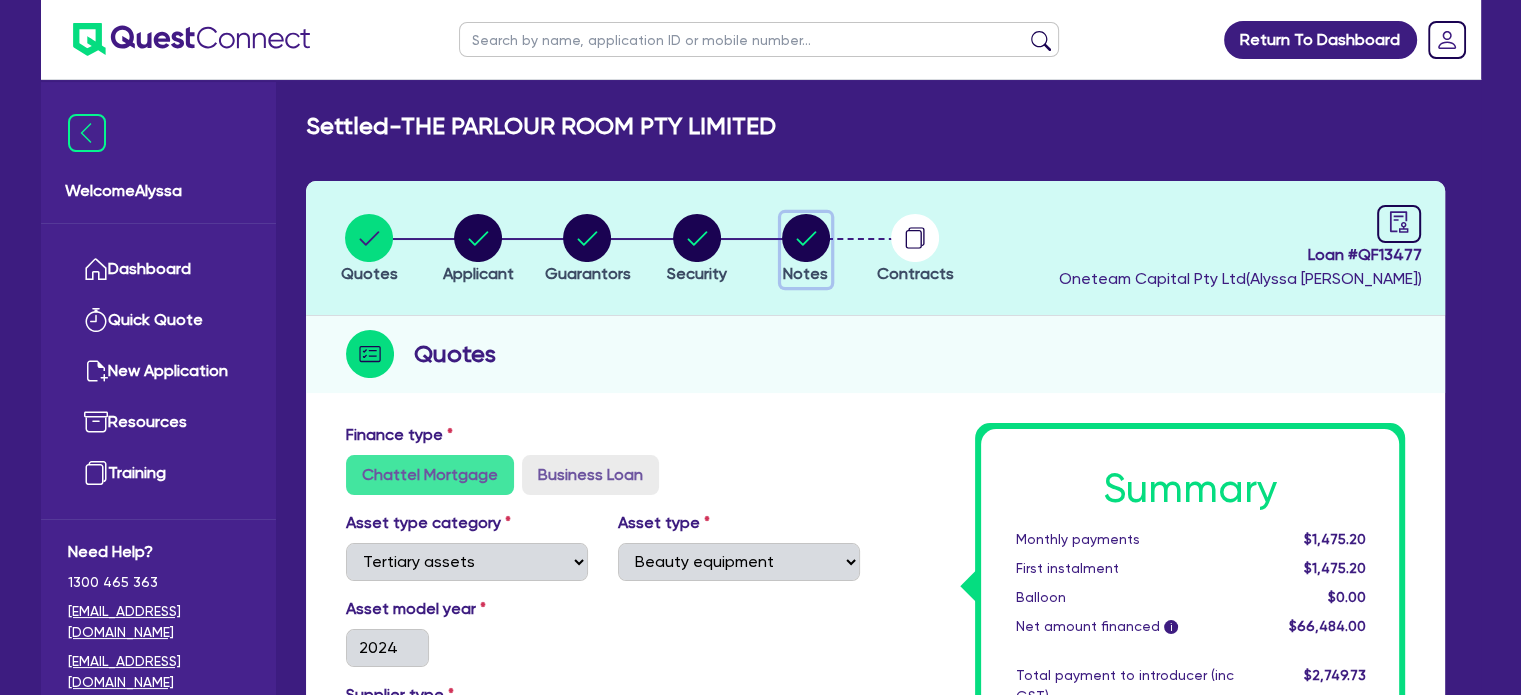 click 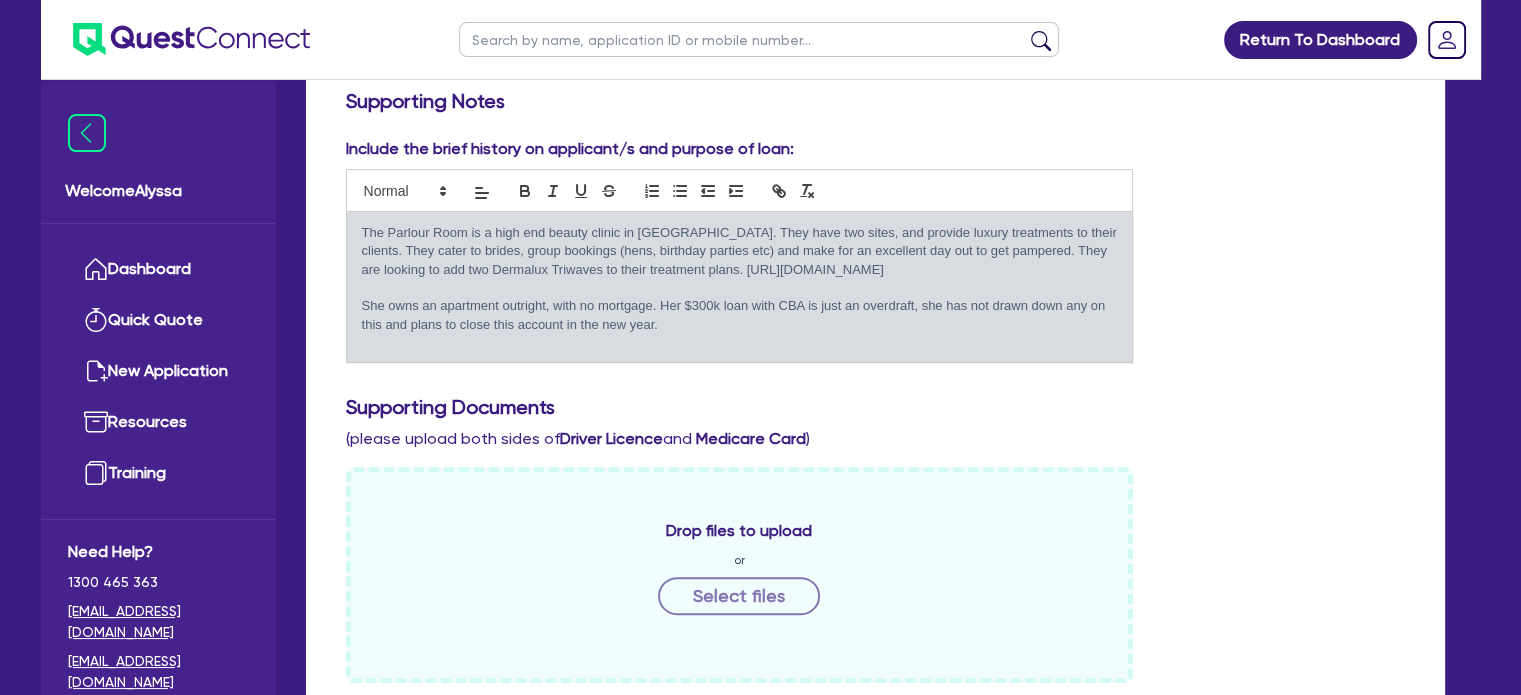 scroll, scrollTop: 484, scrollLeft: 0, axis: vertical 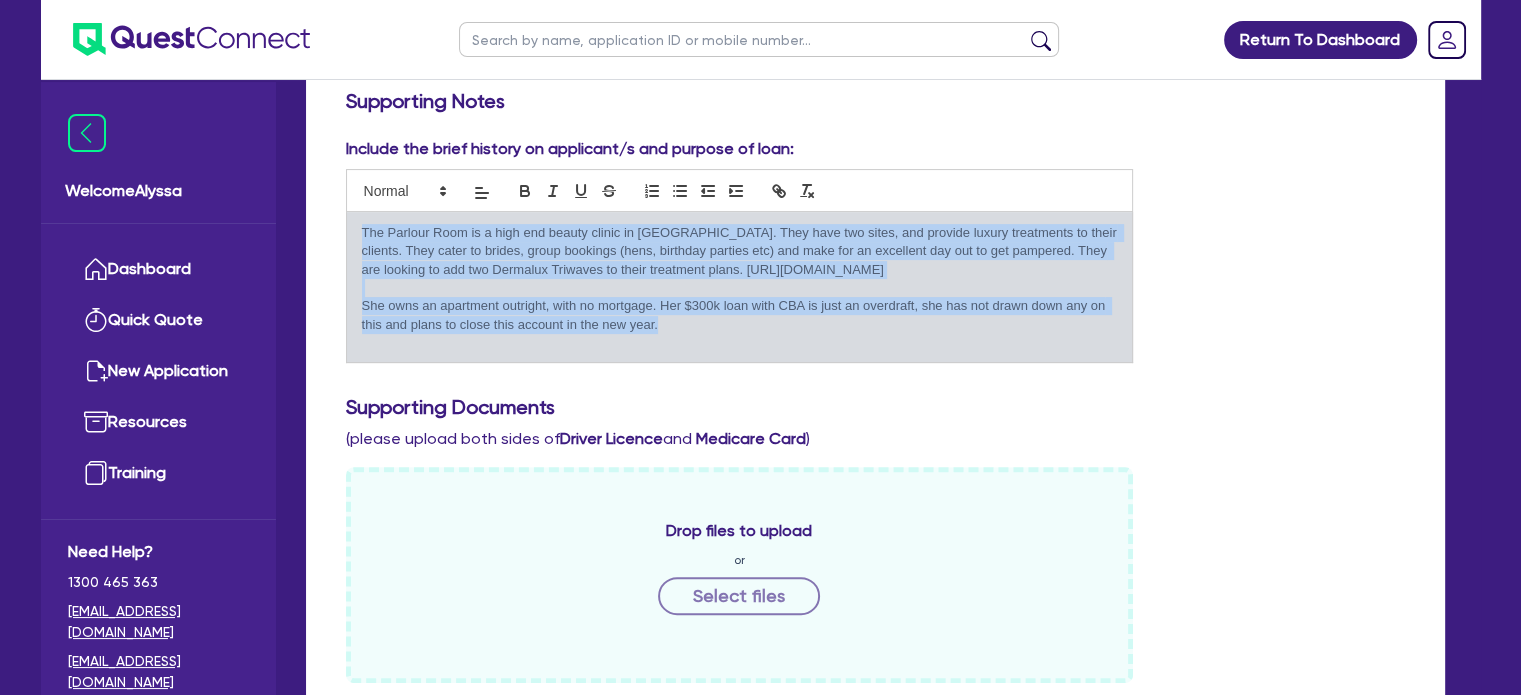 drag, startPoint x: 362, startPoint y: 228, endPoint x: 1085, endPoint y: 325, distance: 729.4779 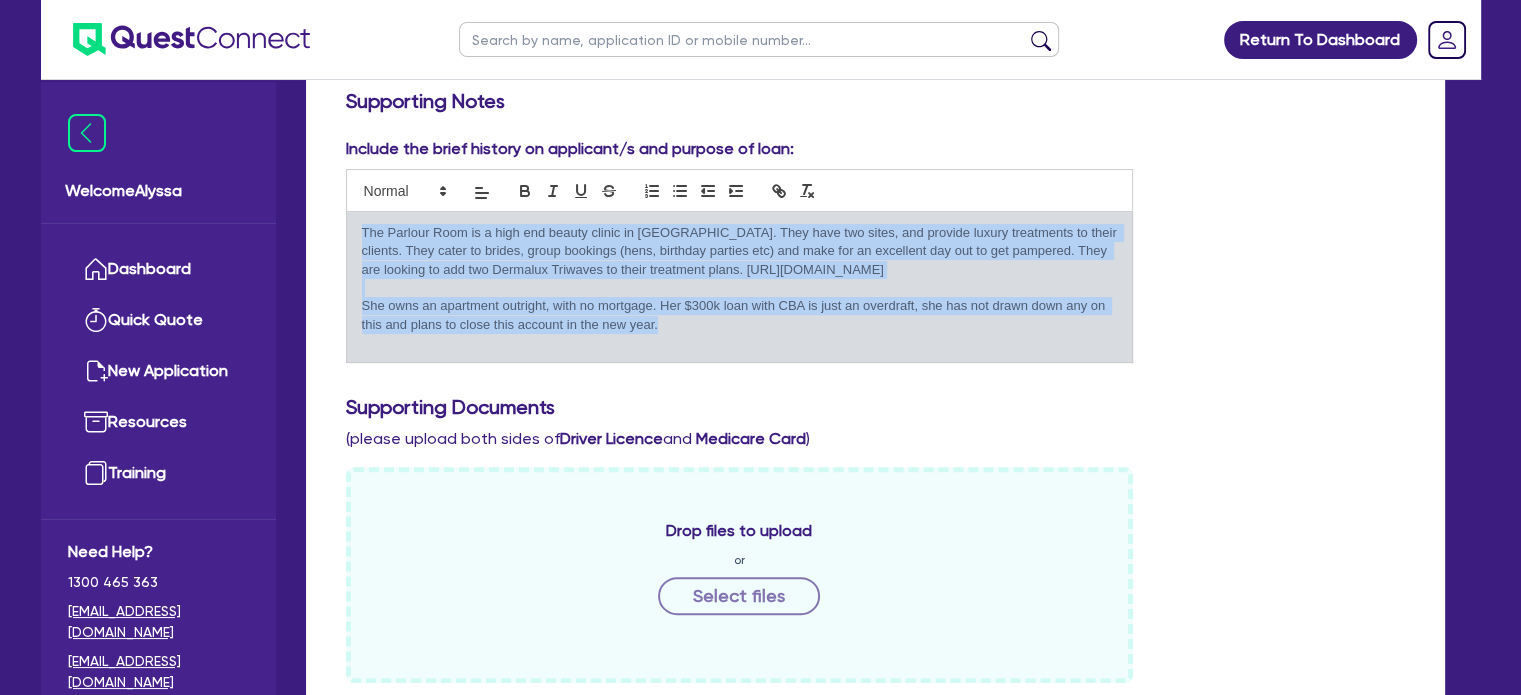 copy on "The Parlour Room is a high end beauty clinic in Sydney. They have two sites, and provide luxury treatments to their clients. They cater to brides, group bookings (hens, birthday parties etc) and make for an excellent day out to get pampered. They are looking to add two Dermalux Triwaves to their treatment plans. https://www.theparlourroom.com.au/treatment/the-parlour-room-clovelly/ She owns an apartment outright, with no mortgage. Her $300k loan with CBA is just an overdraft, she has not drawn down any on this and plans to close this account in the new year." 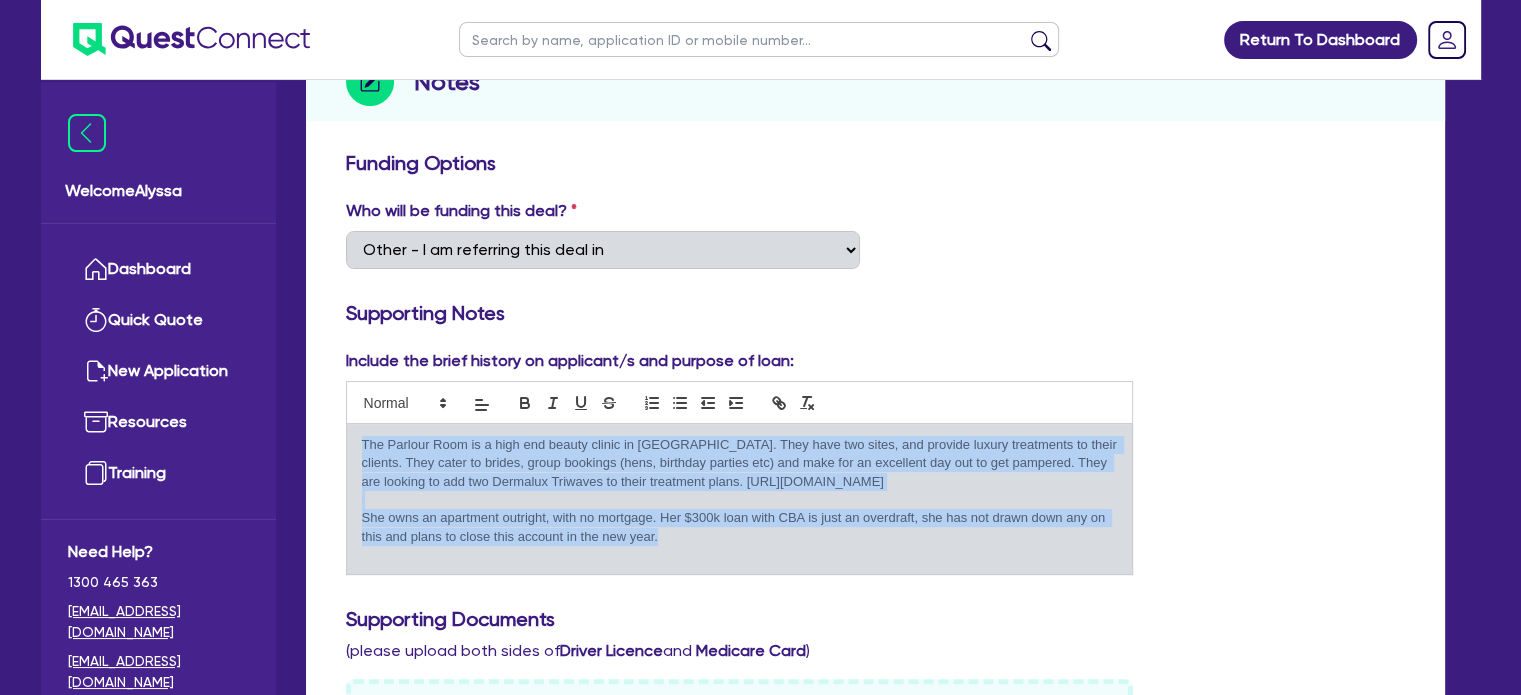 scroll, scrollTop: 0, scrollLeft: 0, axis: both 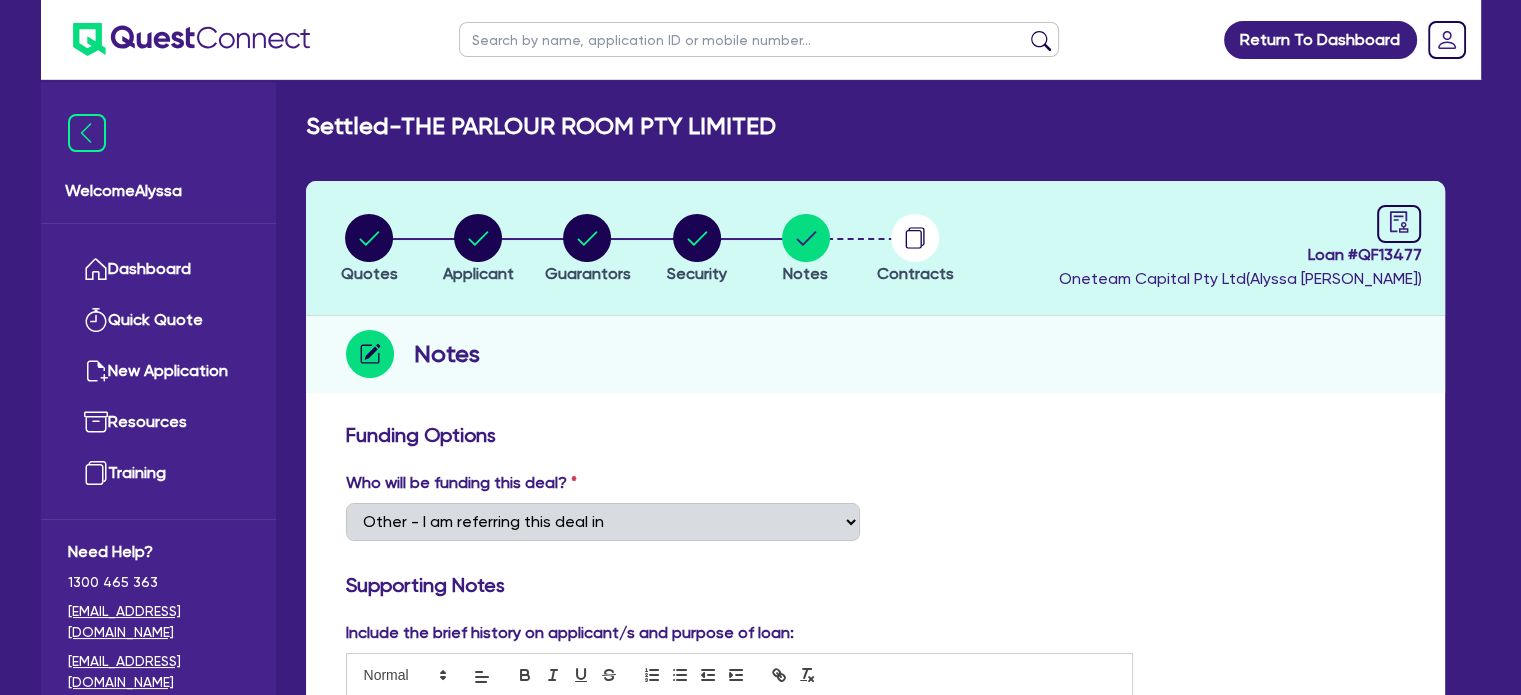 click at bounding box center (759, 39) 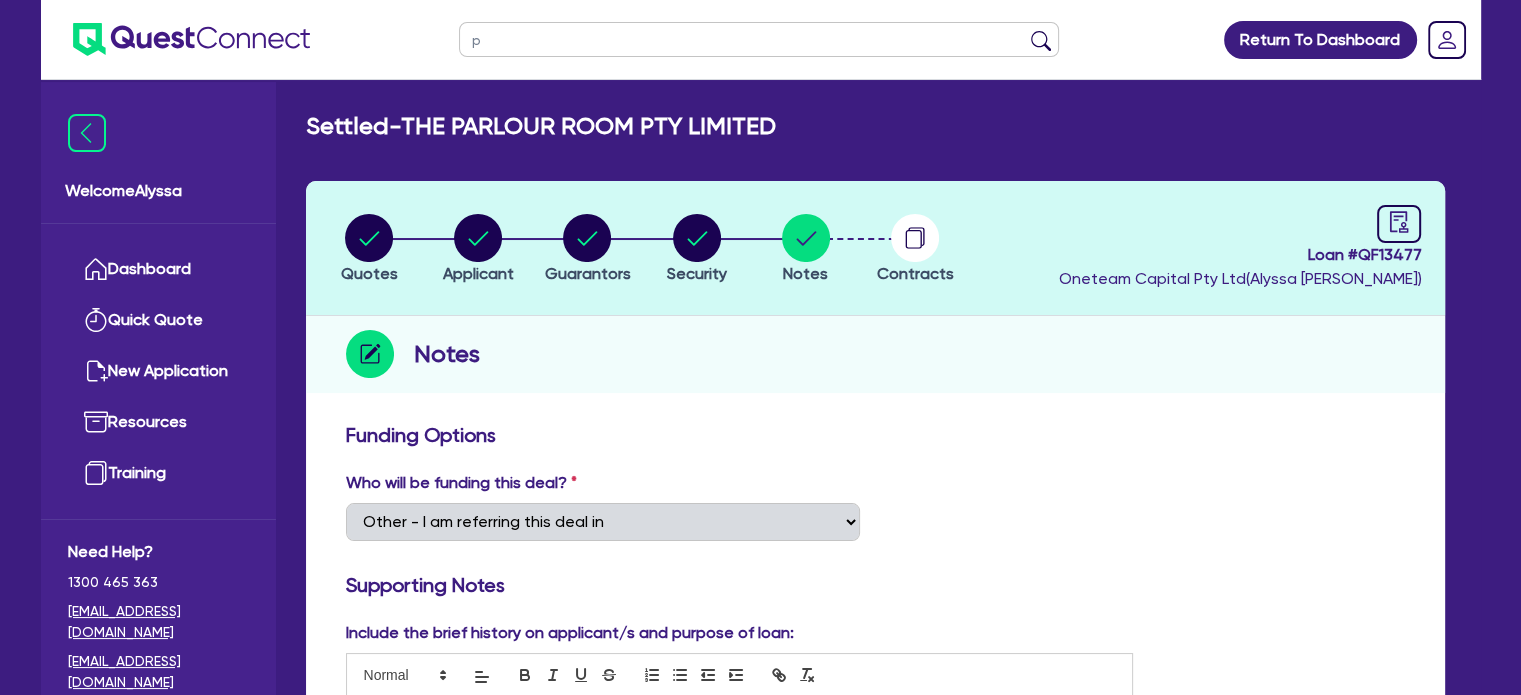 click on "Funding Options" at bounding box center (876, 435) 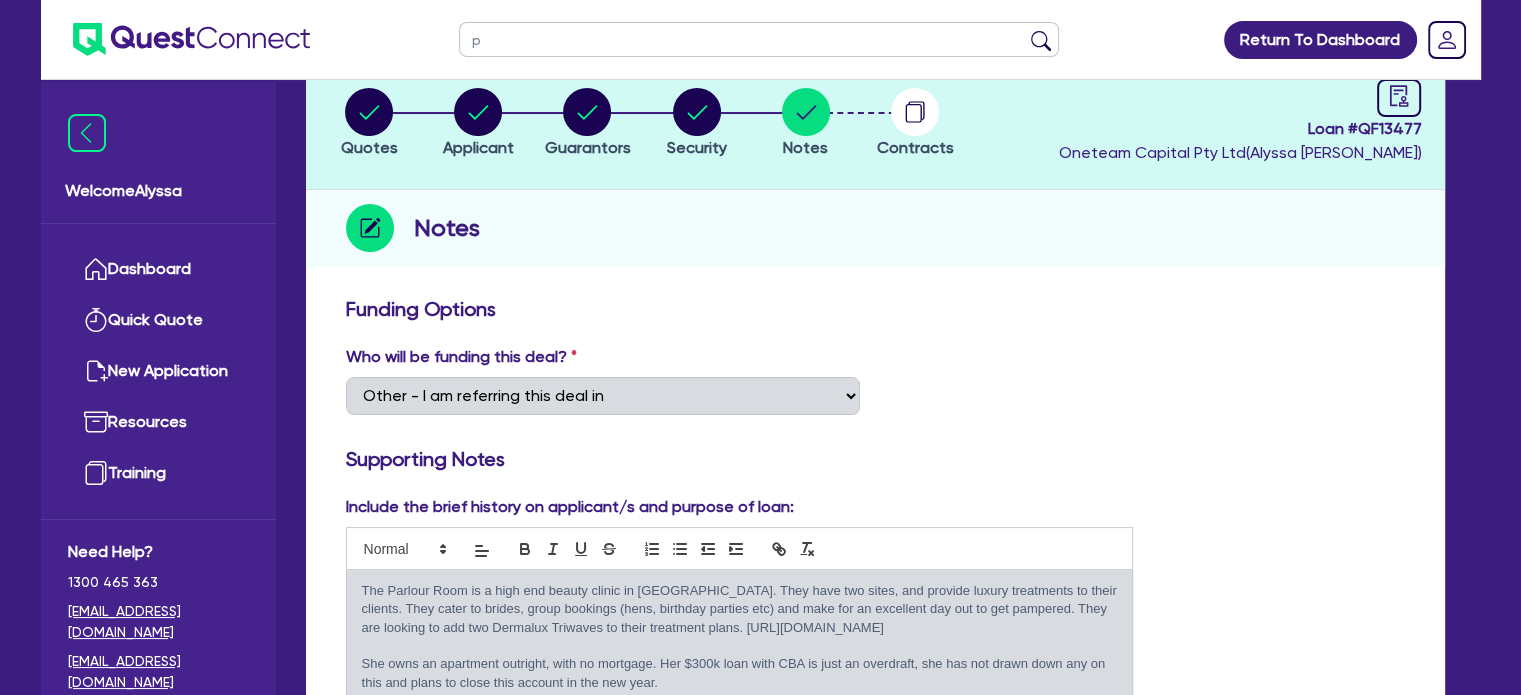 scroll, scrollTop: 0, scrollLeft: 0, axis: both 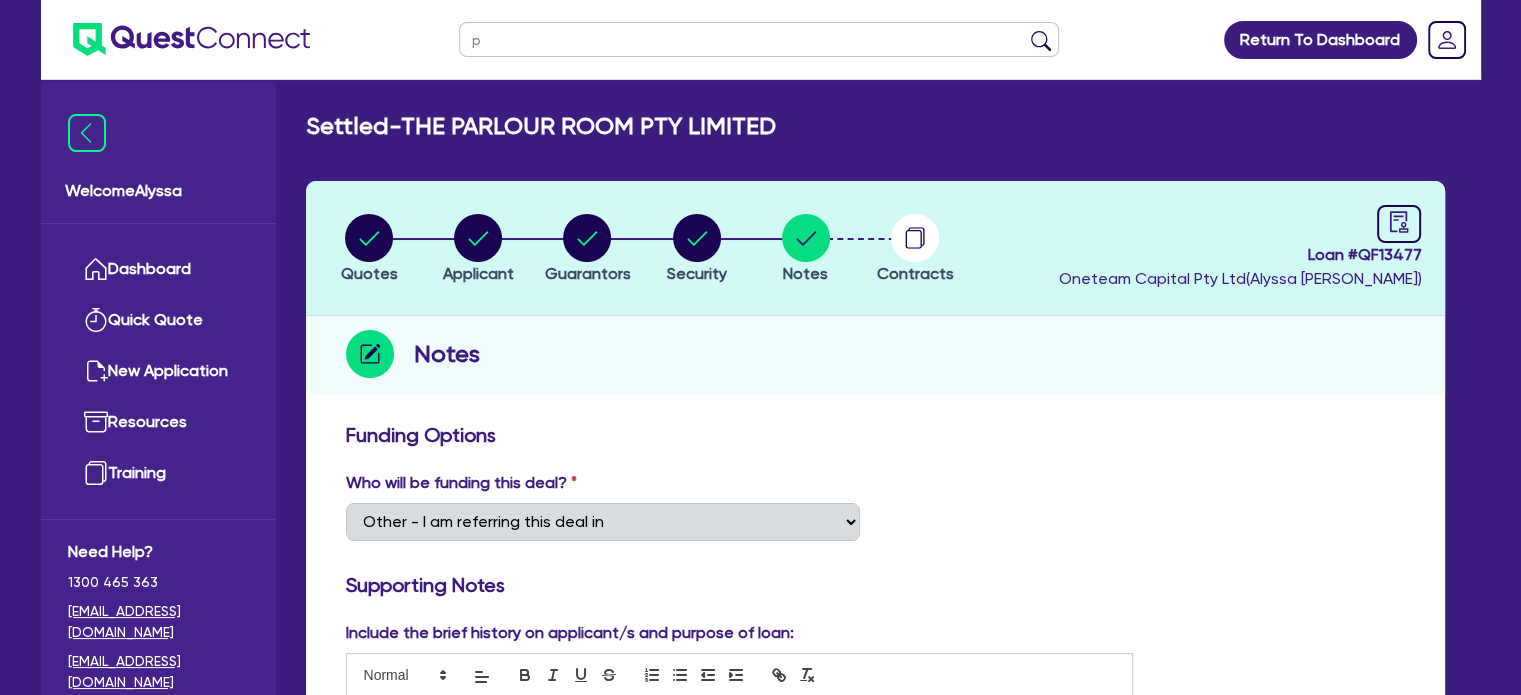 click on "p" at bounding box center (759, 39) 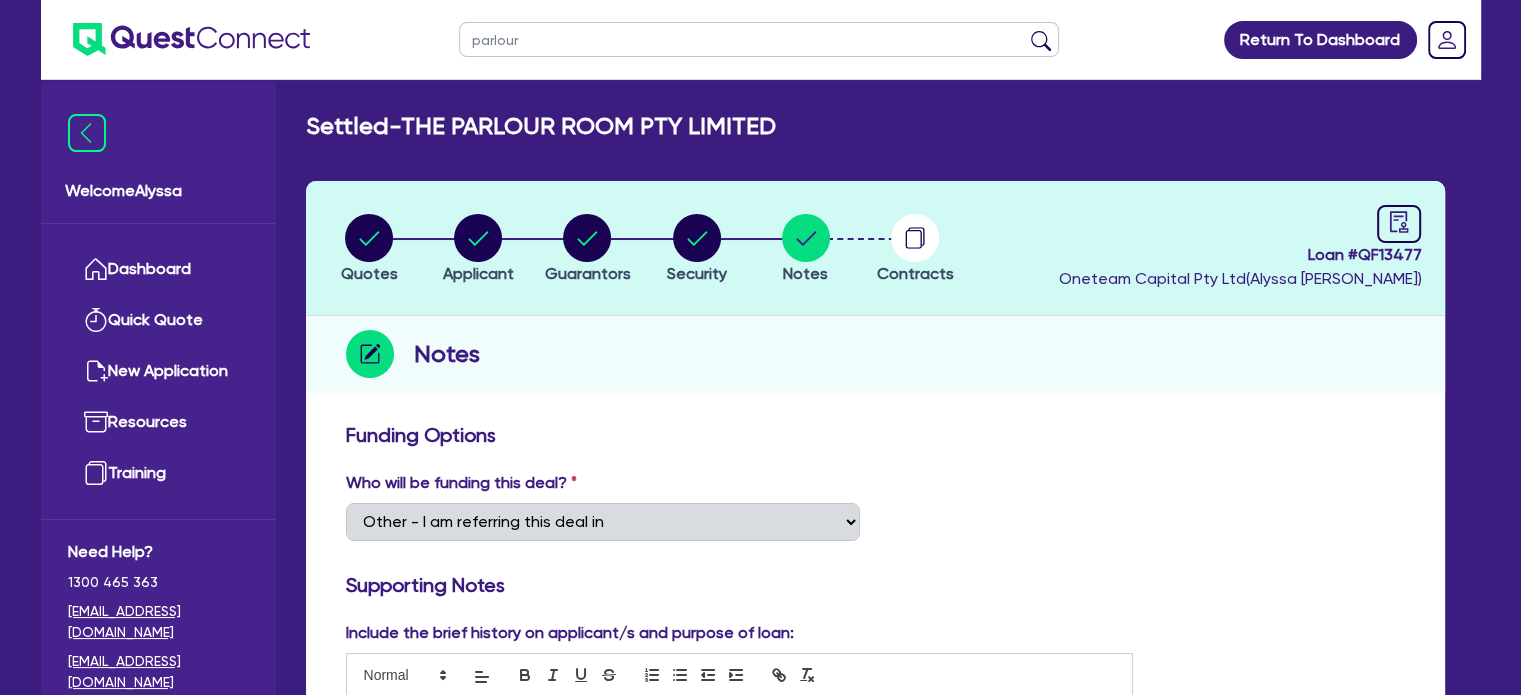 type on "parlour" 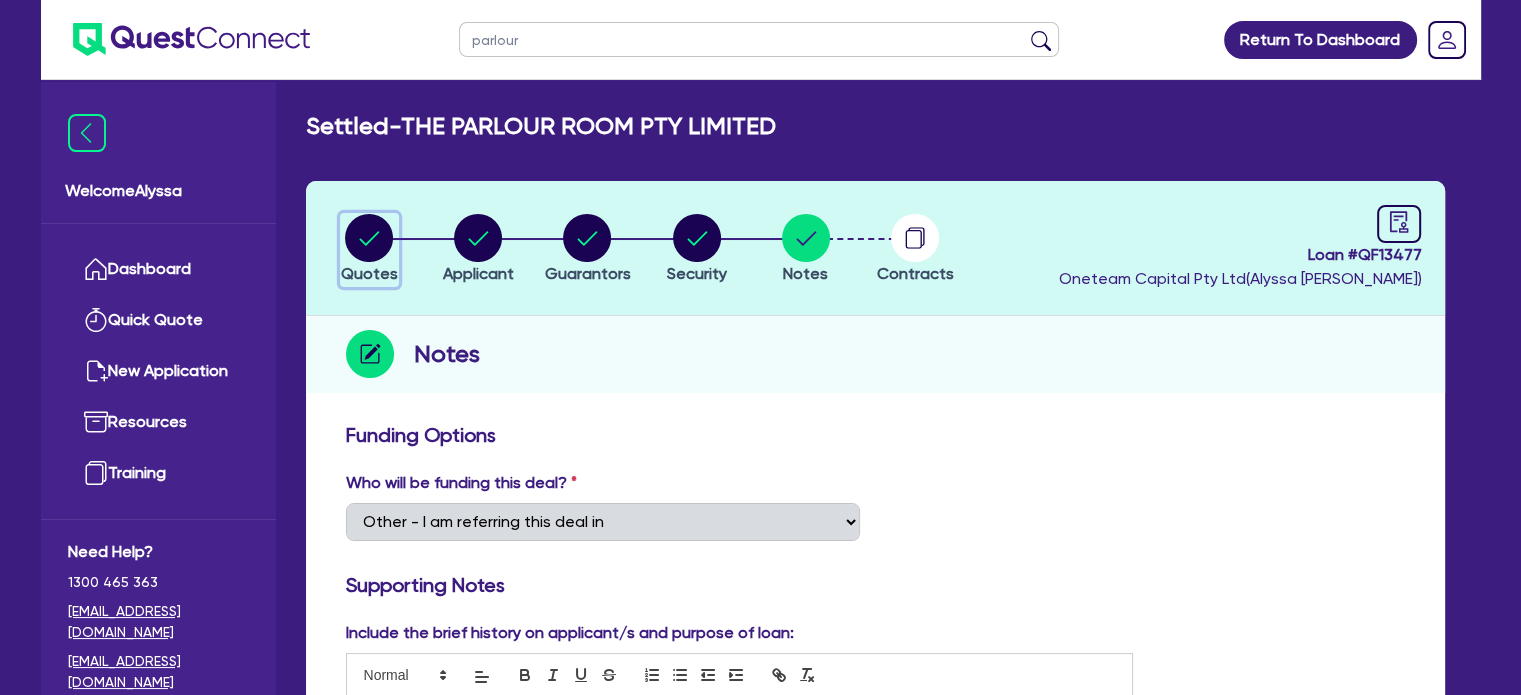 click 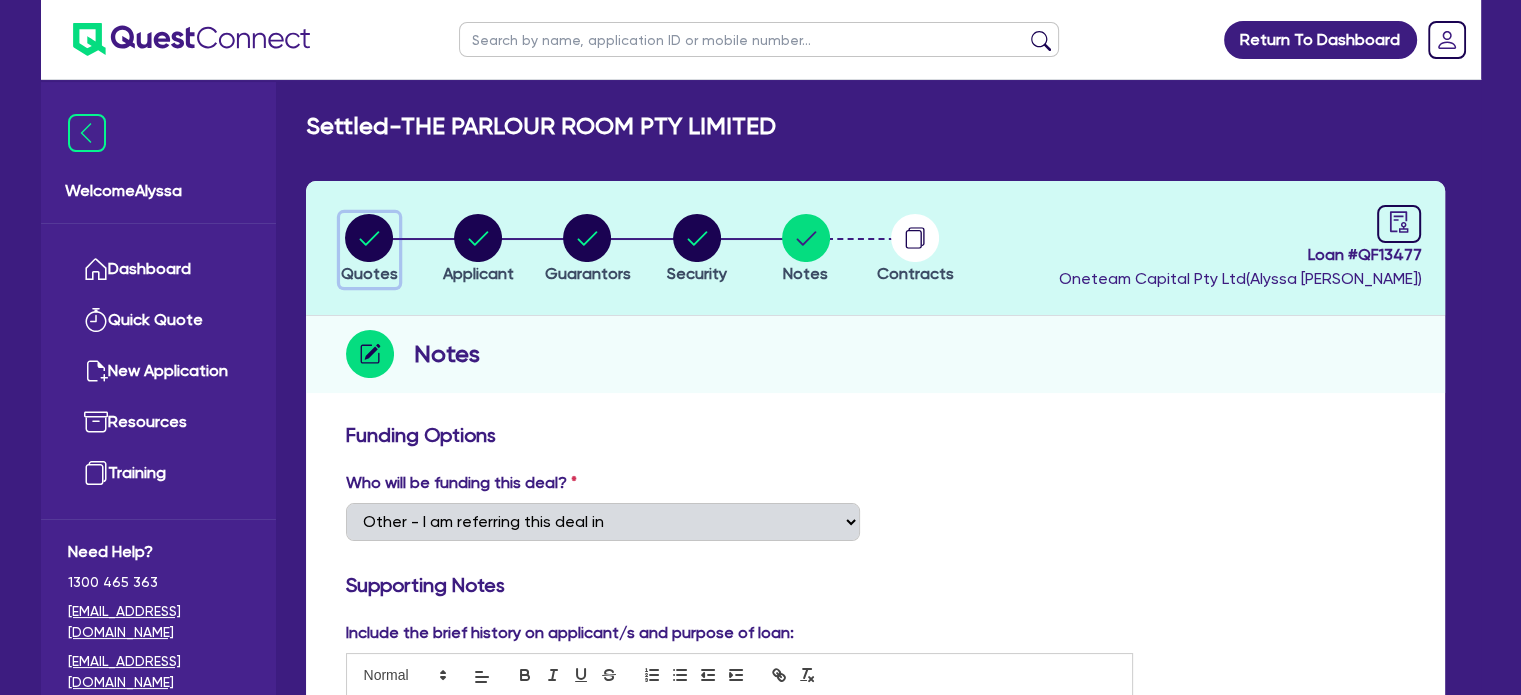 select on "TERTIARY_ASSETS" 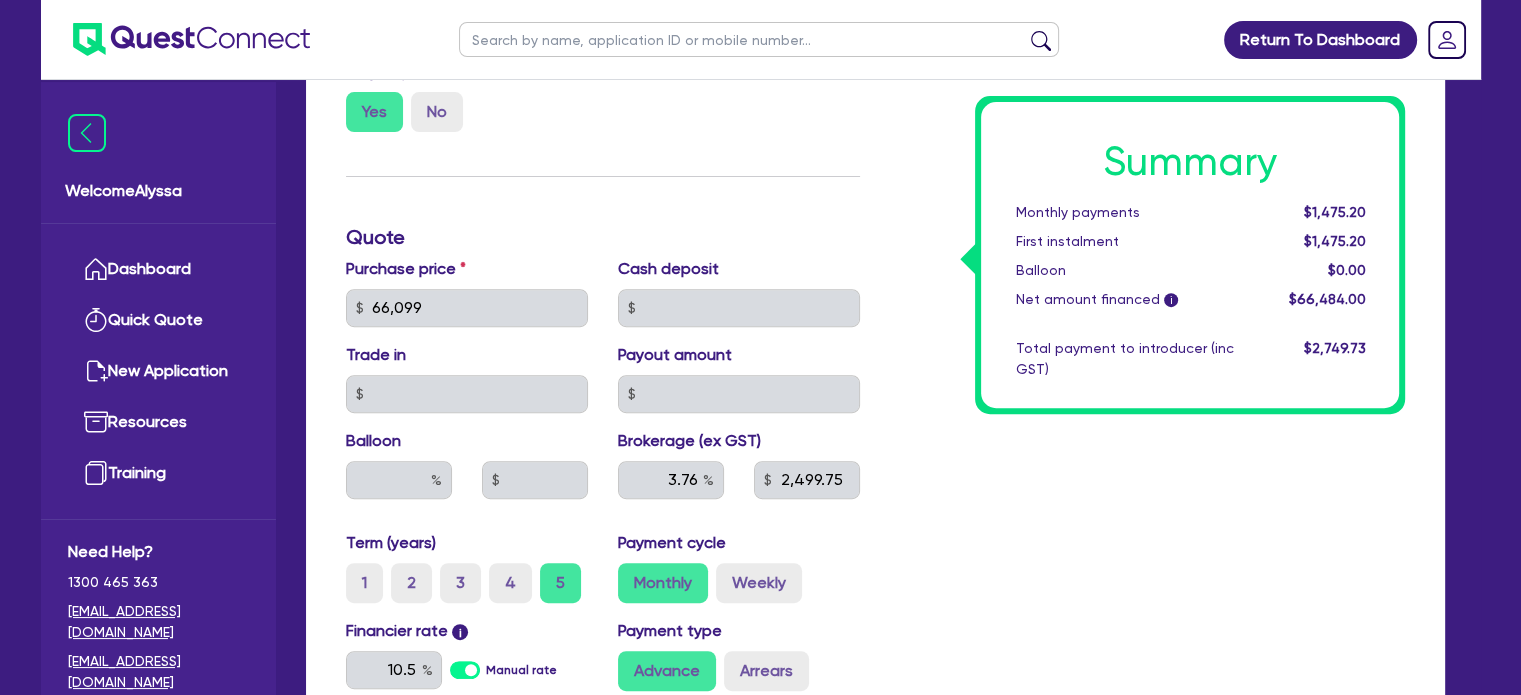 scroll, scrollTop: 0, scrollLeft: 0, axis: both 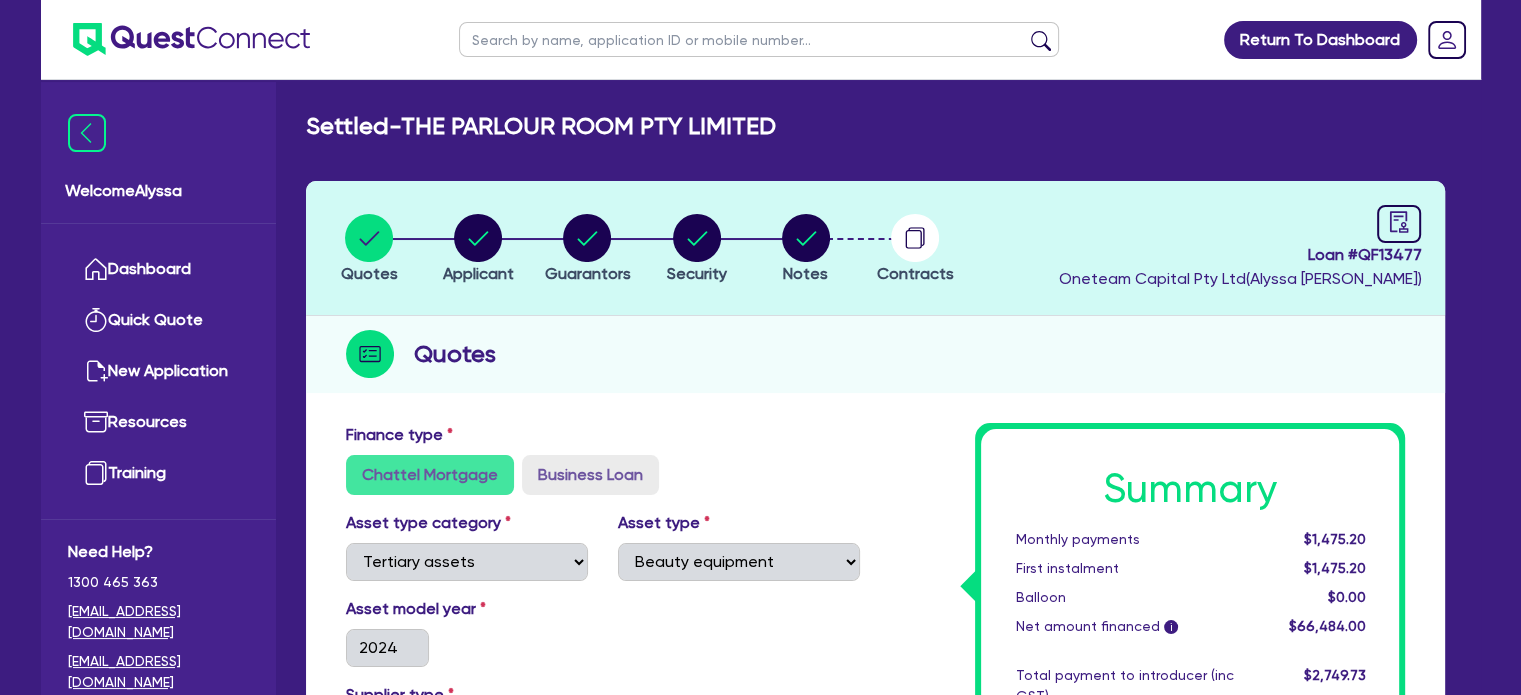 click at bounding box center [759, 39] 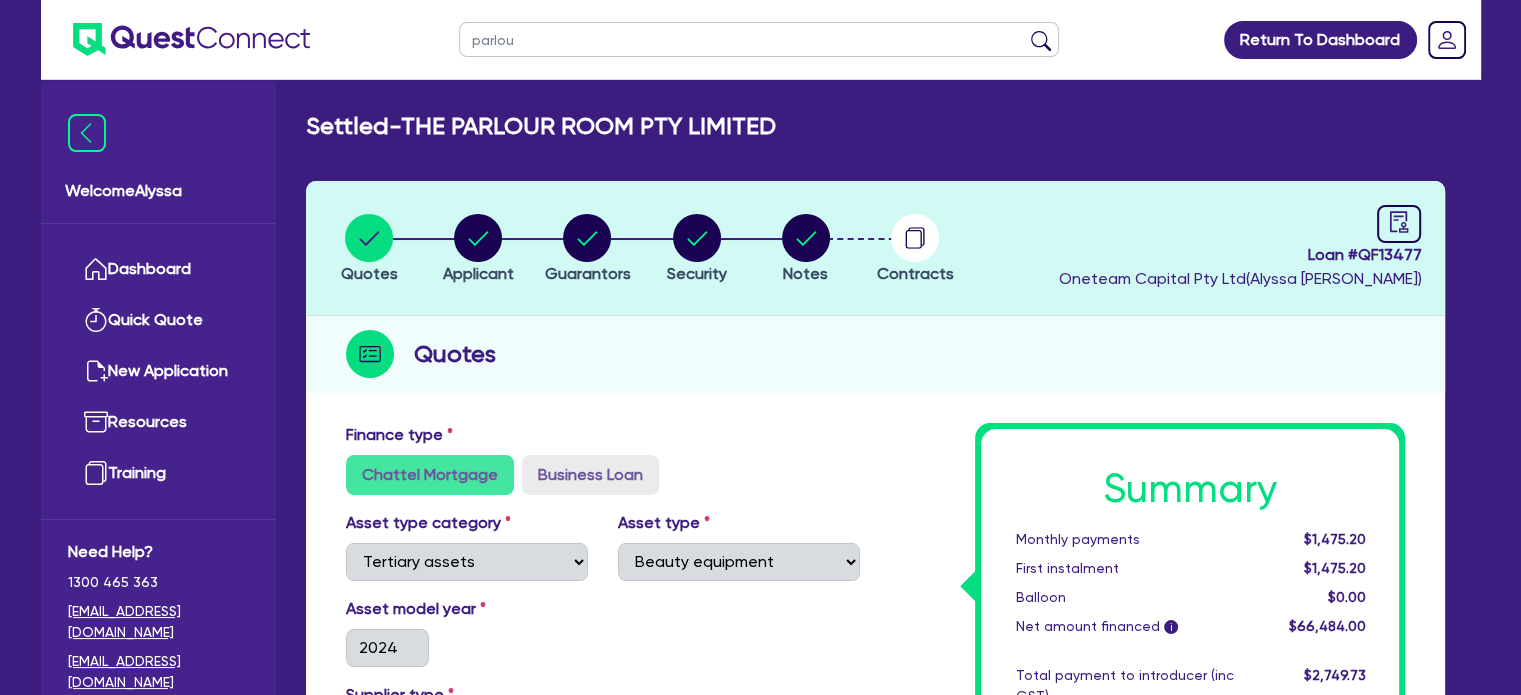 type on "parlour" 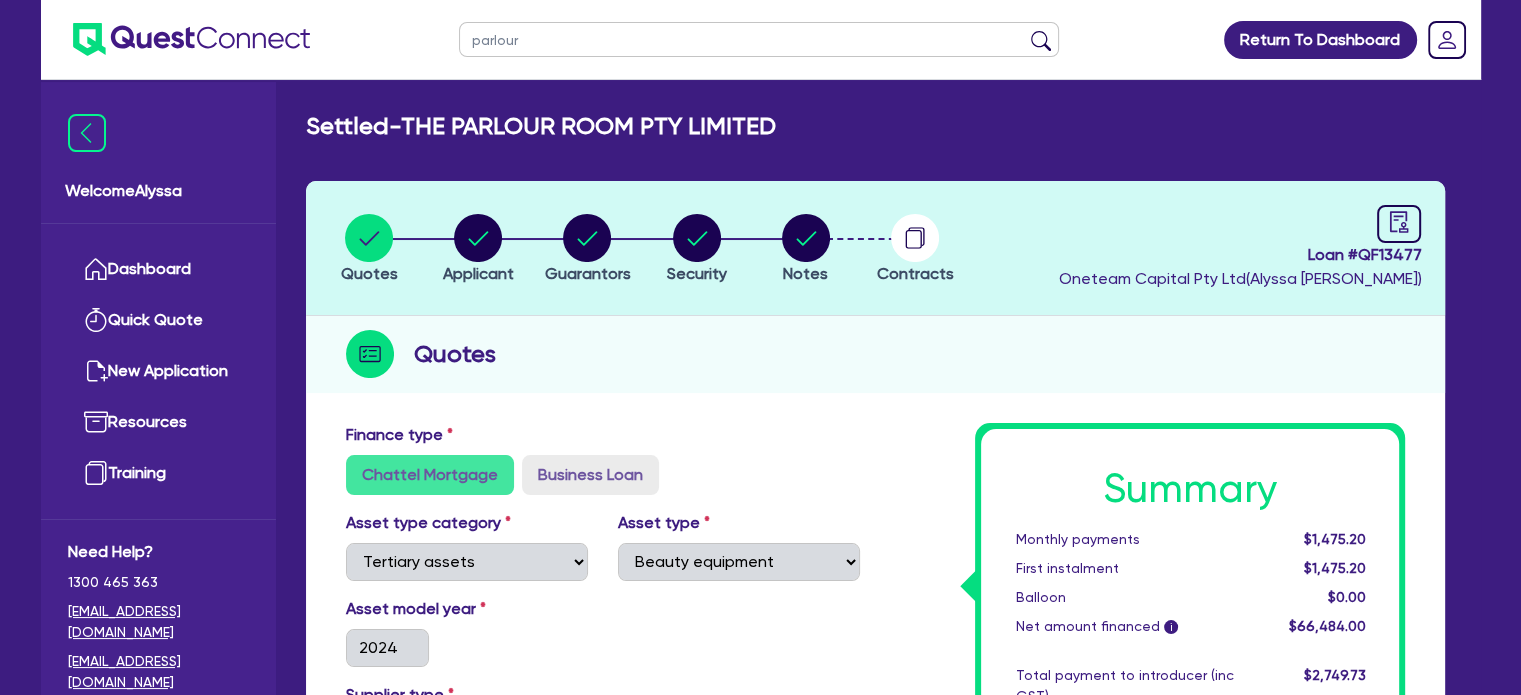 click at bounding box center [1041, 44] 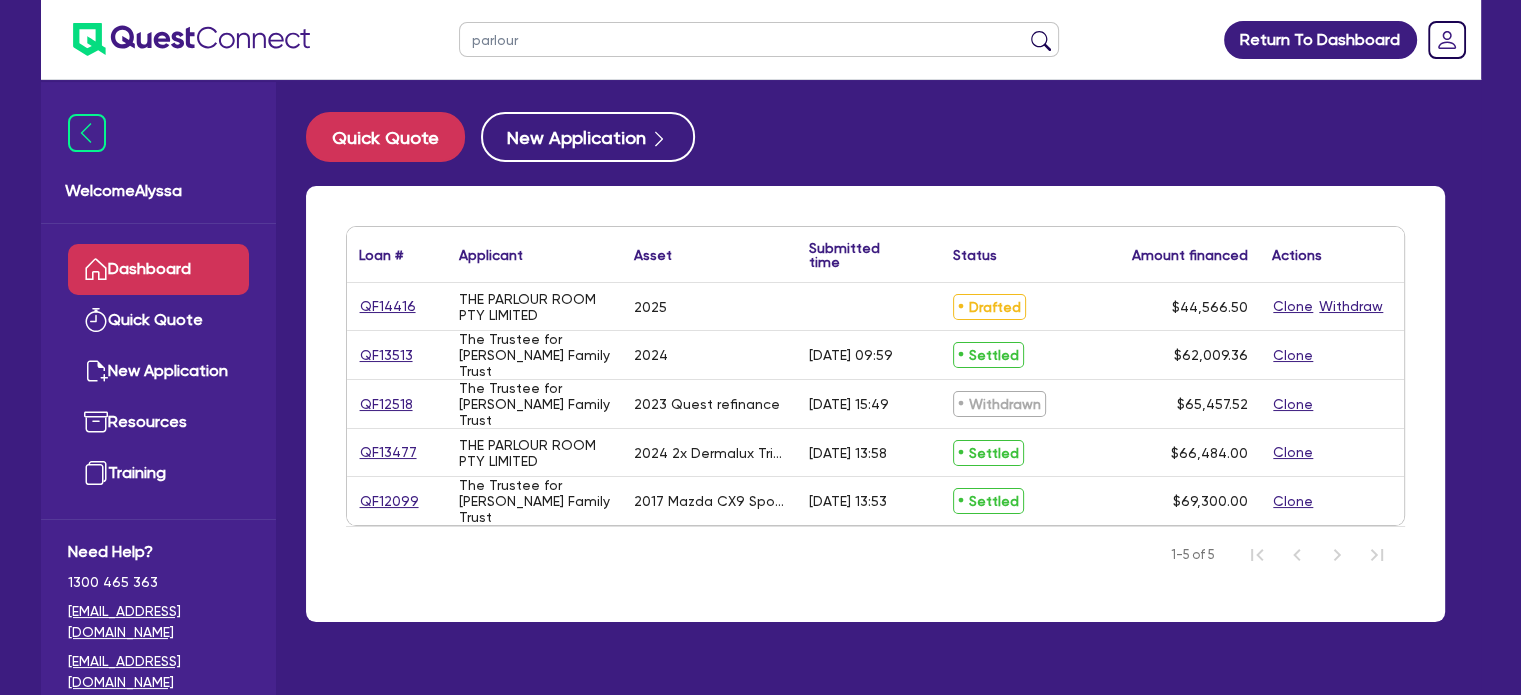 click on "QF14416" at bounding box center (388, 306) 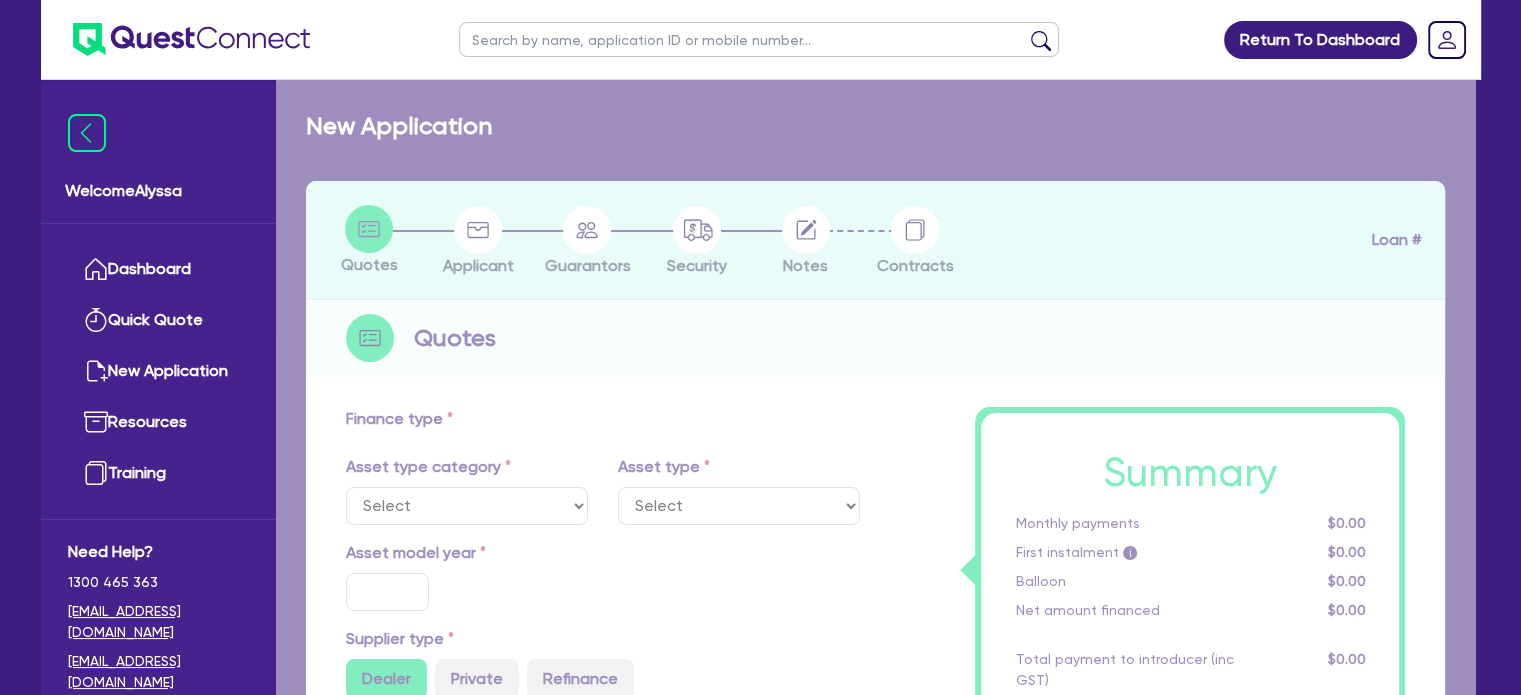 select on "TERTIARY_ASSETS" 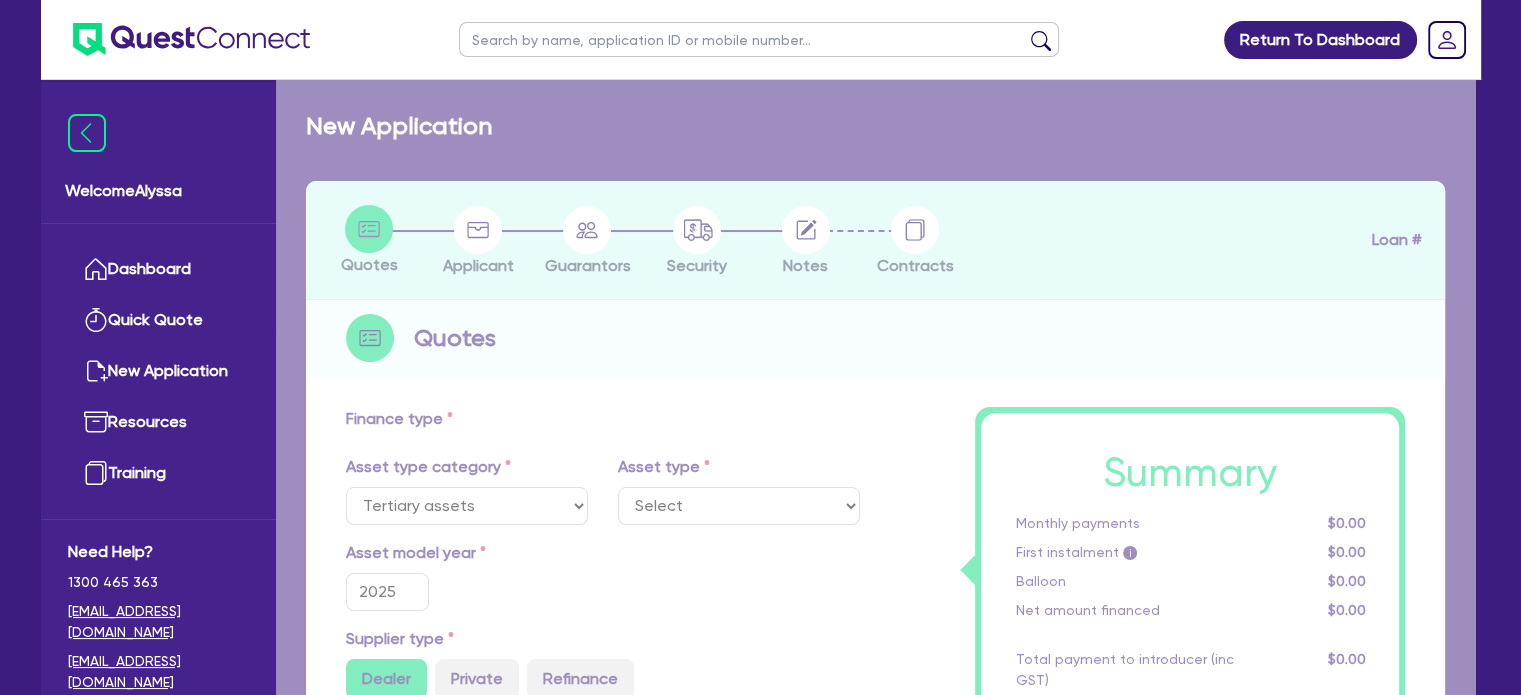 select on "BEAUTY_EQUIPMENT" 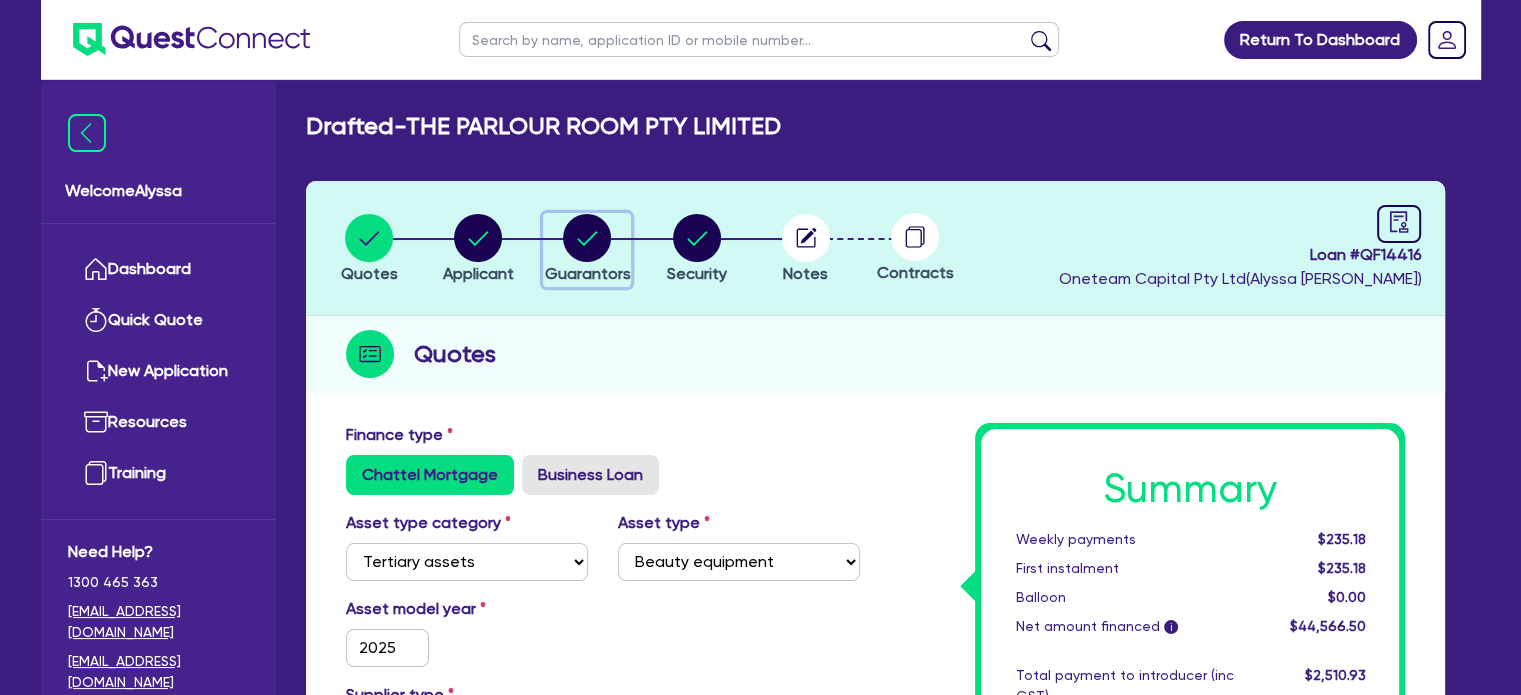 click 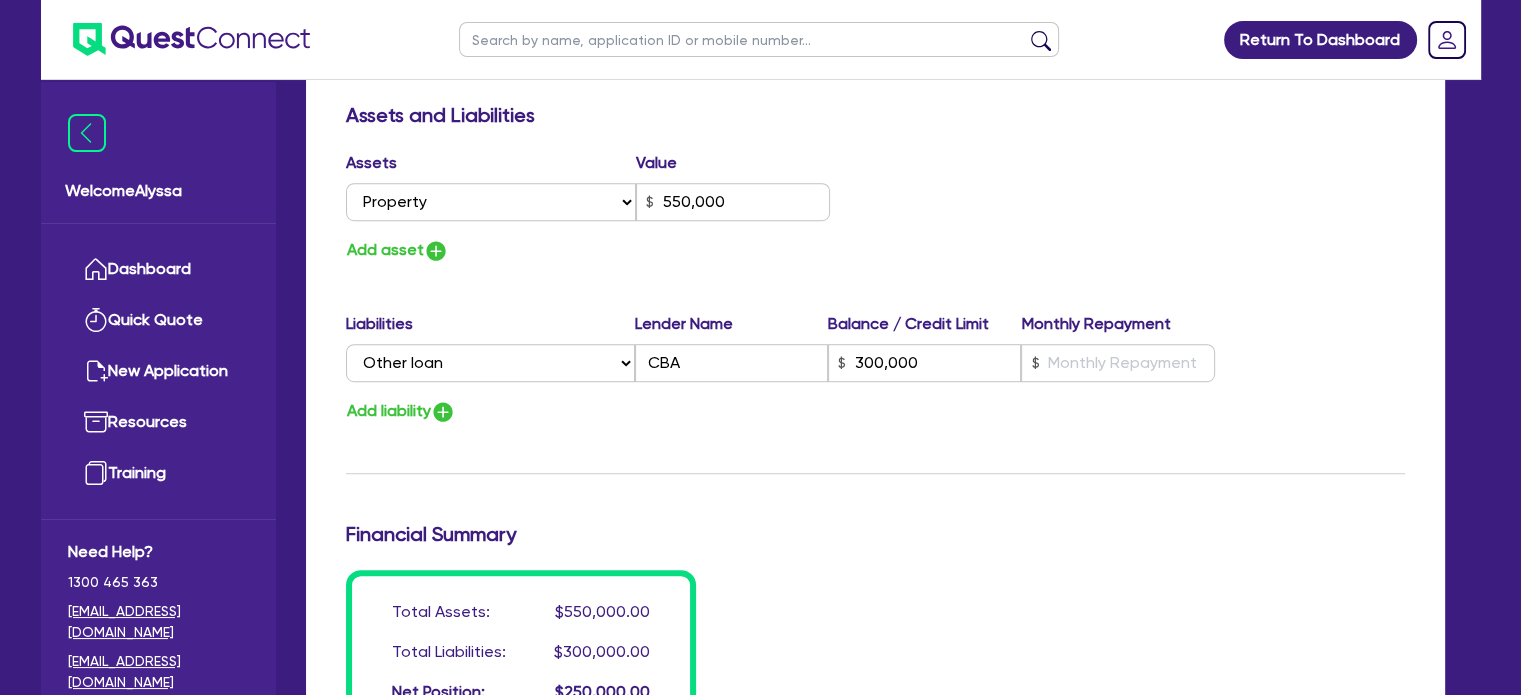 scroll, scrollTop: 1136, scrollLeft: 0, axis: vertical 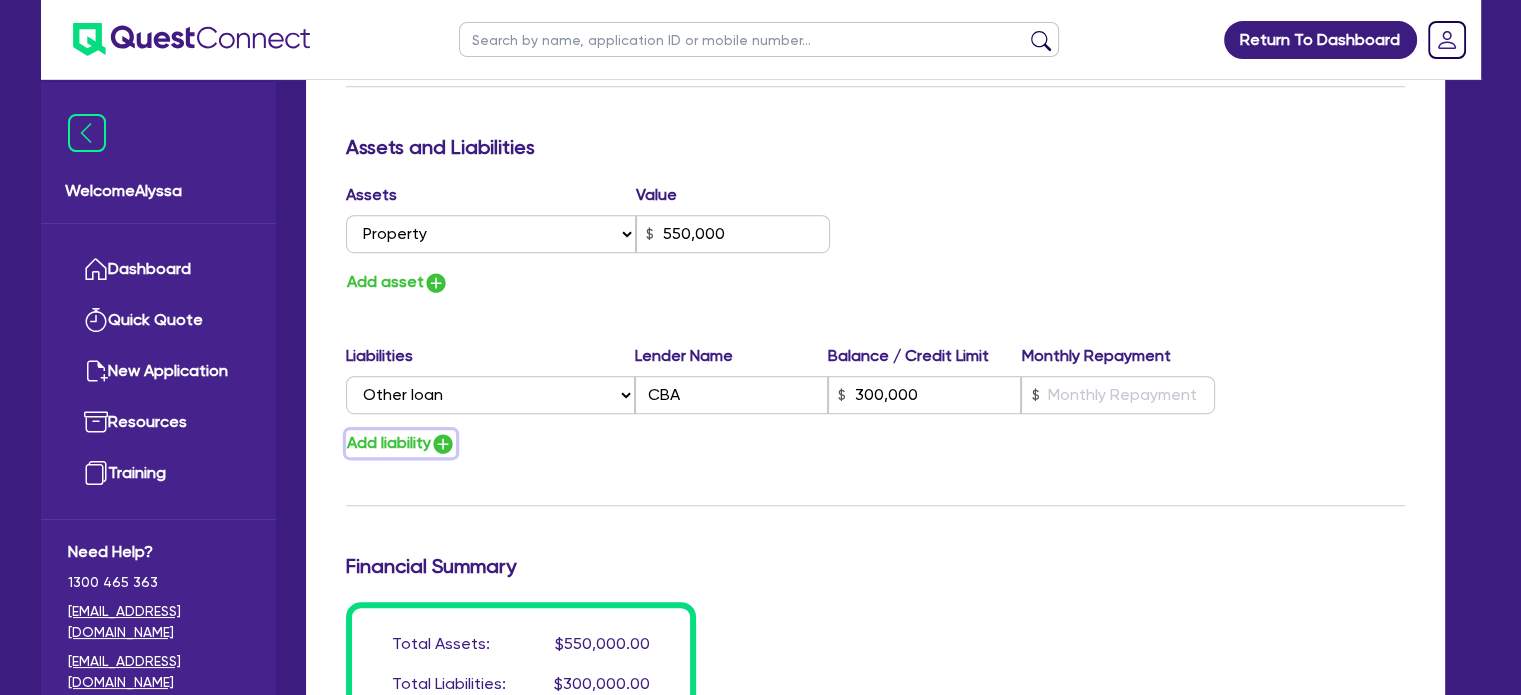 click on "Add liability" at bounding box center (401, 443) 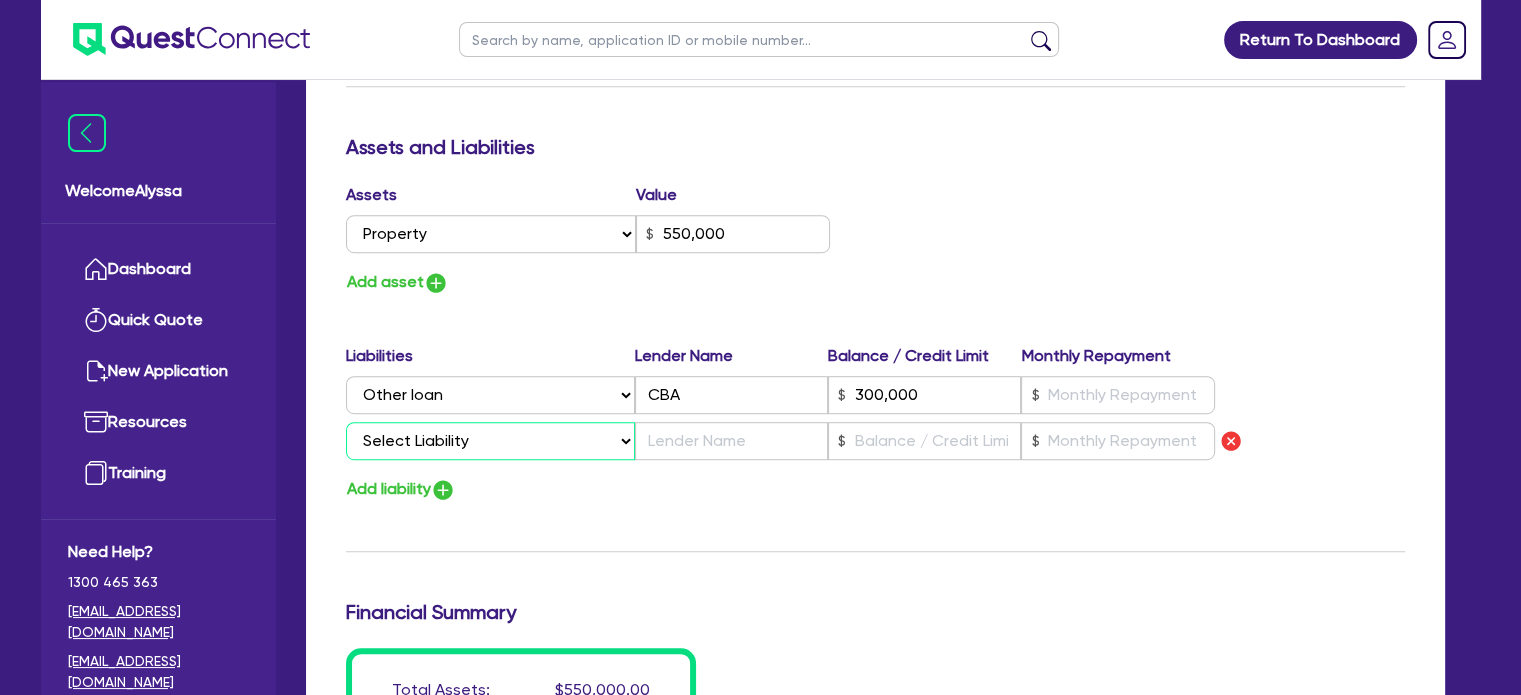 click on "Select Liability Credit card Mortgage Investment property loan Vehicle loan Truck loan Trailer loan Equipment loan Personal loan Other loan" at bounding box center (491, 441) 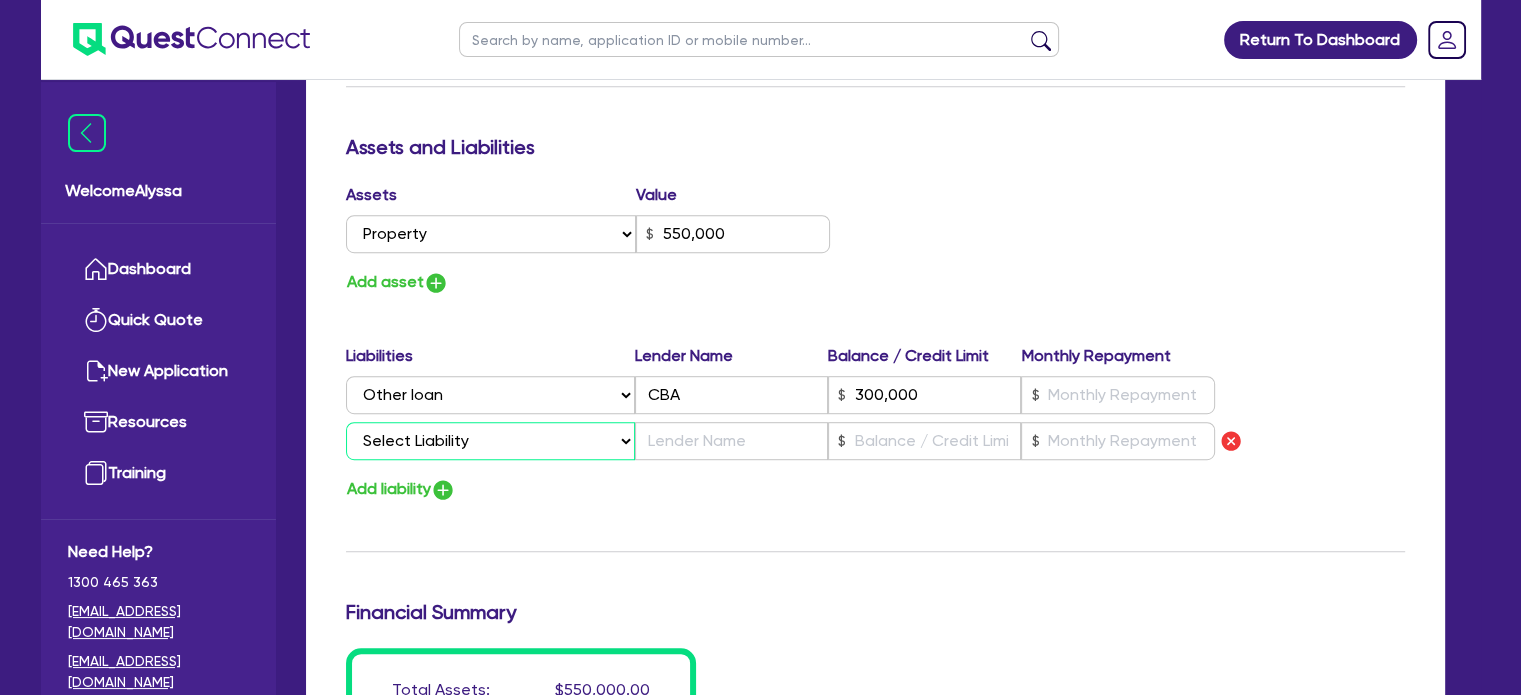 select on "EQUIPMENT_LOAN" 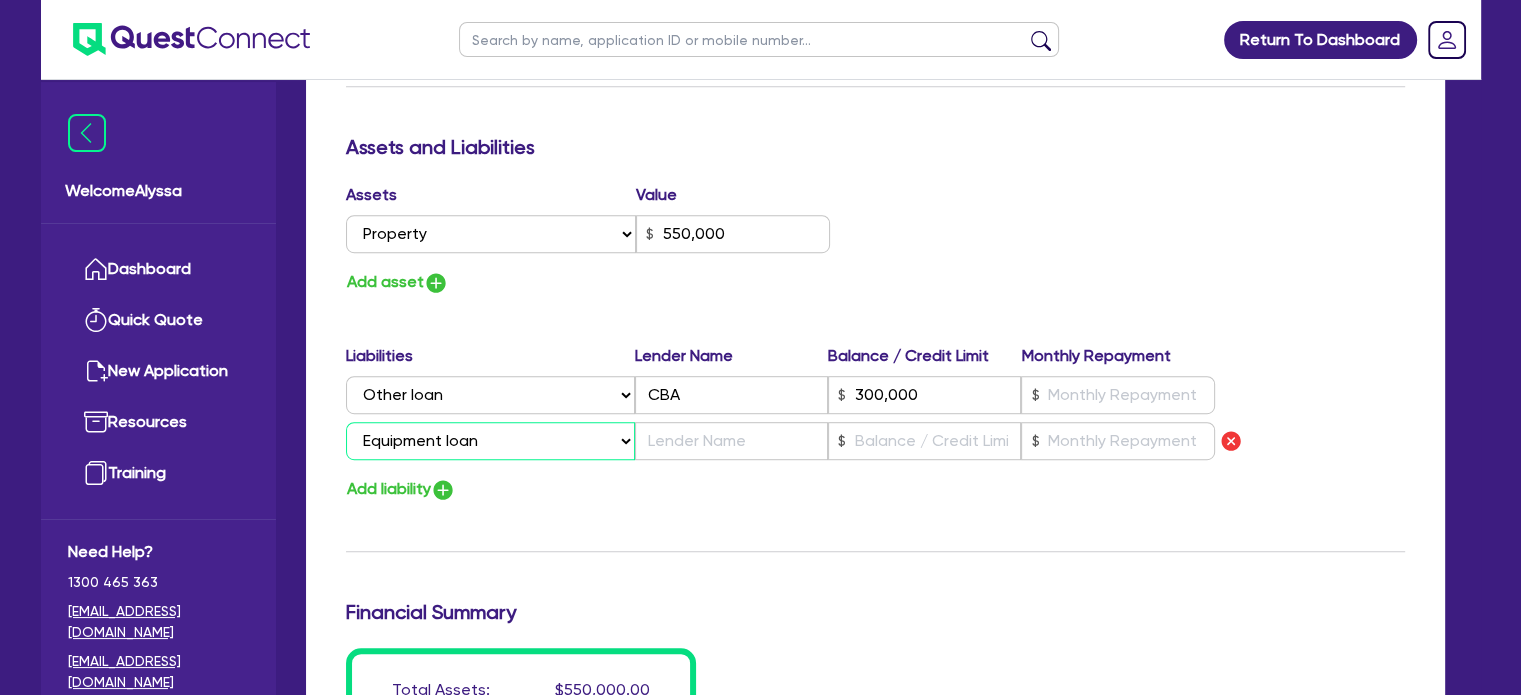 click on "Select Liability Credit card Mortgage Investment property loan Vehicle loan Truck loan Trailer loan Equipment loan Personal loan Other loan" at bounding box center (491, 441) 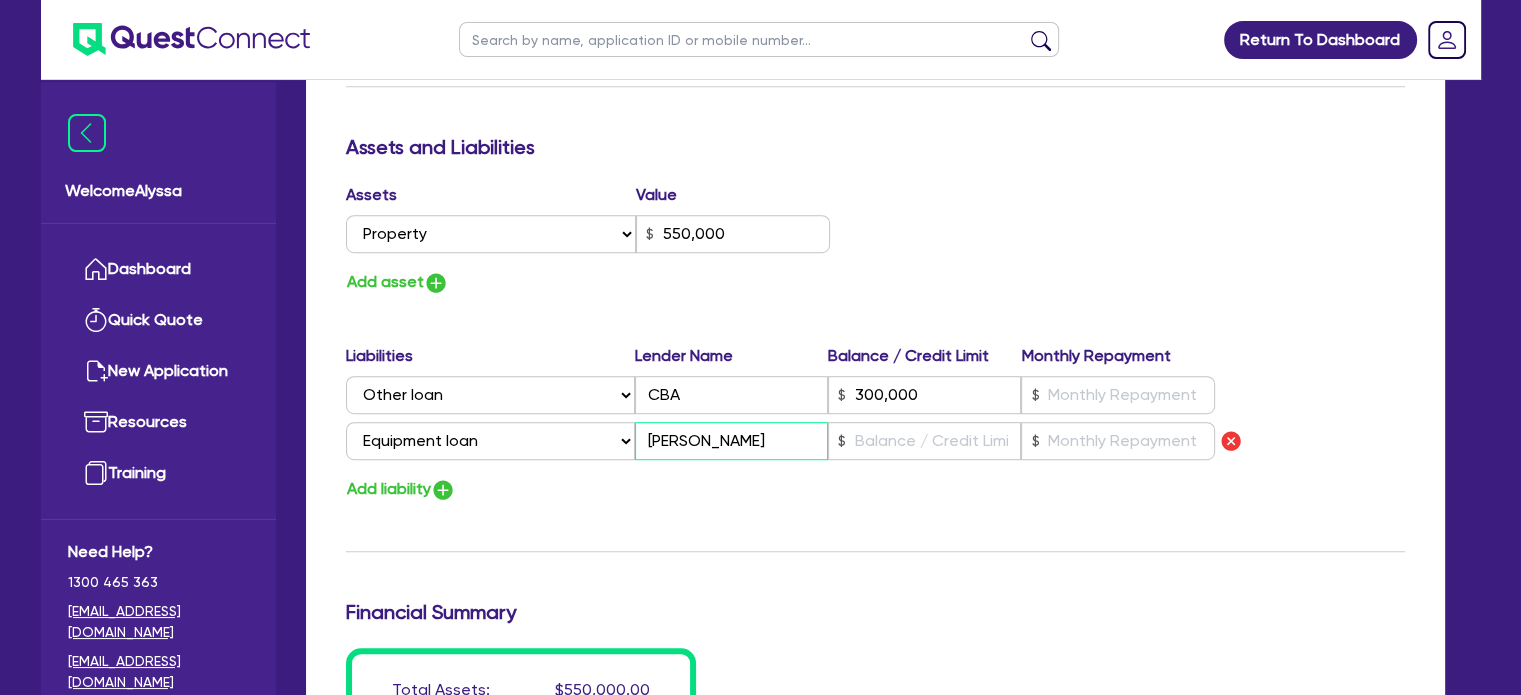 type on "Grenke" 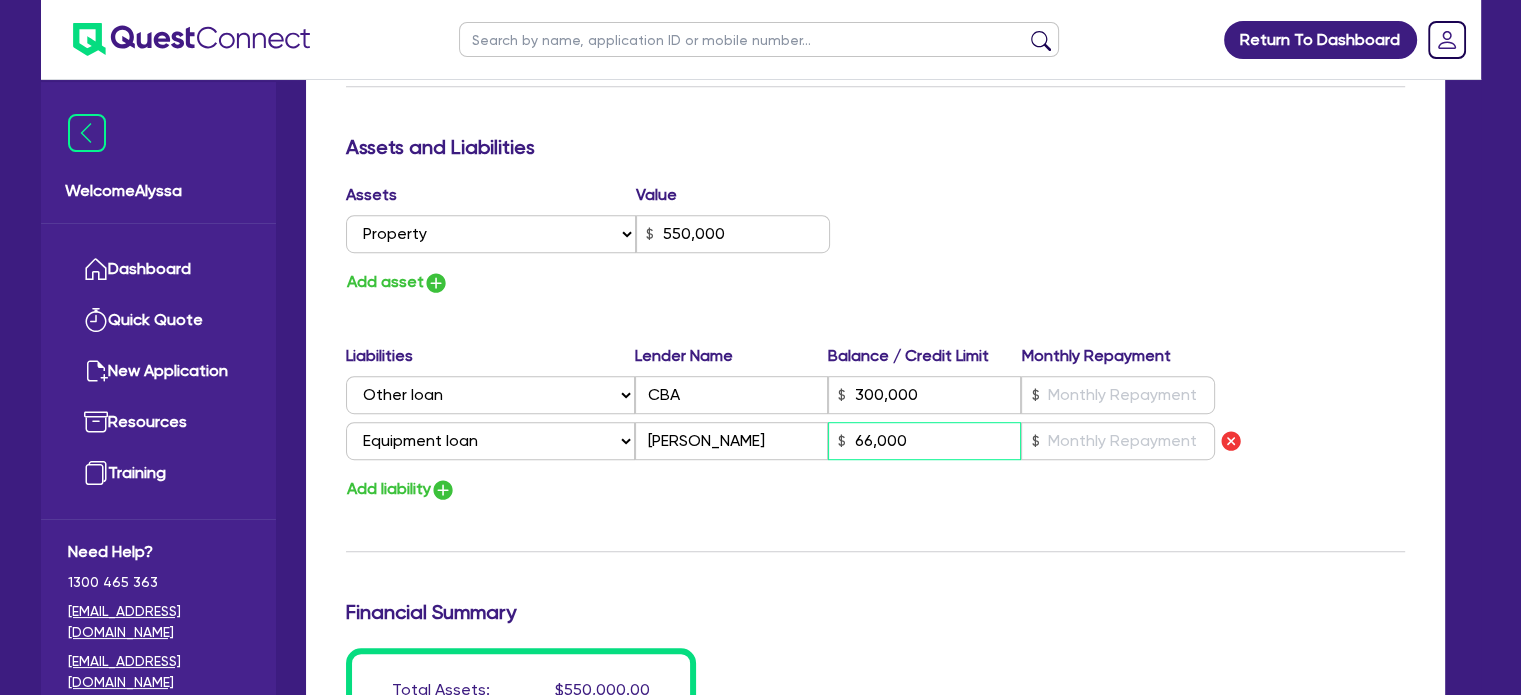 click on "66,000" at bounding box center [924, 441] 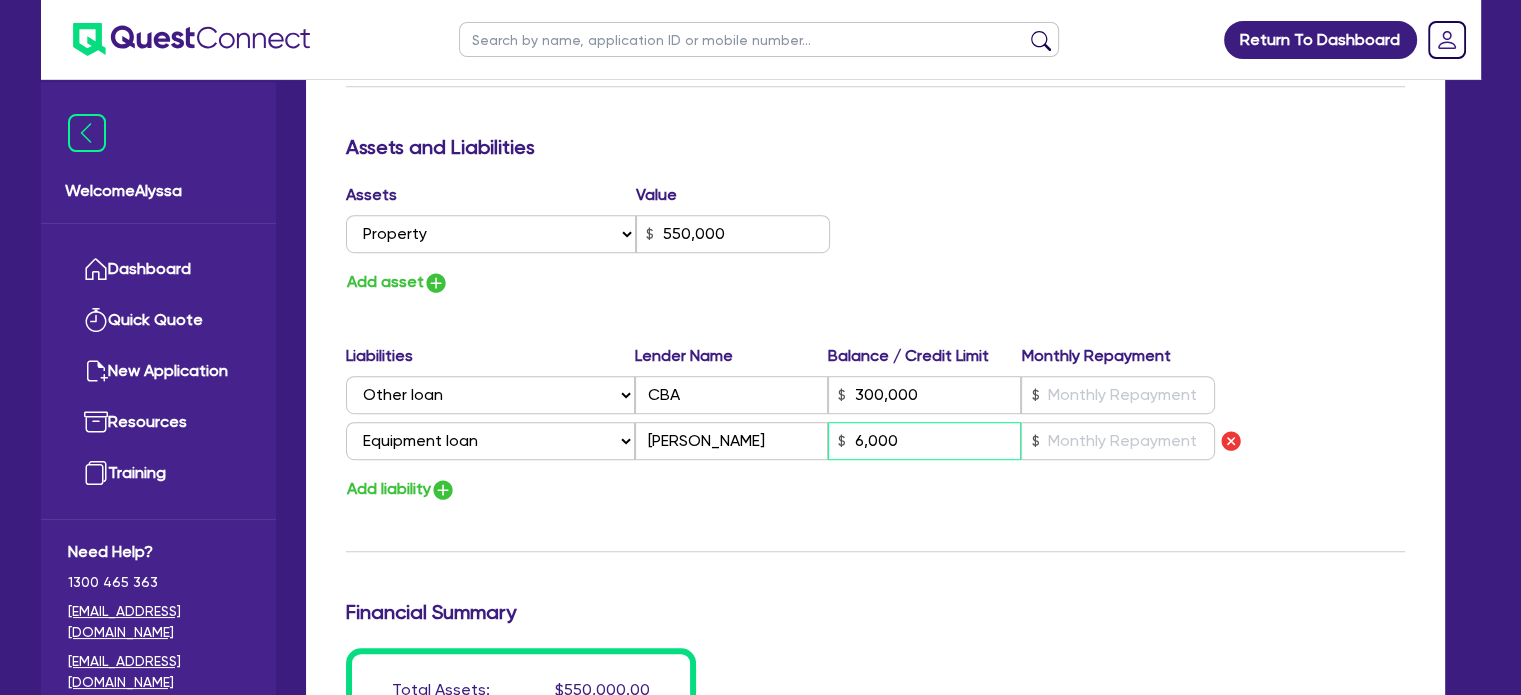 click on "6,000" at bounding box center (924, 441) 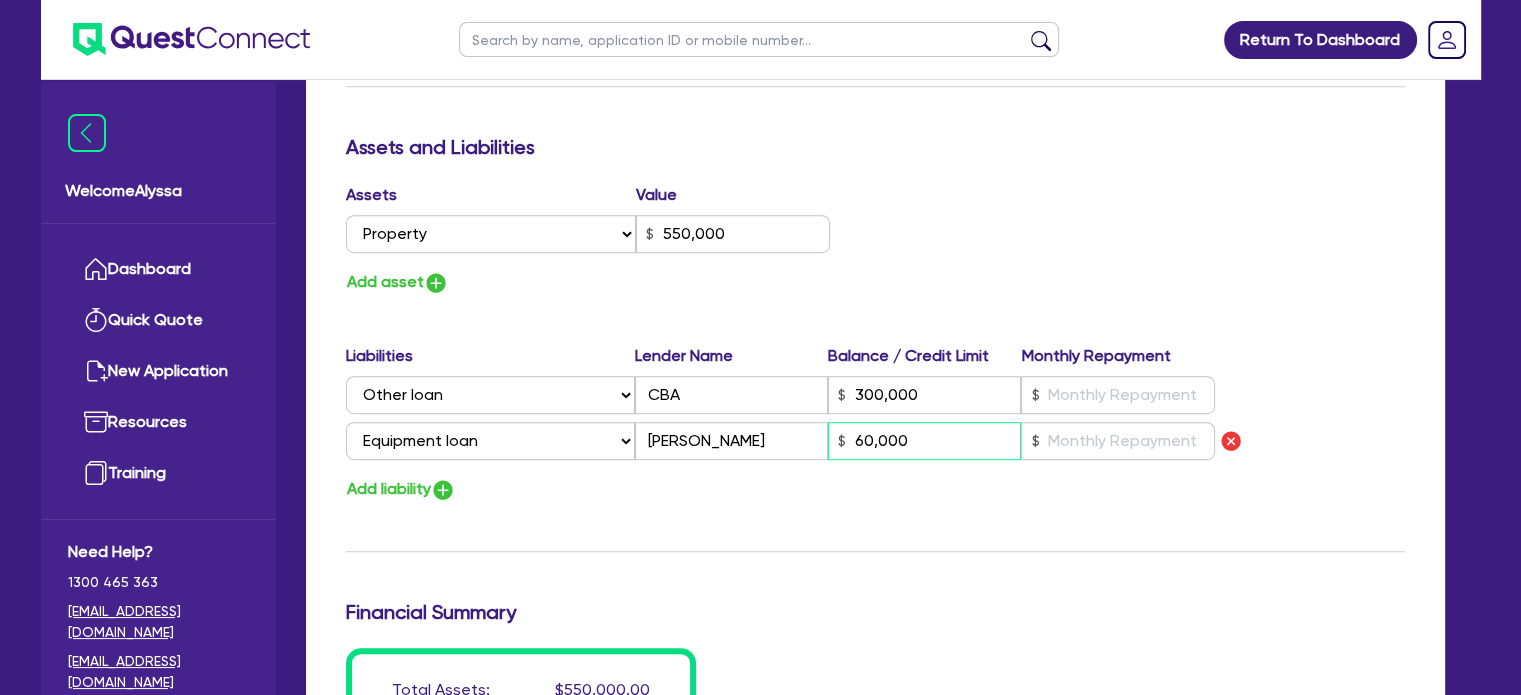 type on "60,000" 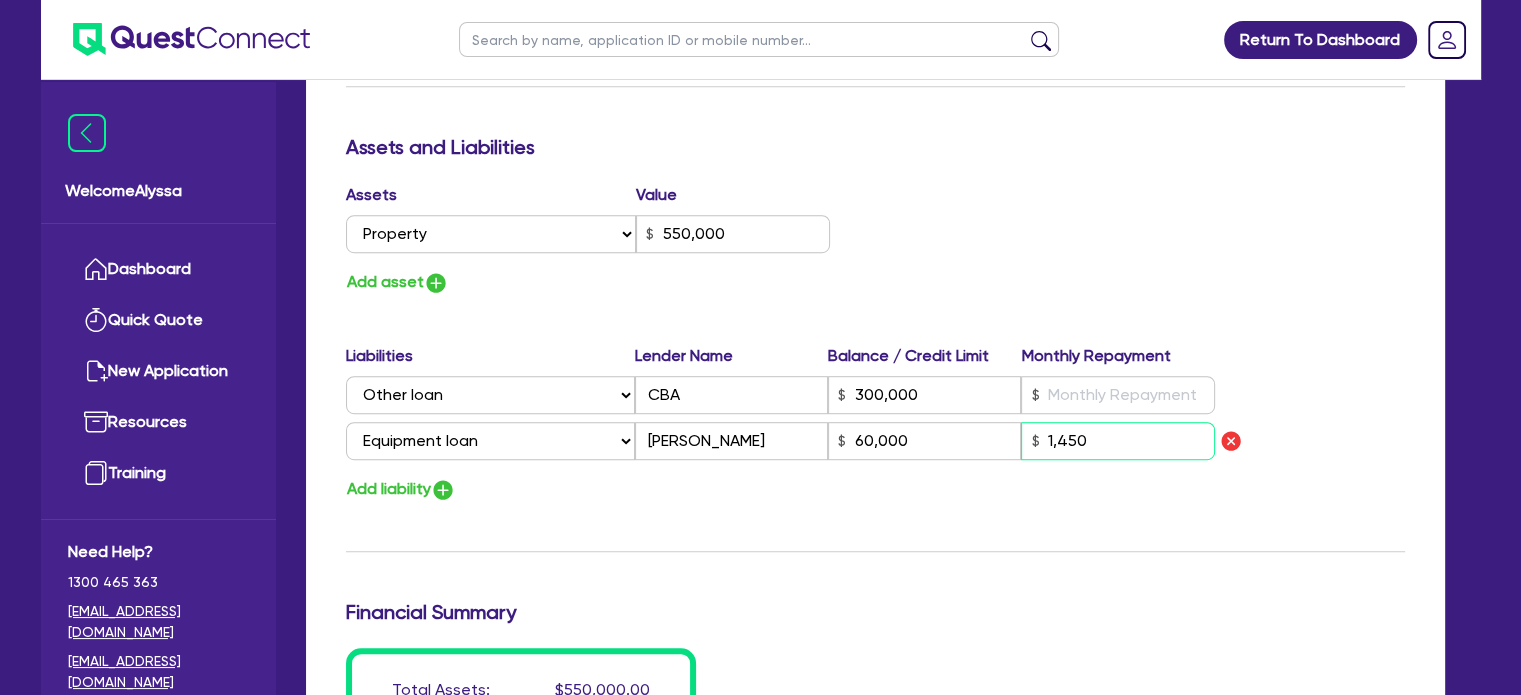 type on "1,450" 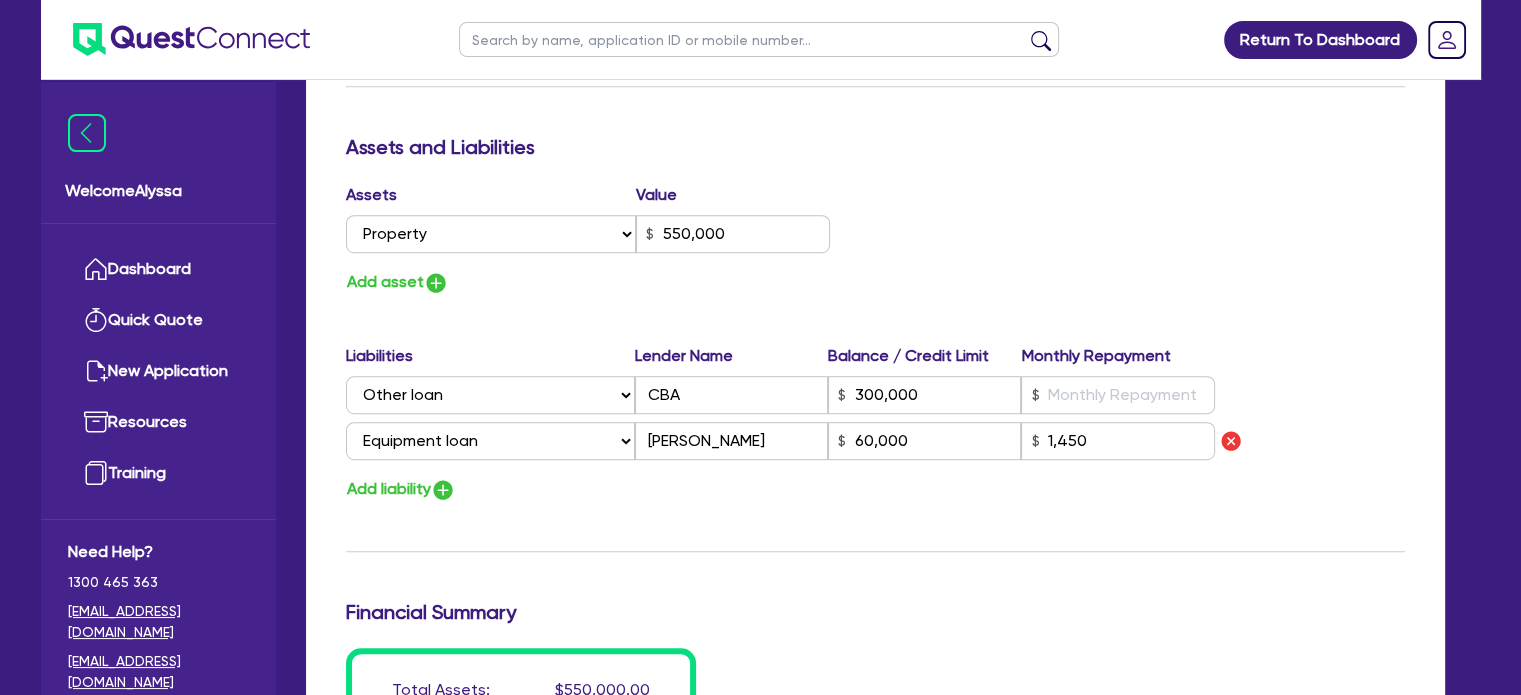click on "Assets and Liabilities" at bounding box center (876, 151) 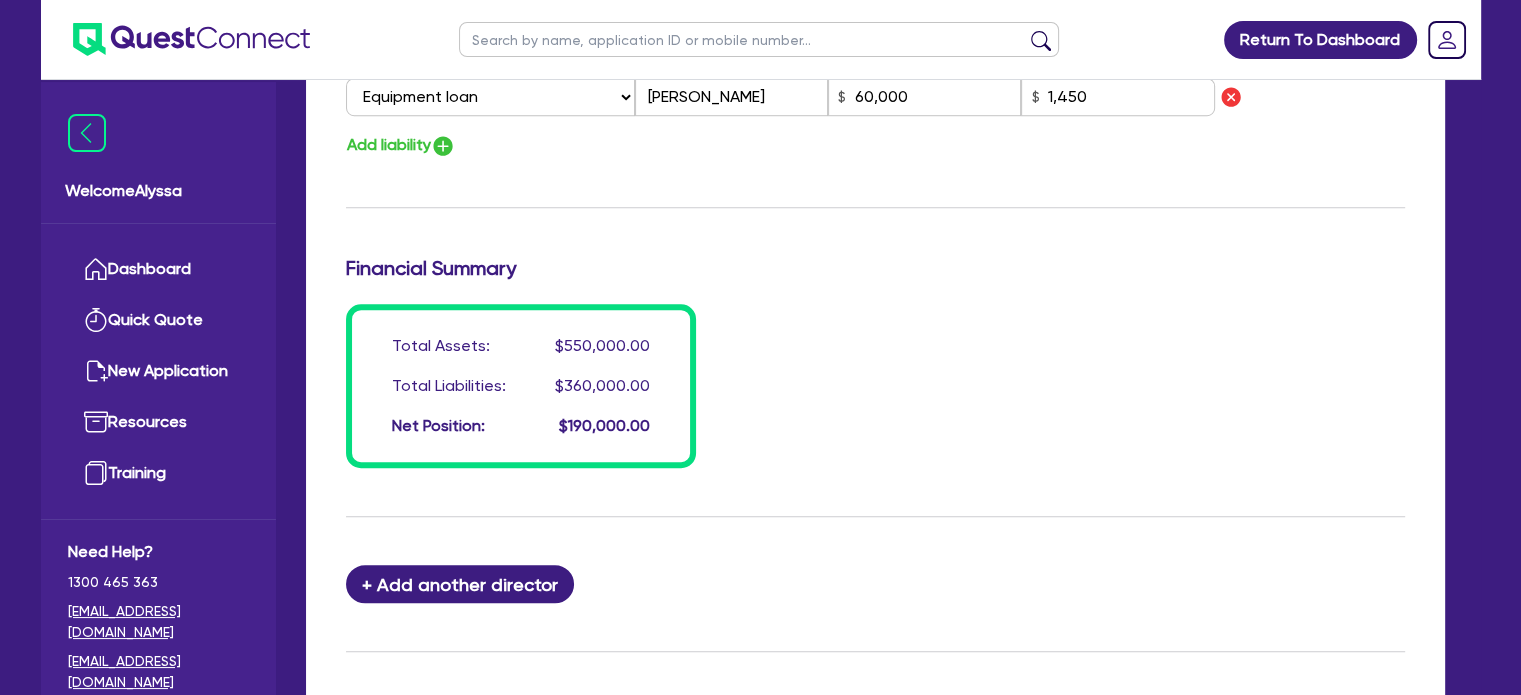 scroll, scrollTop: 1681, scrollLeft: 0, axis: vertical 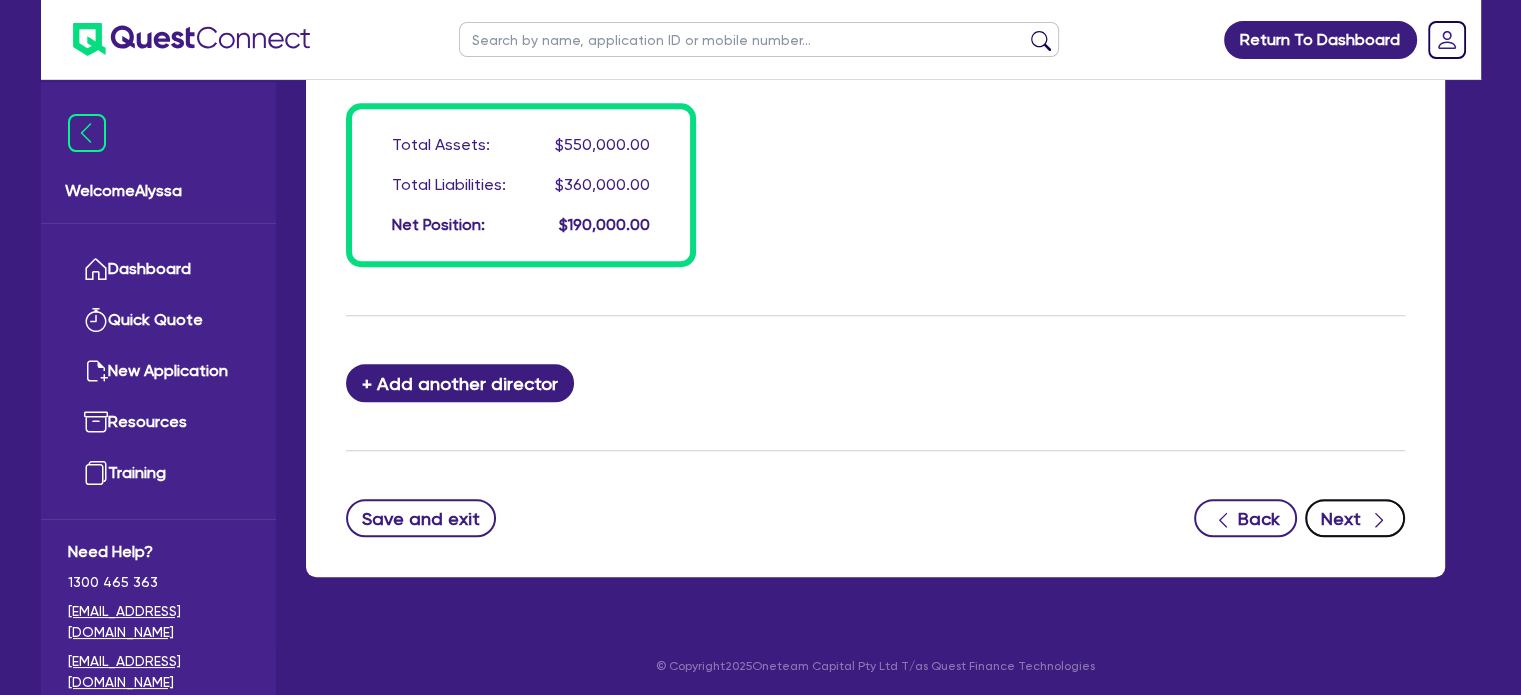 click on "Next" at bounding box center (1355, 518) 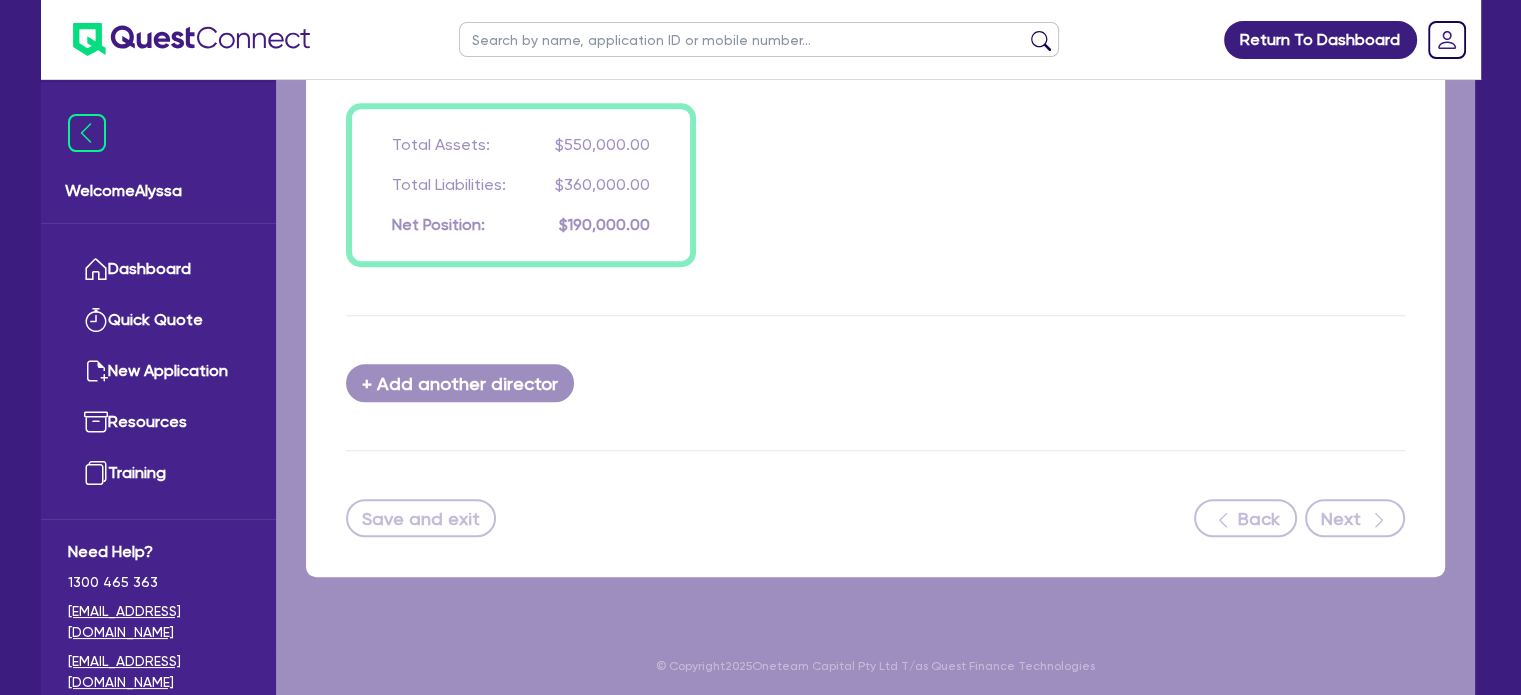 select on "TERTIARY_ASSETS" 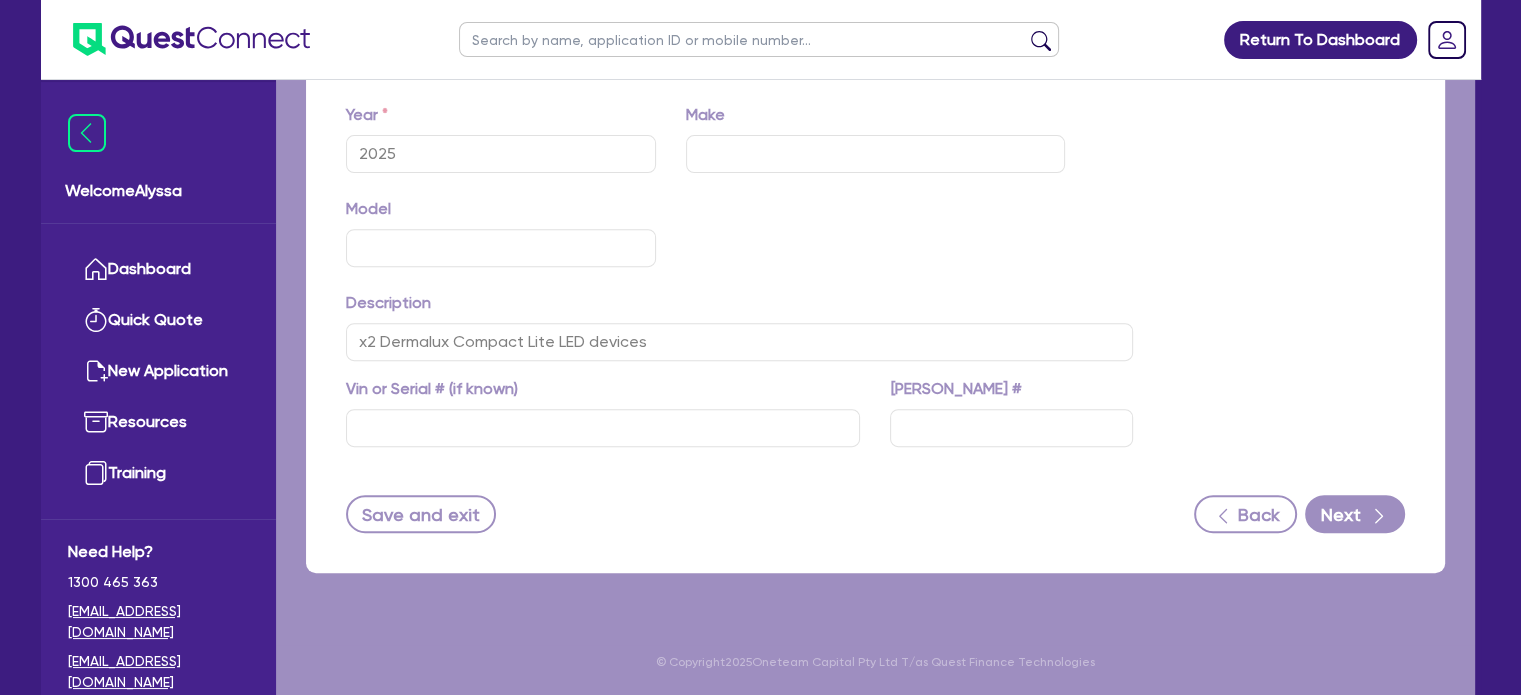 scroll, scrollTop: 0, scrollLeft: 0, axis: both 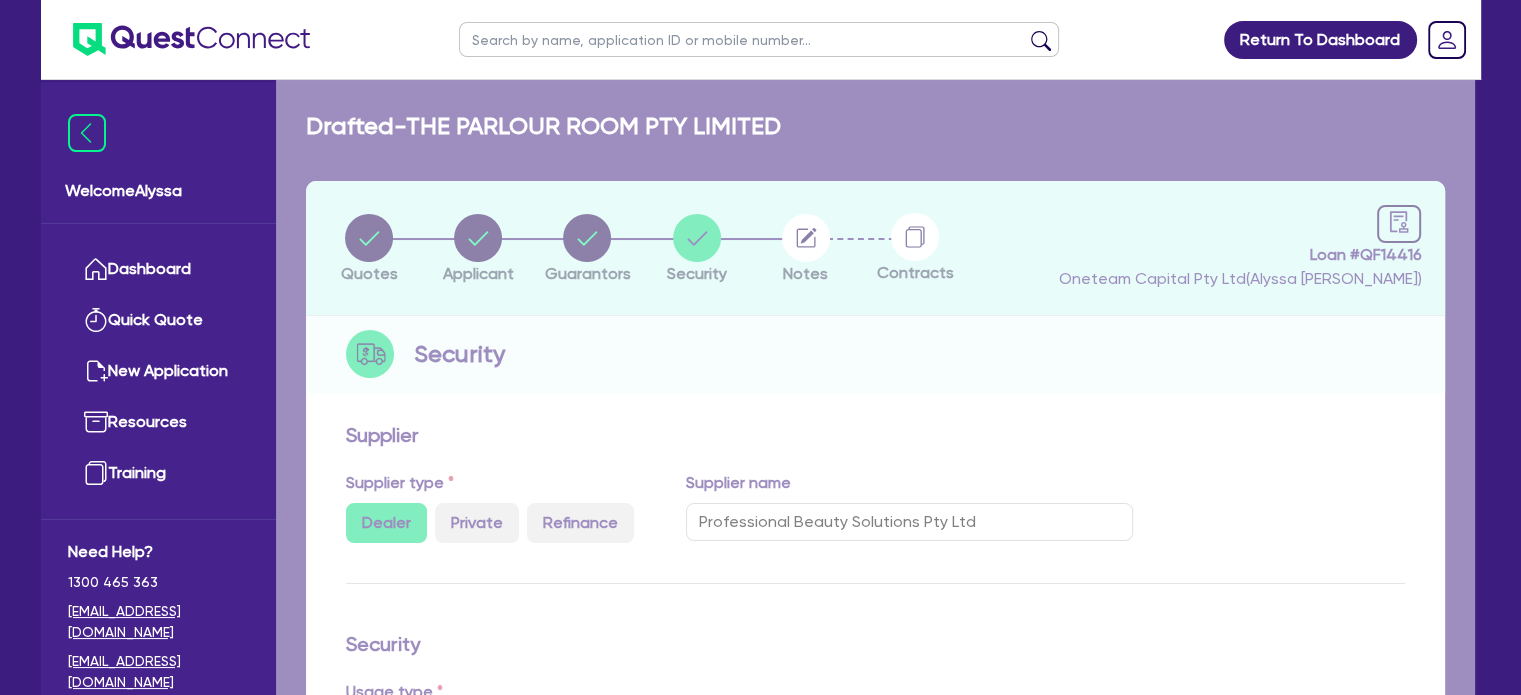 select on "BEAUTY_EQUIPMENT" 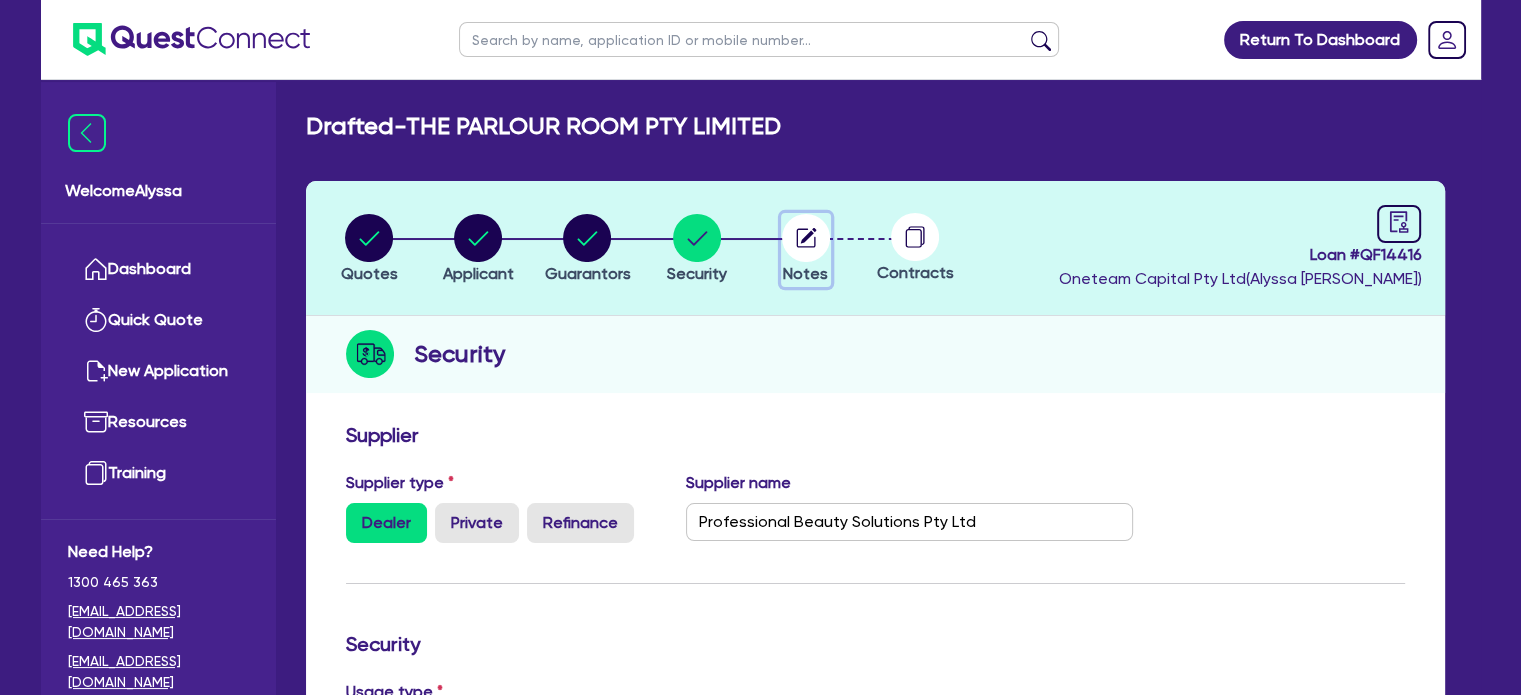 click 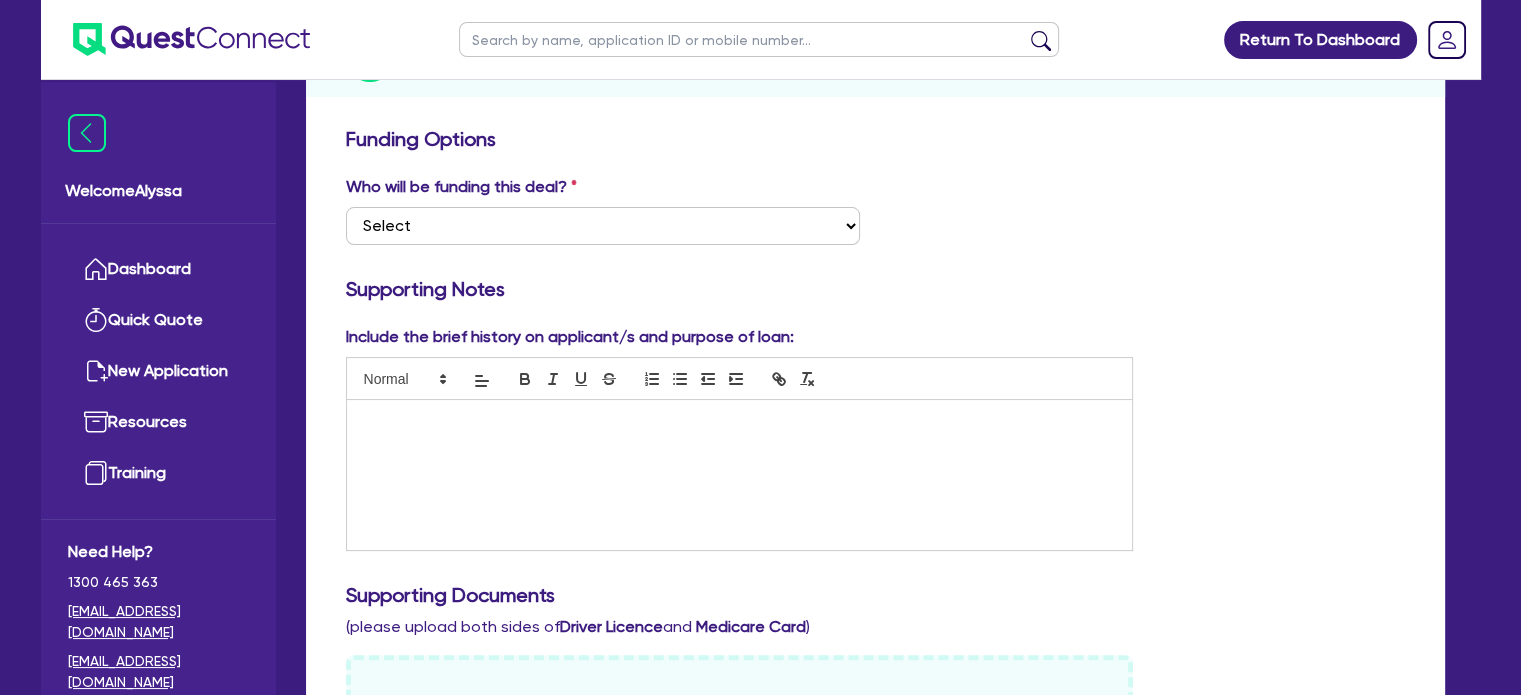 scroll, scrollTop: 320, scrollLeft: 0, axis: vertical 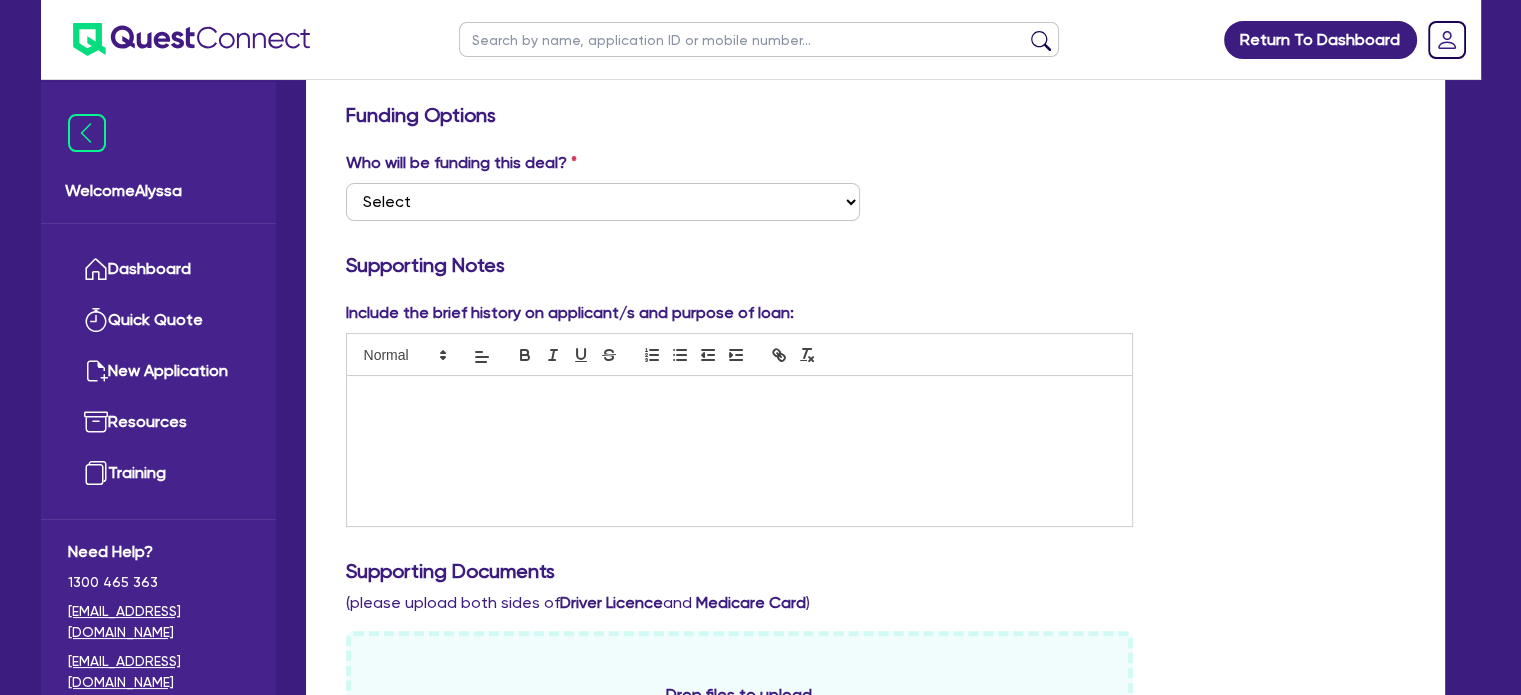 click at bounding box center (739, 451) 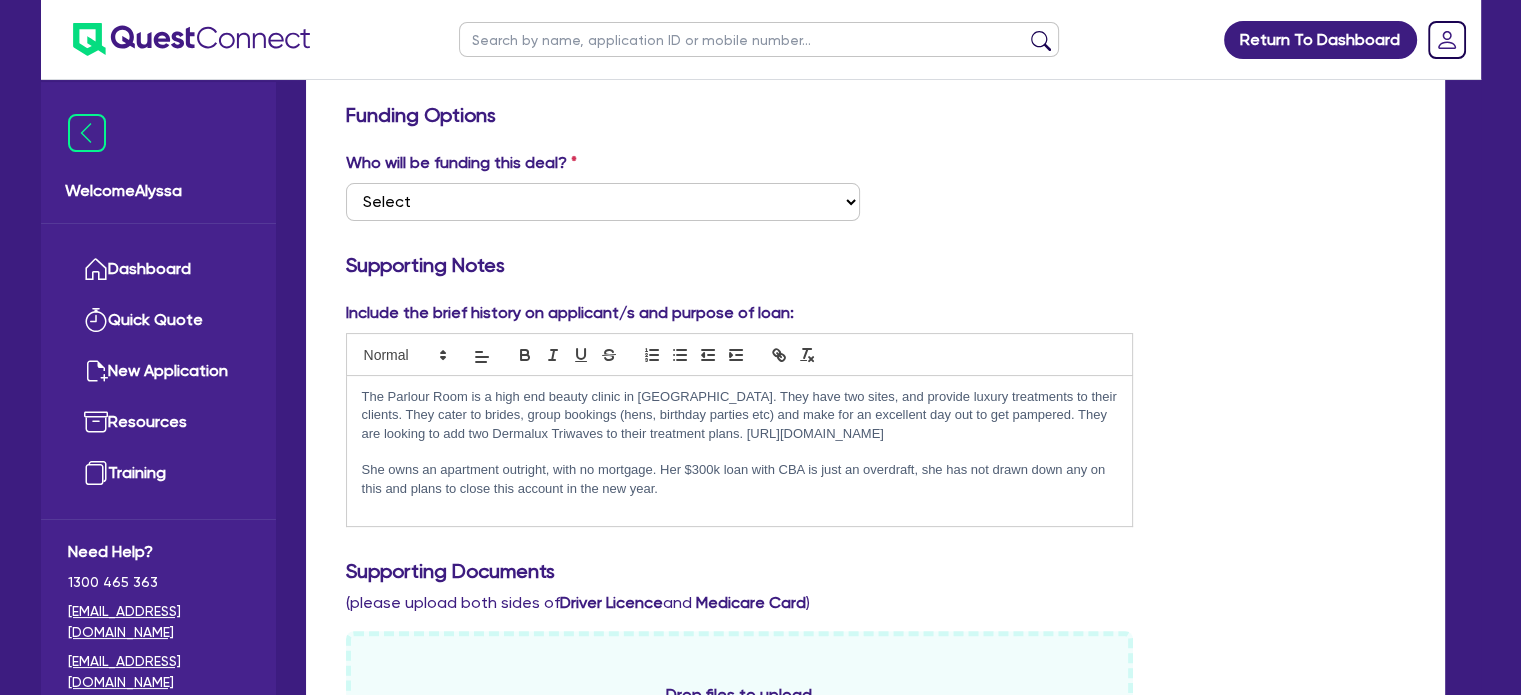 click on "The Parlour Room is a high end beauty clinic in Sydney. They have two sites, and provide luxury treatments to their clients. They cater to brides, group bookings (hens, birthday parties etc) and make for an excellent day out to get pampered. They are looking to add two Dermalux Triwaves to their treatment plans. https://www.theparlourroom.com.au/treatment/the-parlour-room-clovelly/ She owns an apartment outright, with no mortgage. Her $300k loan with CBA is just an overdraft, she has not drawn down any on this and plans to close this account in the new year." at bounding box center [739, 451] 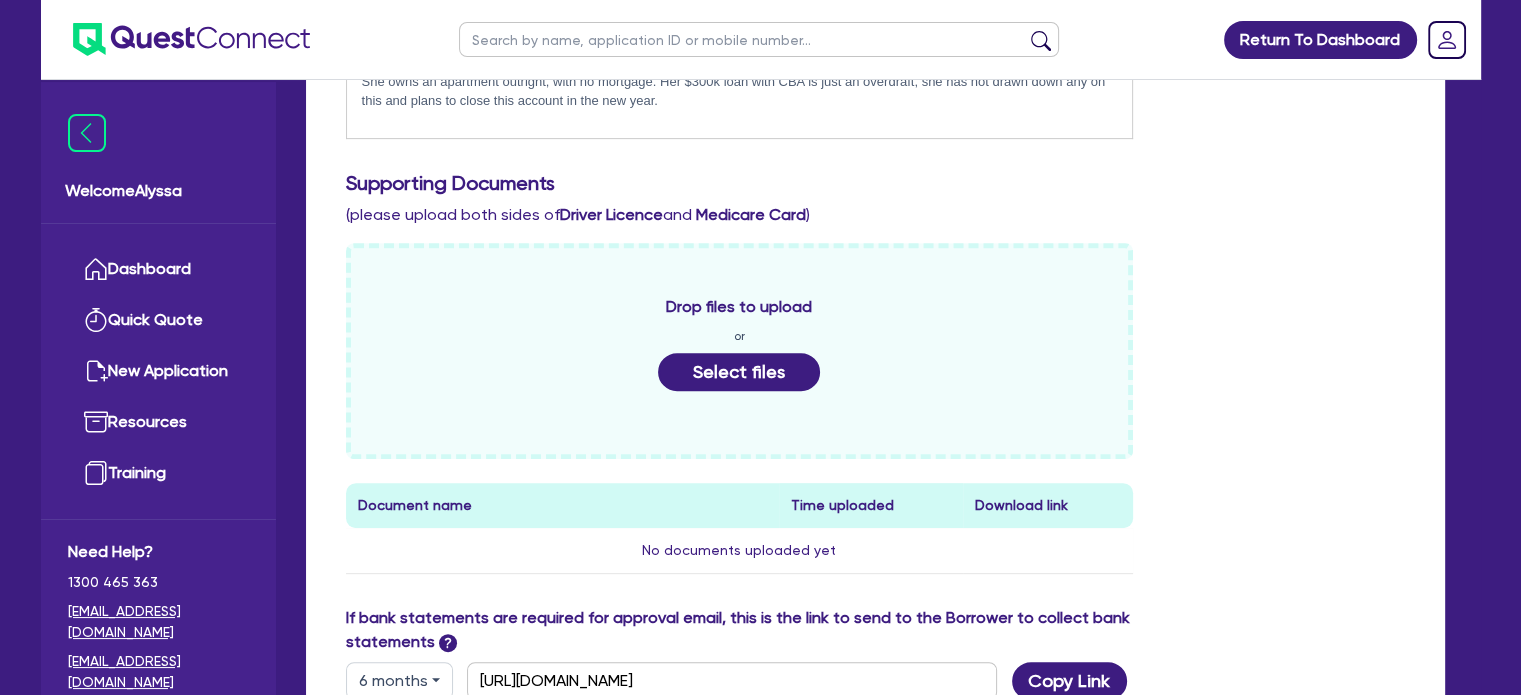 scroll, scrollTop: 0, scrollLeft: 0, axis: both 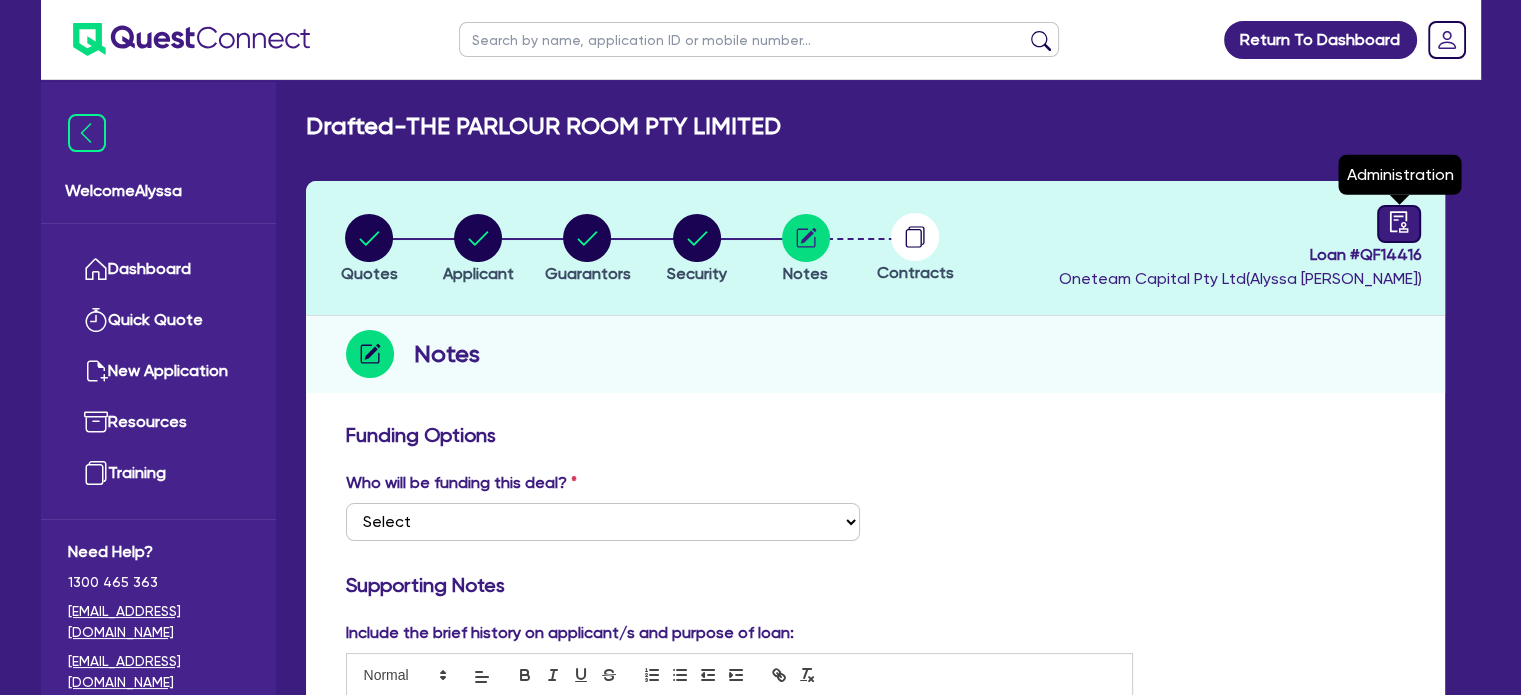 click 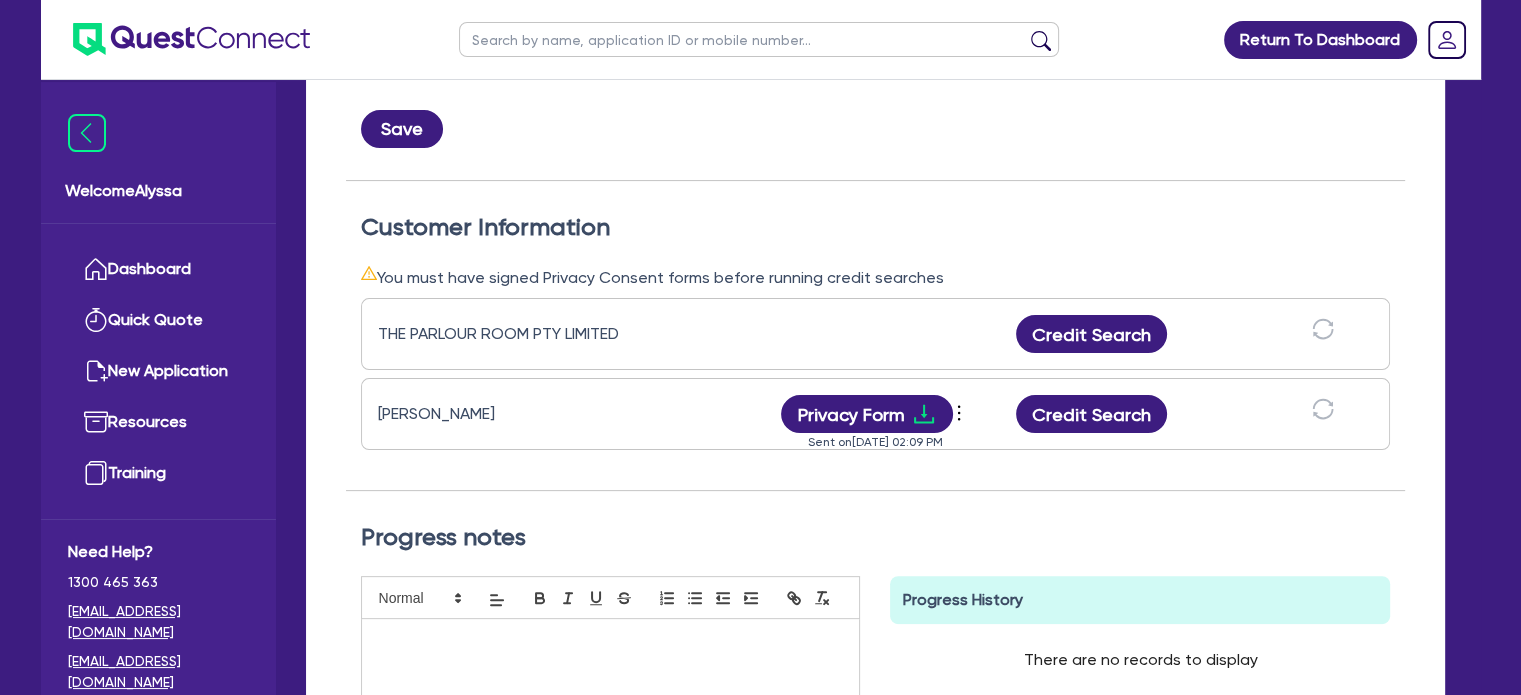 scroll, scrollTop: 607, scrollLeft: 0, axis: vertical 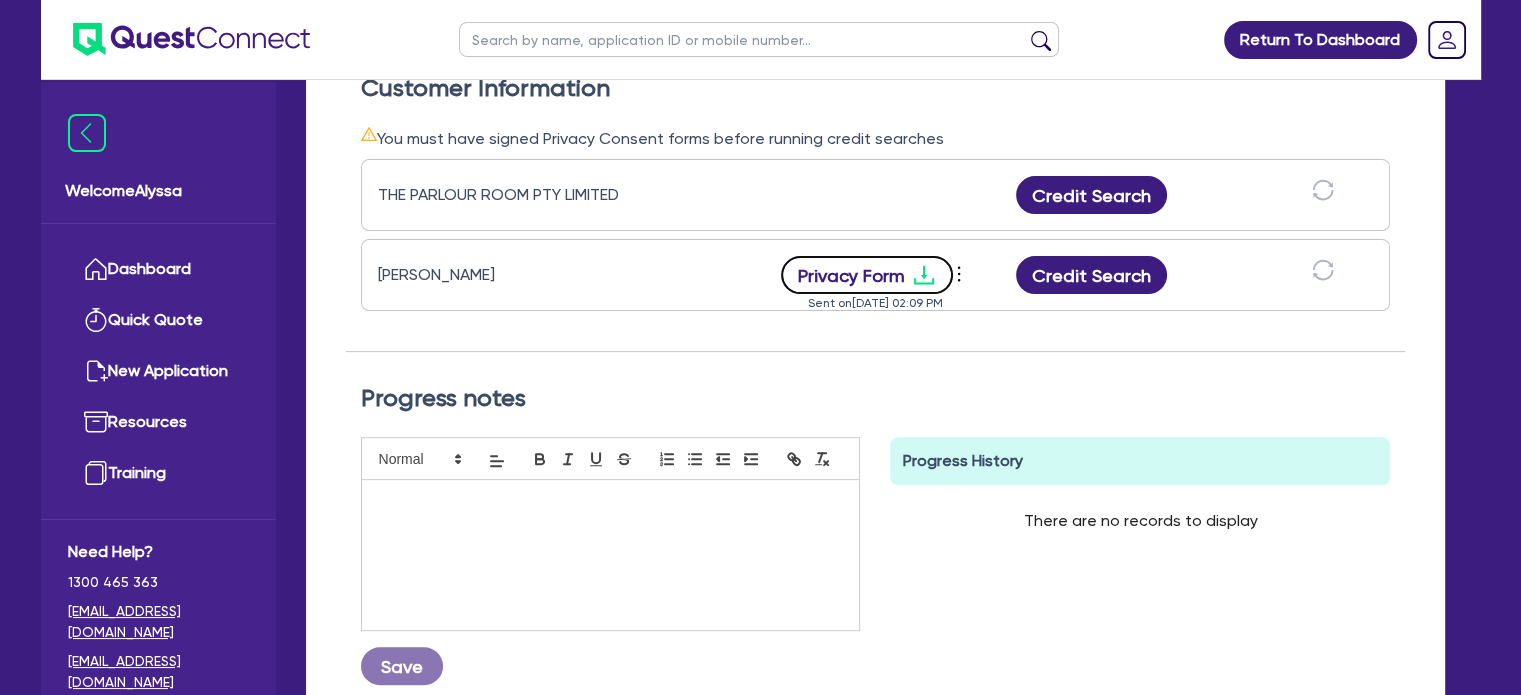 click on "Privacy Form" at bounding box center (867, 275) 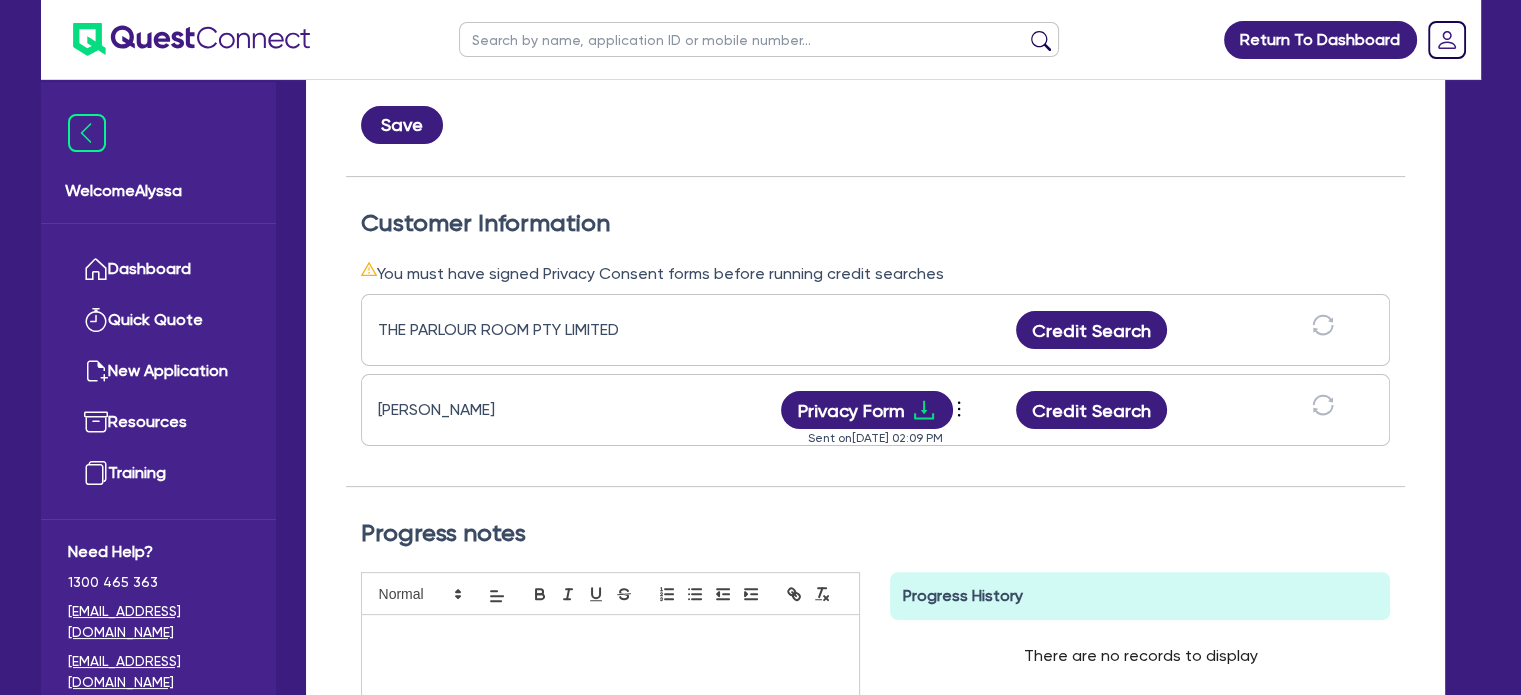 scroll, scrollTop: 0, scrollLeft: 0, axis: both 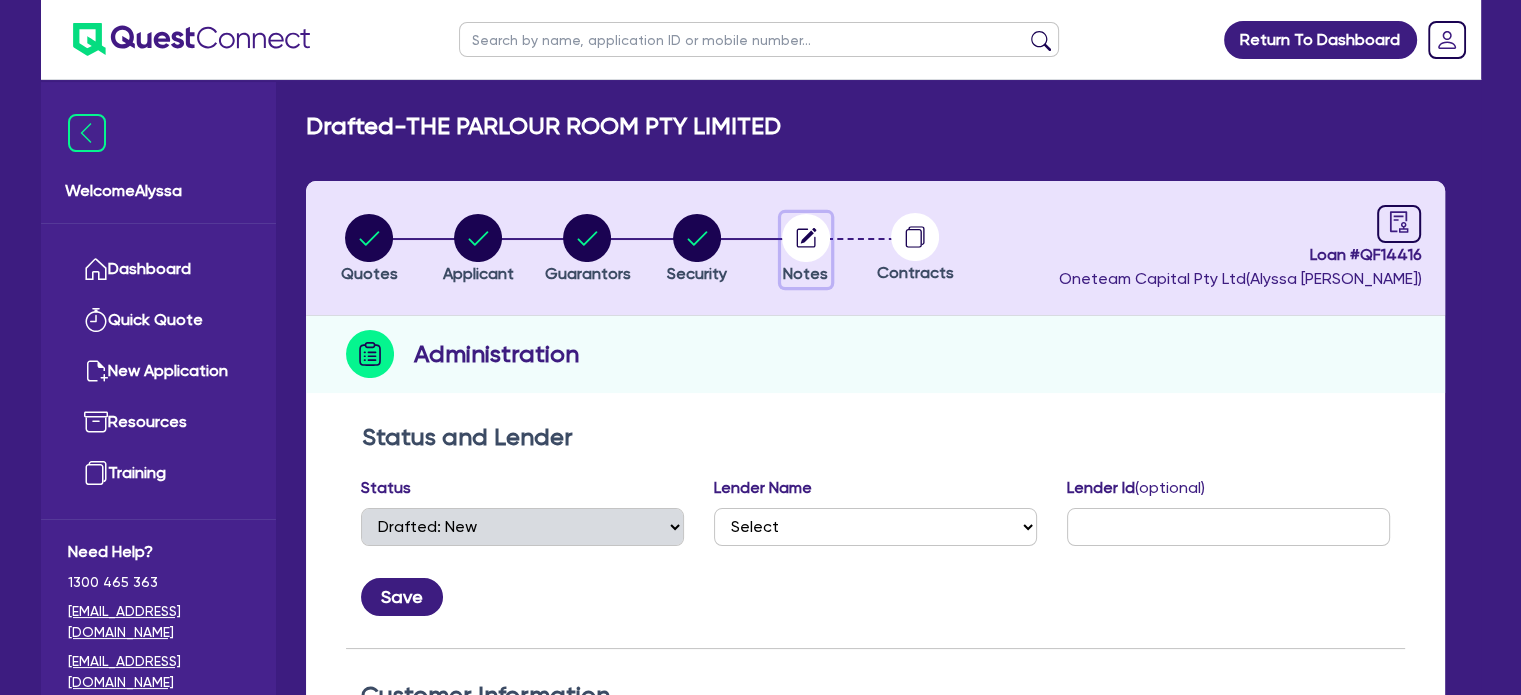 click 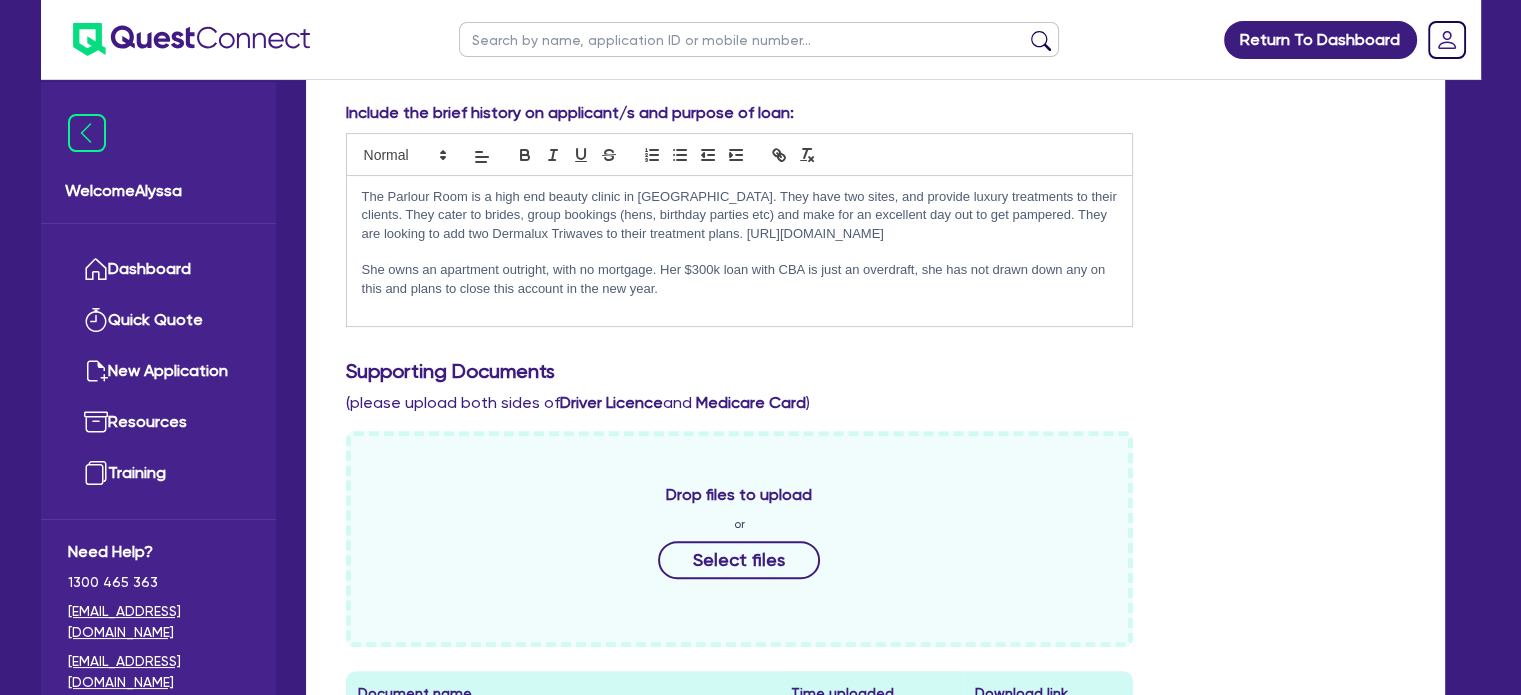 scroll, scrollTop: 519, scrollLeft: 0, axis: vertical 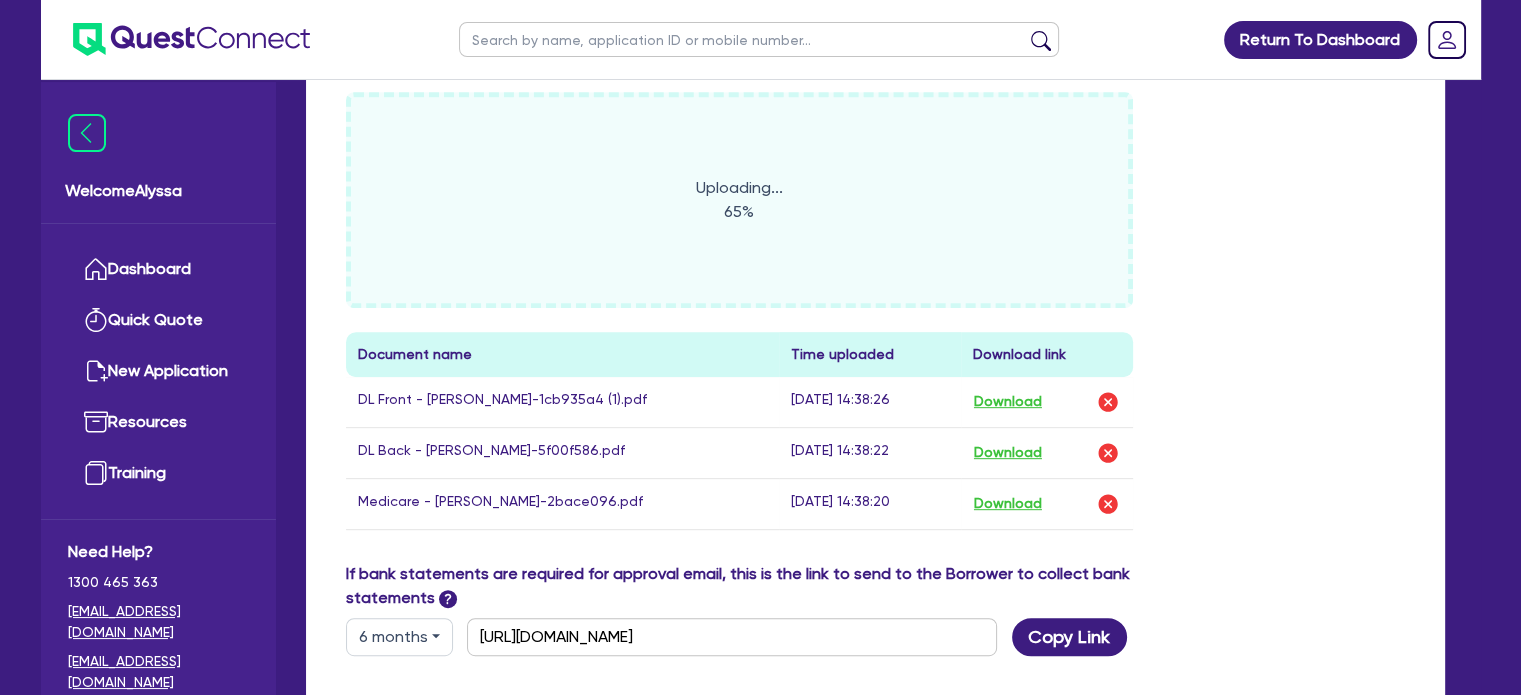 click on "If bank statements are required for approval email, this is the link to send to the Borrower to collect bank statements ? 6 months 3 months 6 months 12 months https://scv.bankstatements.com.au/QUST-QF14416 Copy Link" at bounding box center [876, 609] 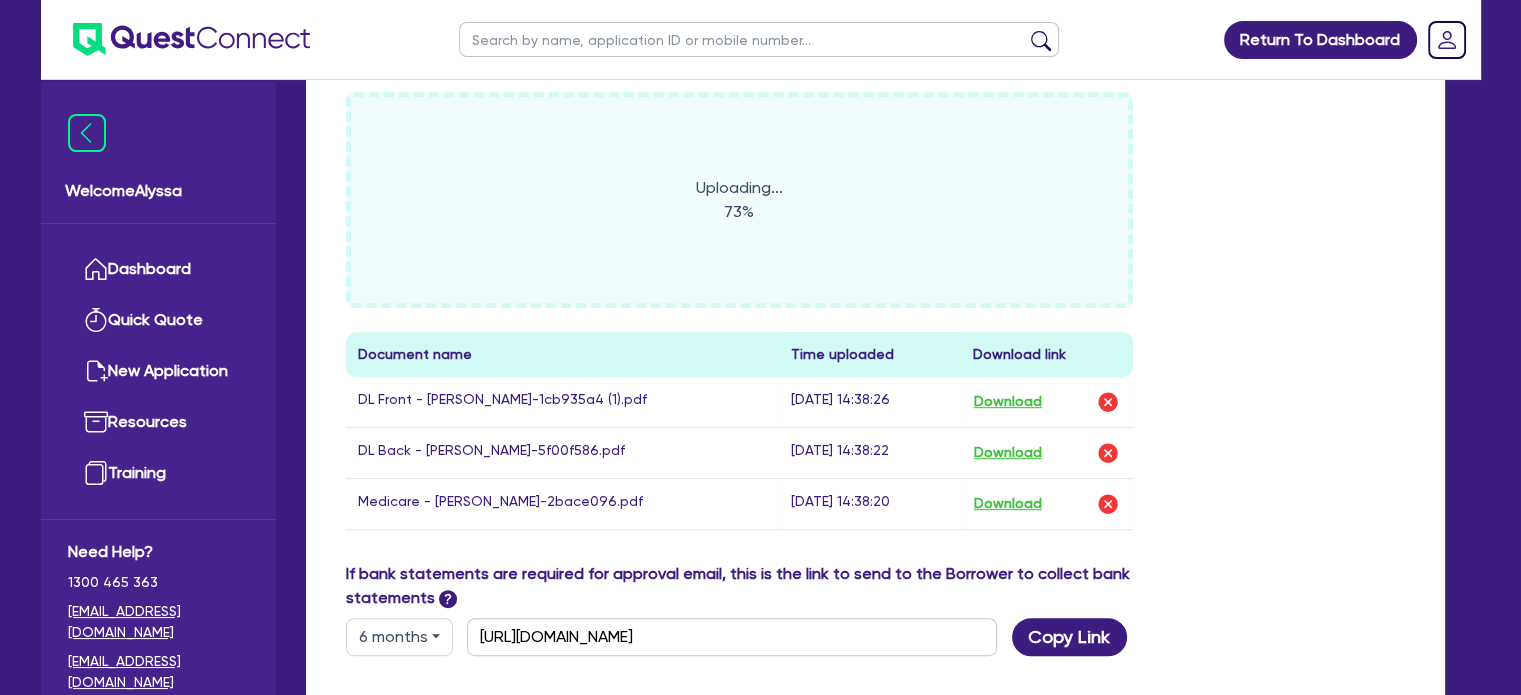 scroll, scrollTop: 0, scrollLeft: 0, axis: both 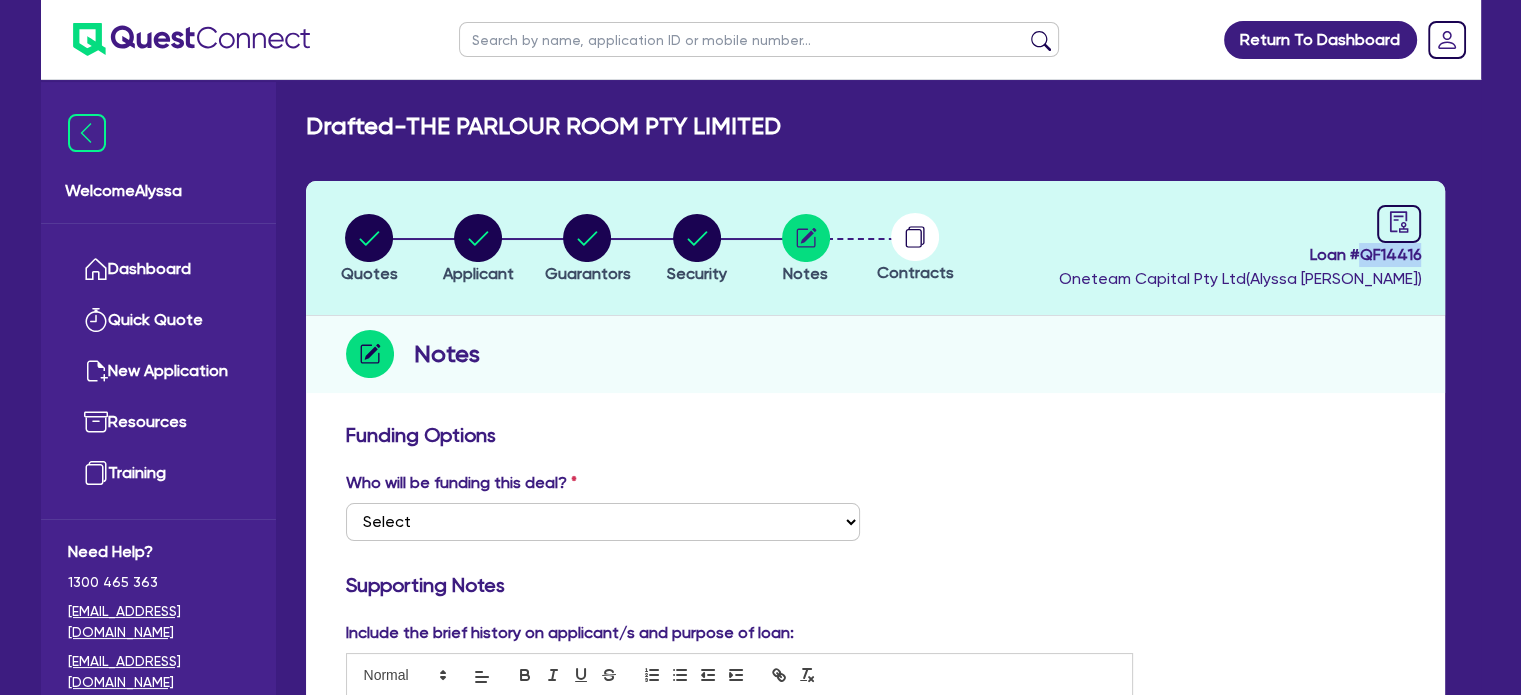drag, startPoint x: 1422, startPoint y: 251, endPoint x: 1360, endPoint y: 259, distance: 62.514 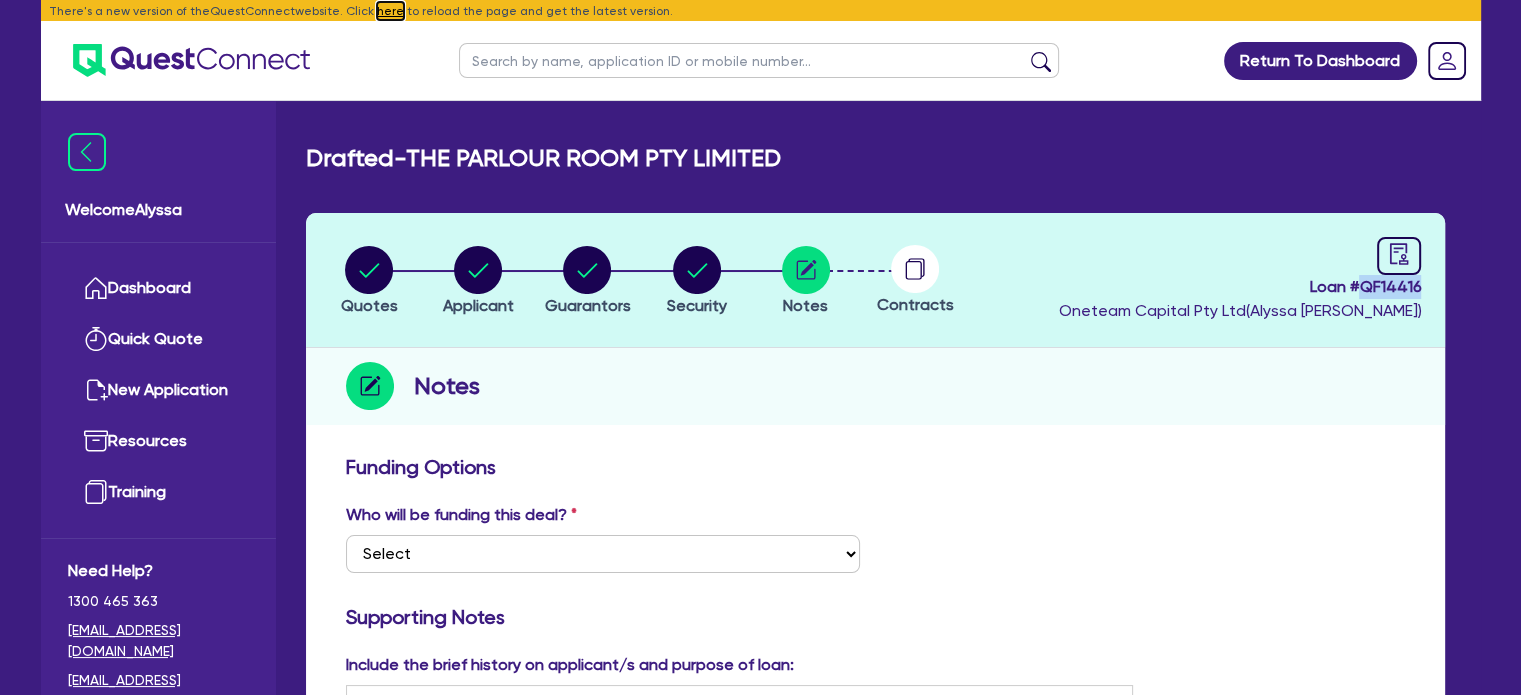 click on "here" at bounding box center [390, 11] 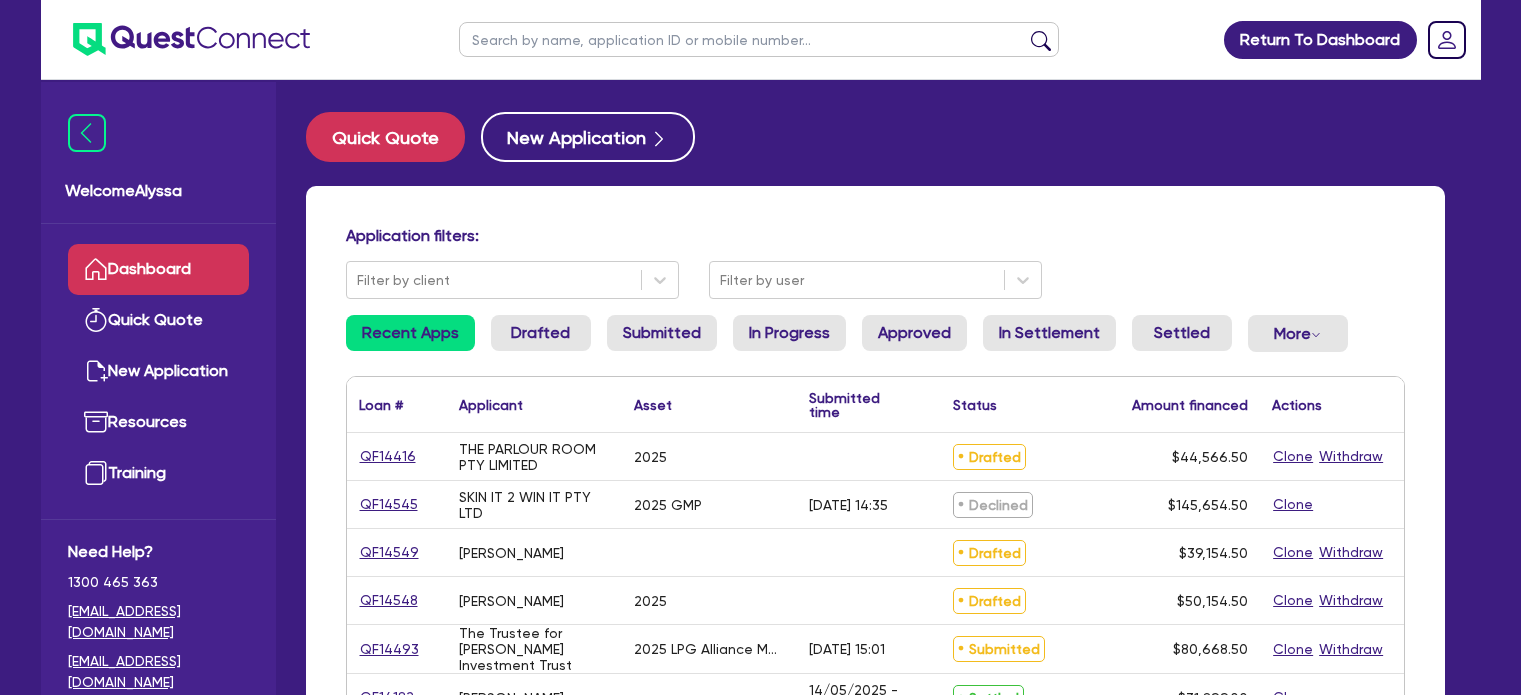 scroll, scrollTop: 0, scrollLeft: 0, axis: both 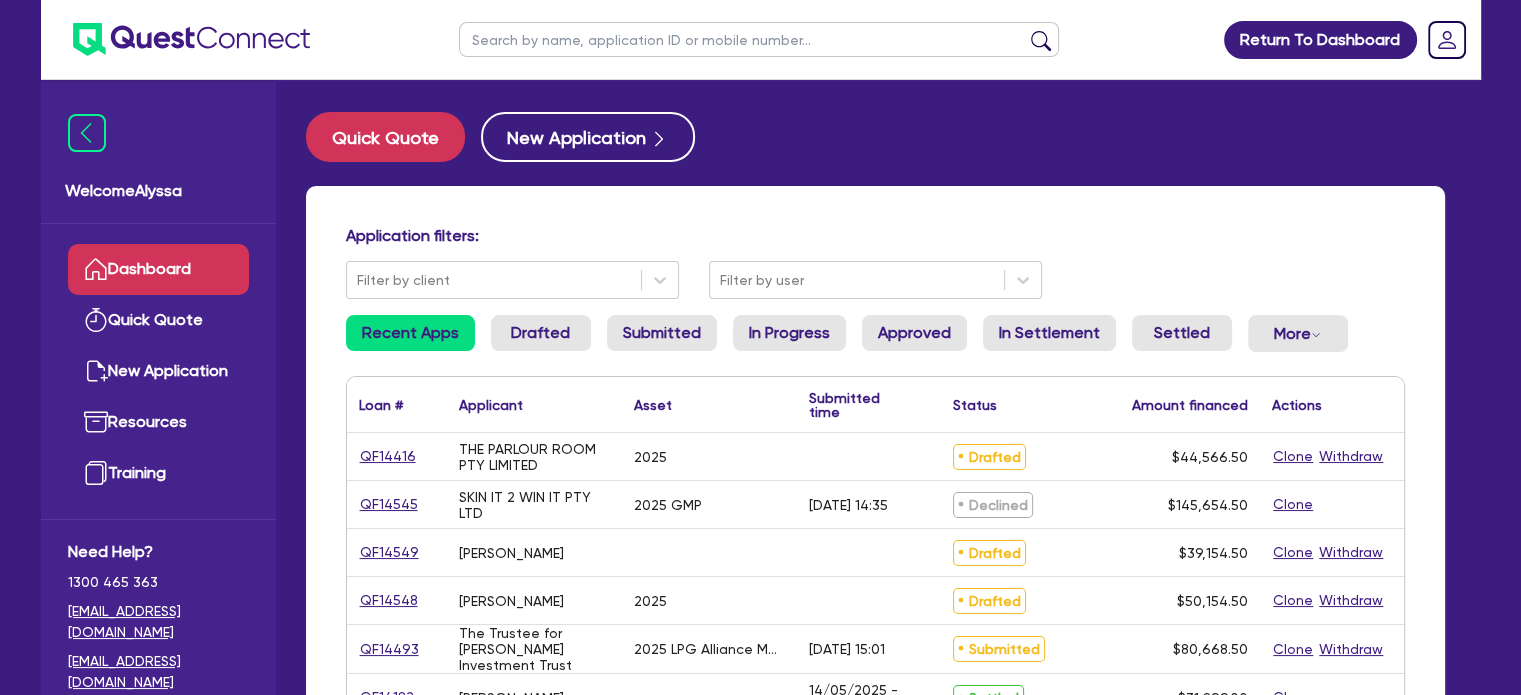 click at bounding box center [759, 39] 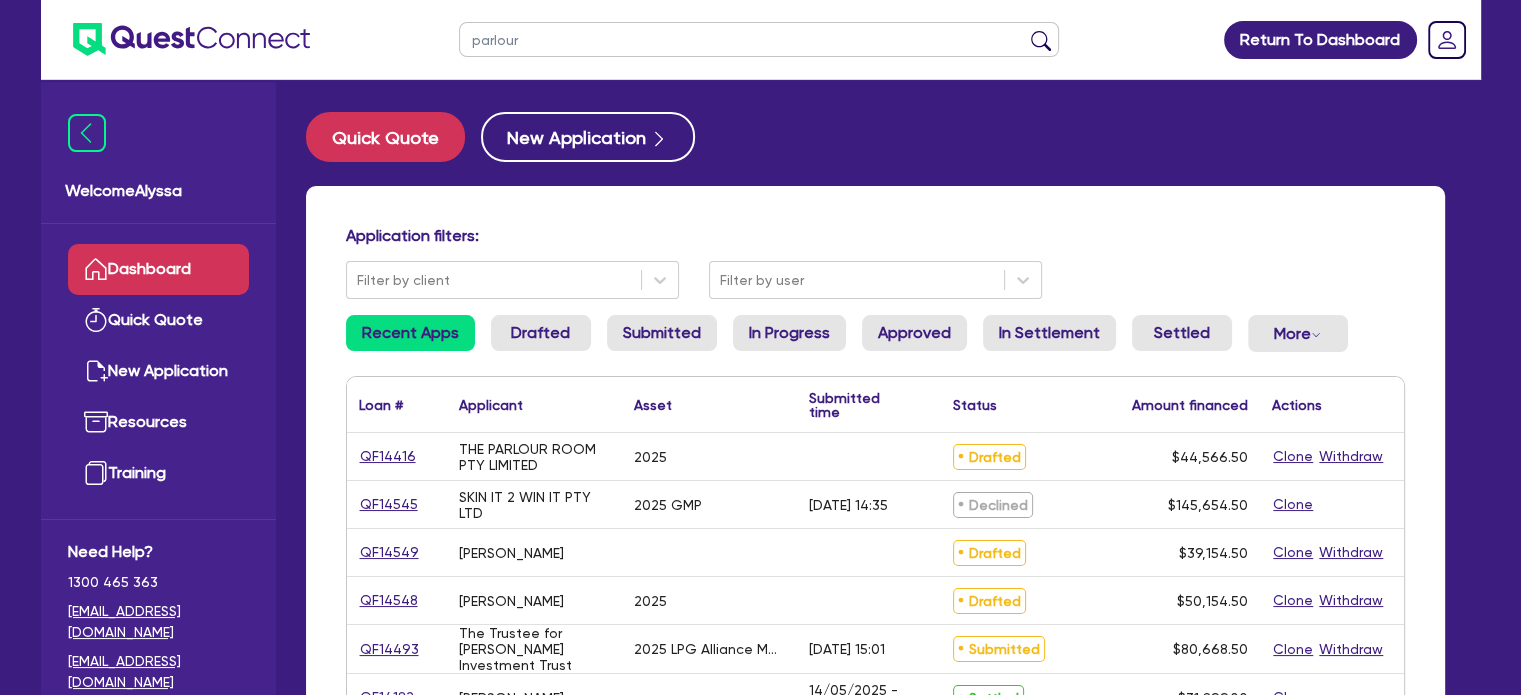 type on "parlour" 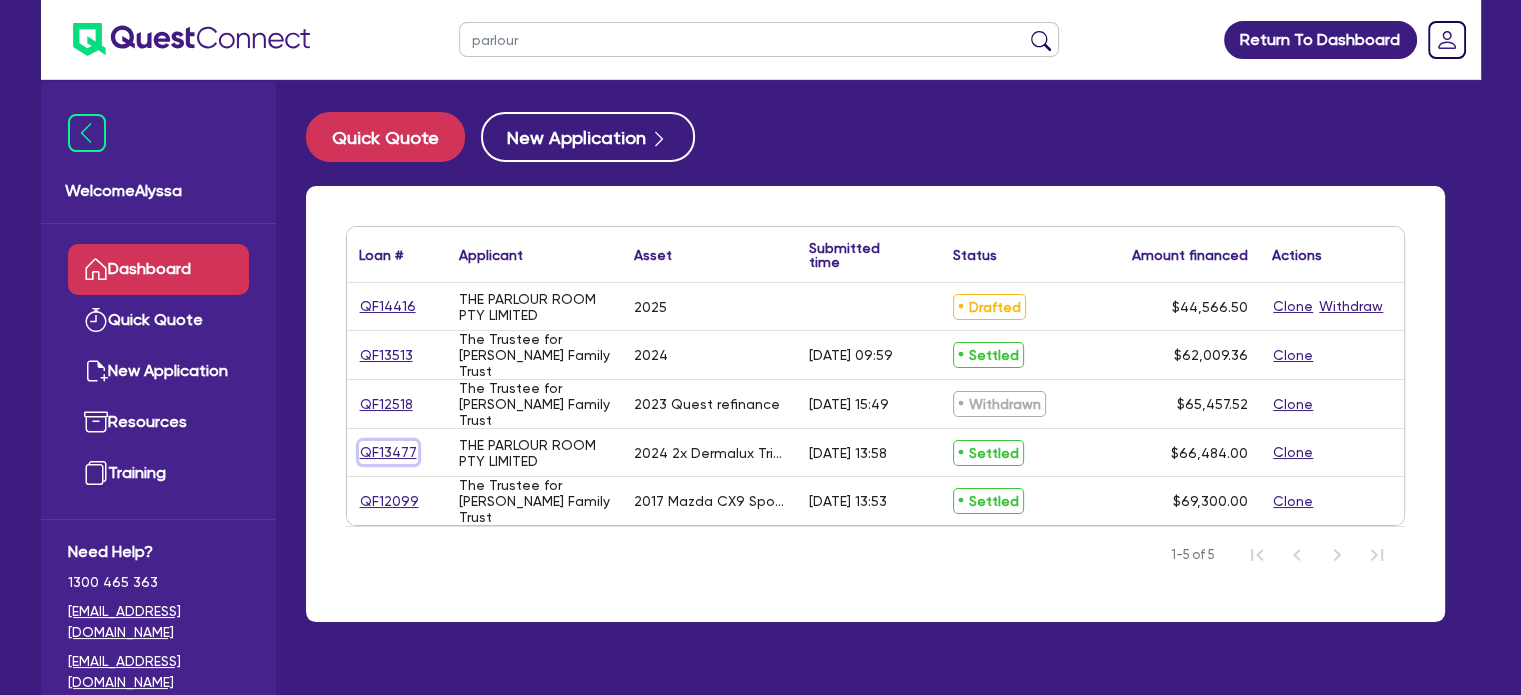 click on "QF13477" at bounding box center [388, 452] 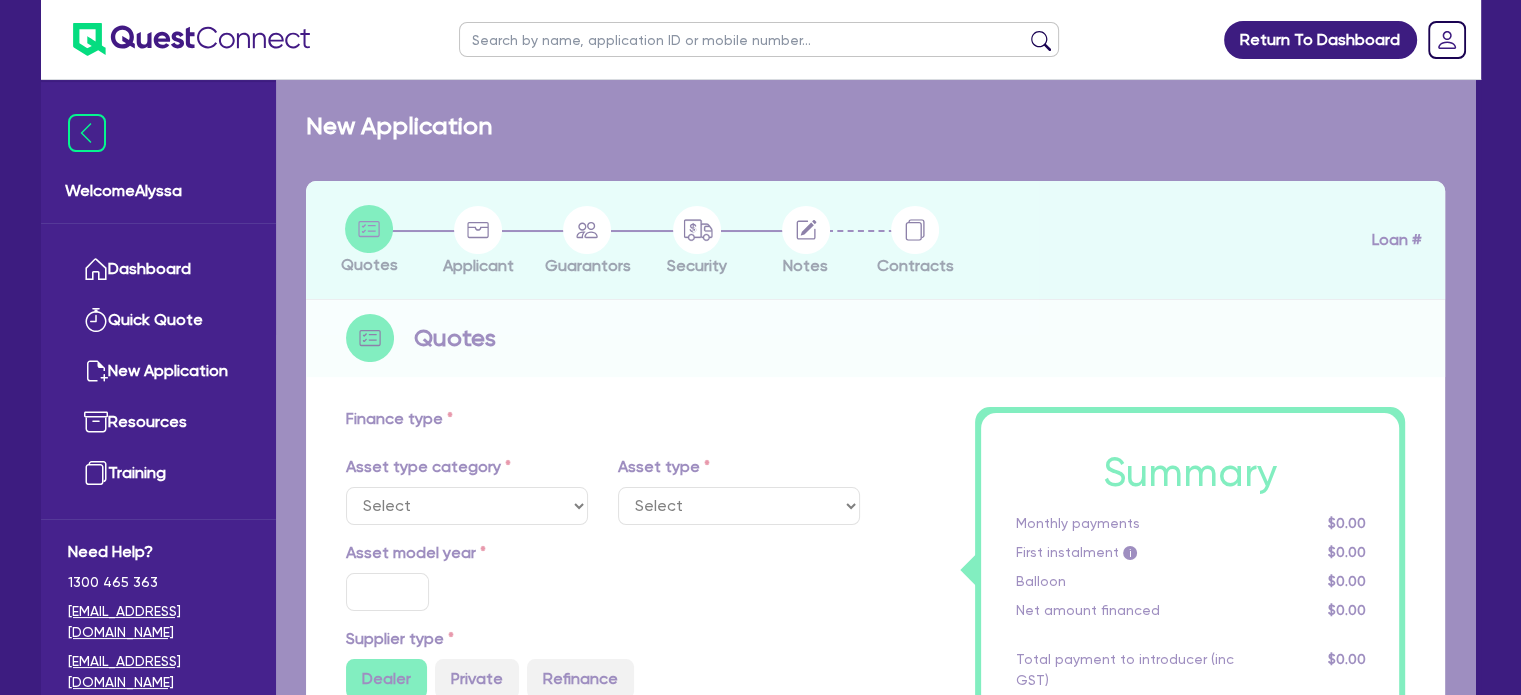 select on "TERTIARY_ASSETS" 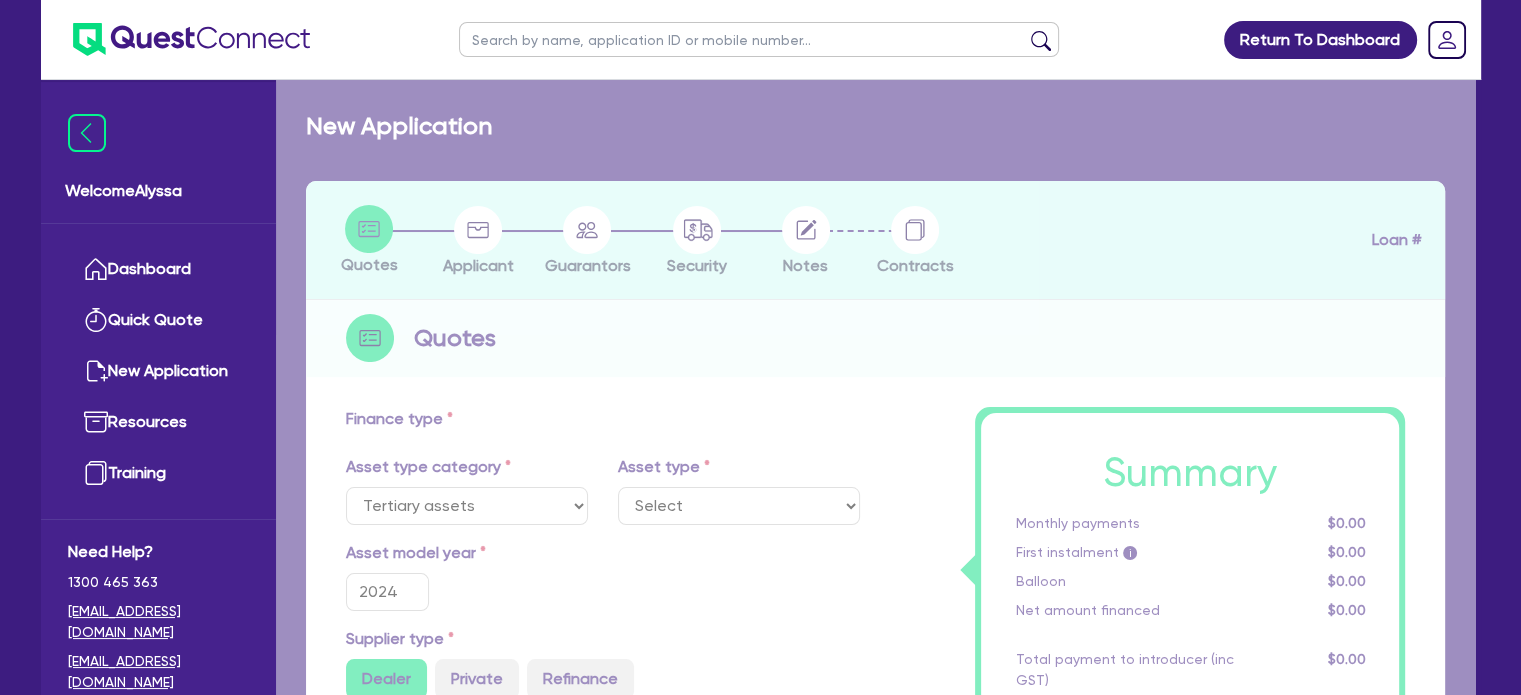select on "BEAUTY_EQUIPMENT" 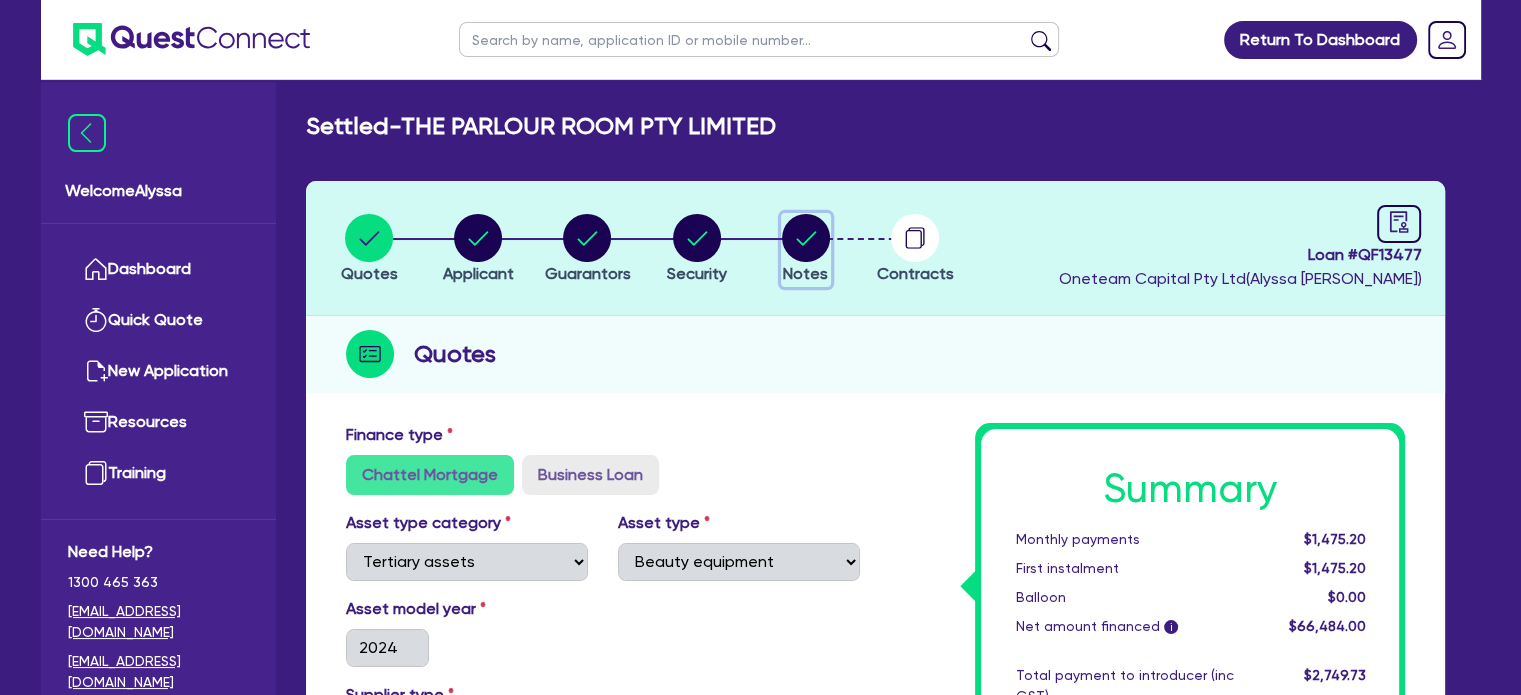 click 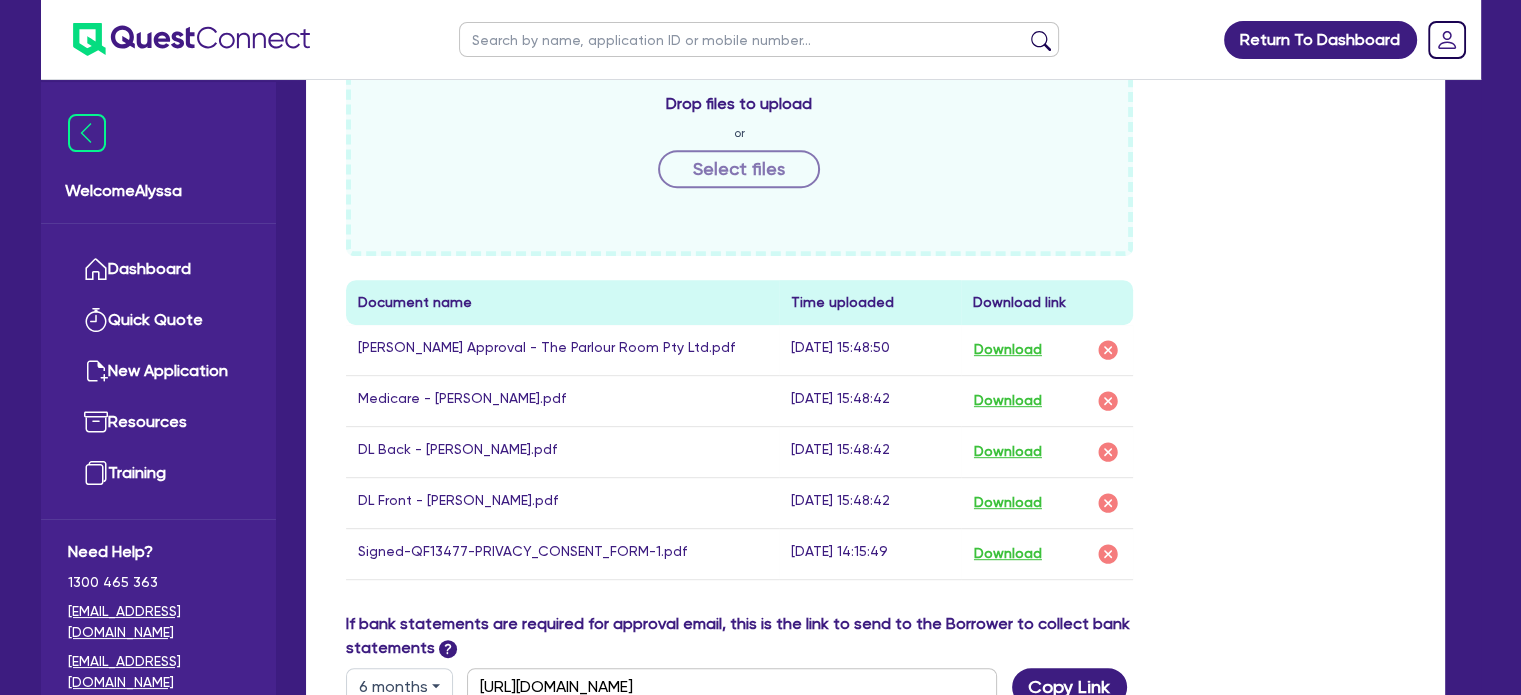 scroll, scrollTop: 1071, scrollLeft: 0, axis: vertical 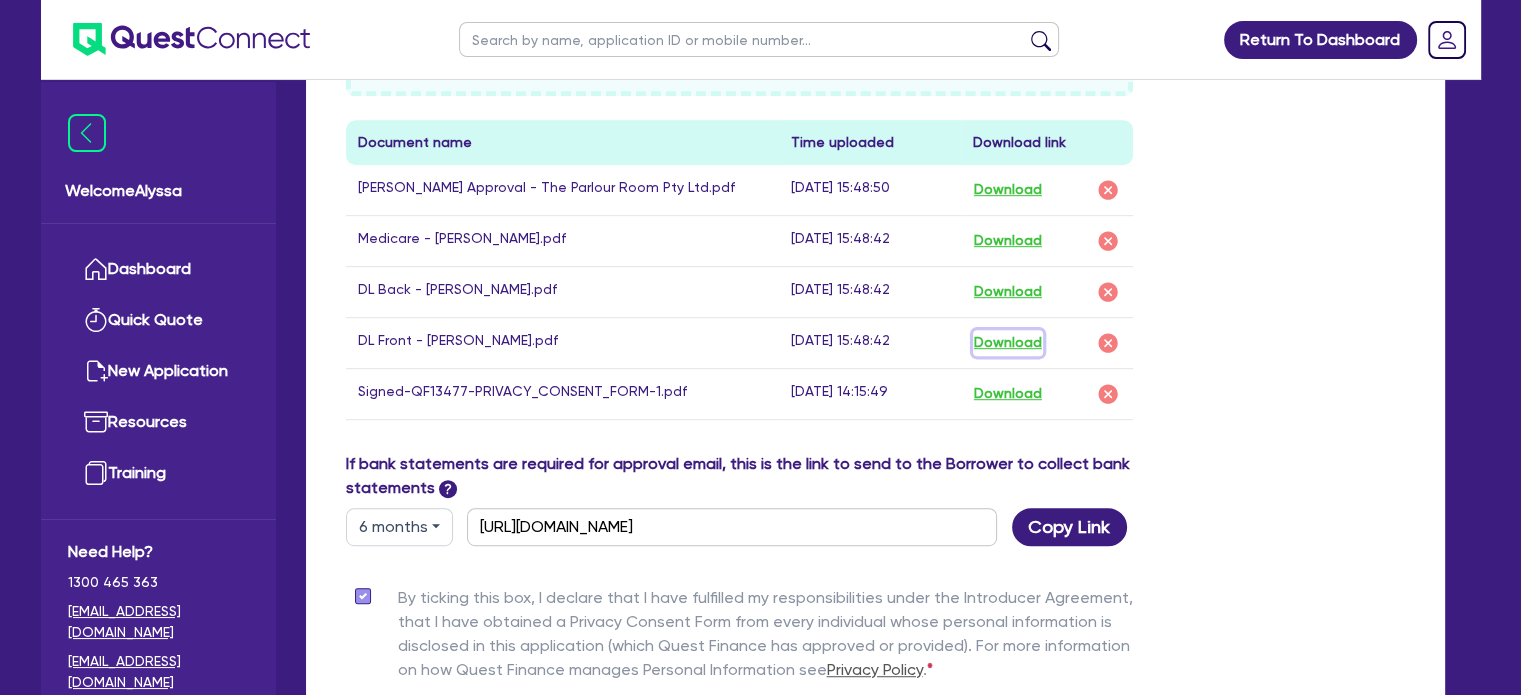 click on "Download" at bounding box center (1008, 343) 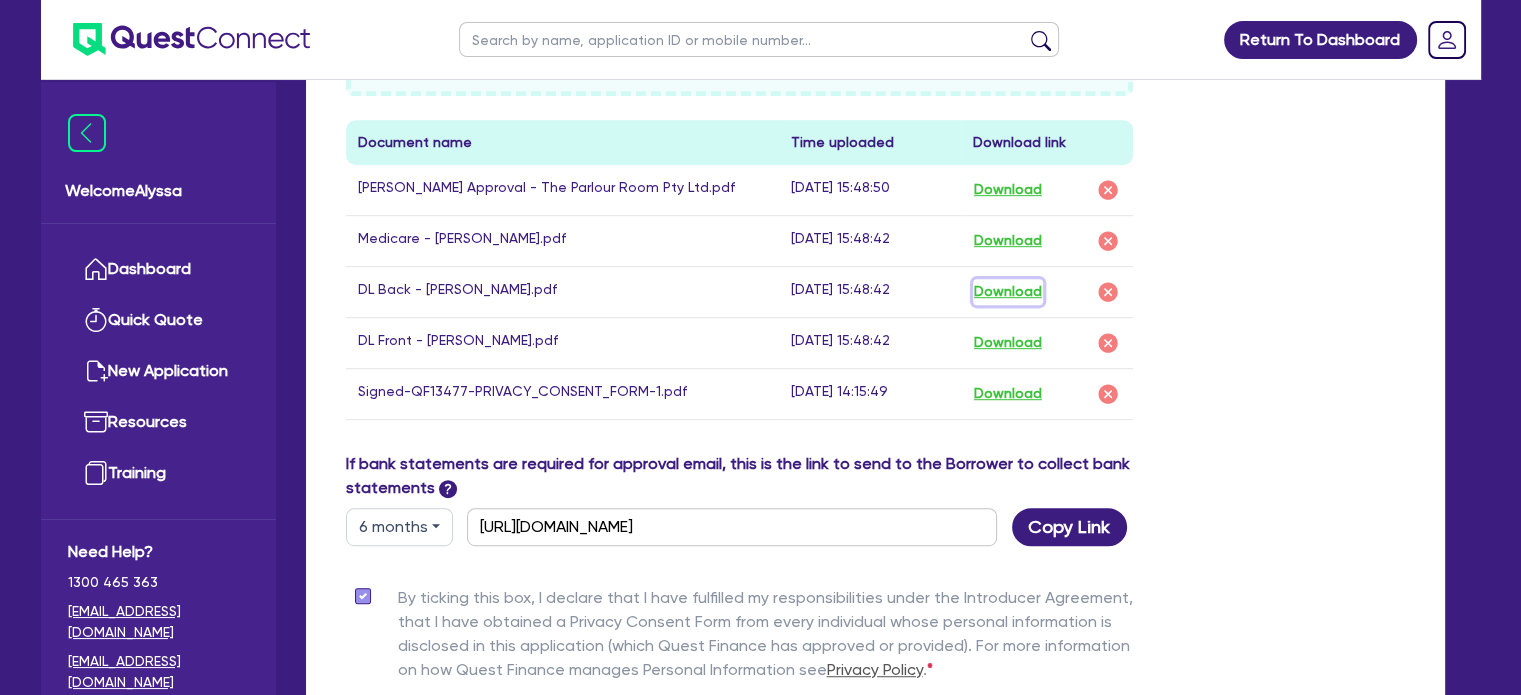 click on "Download" at bounding box center (1008, 292) 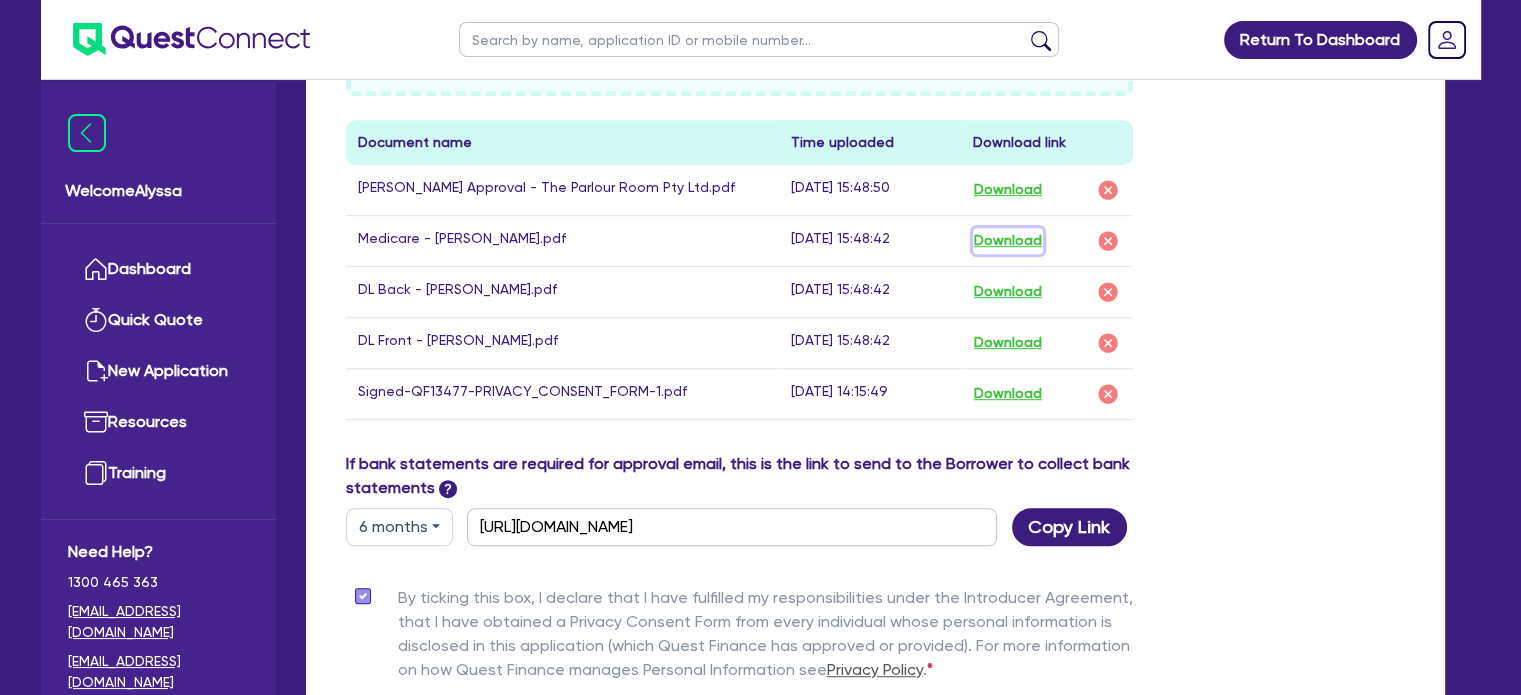 click on "Download" at bounding box center [1008, 241] 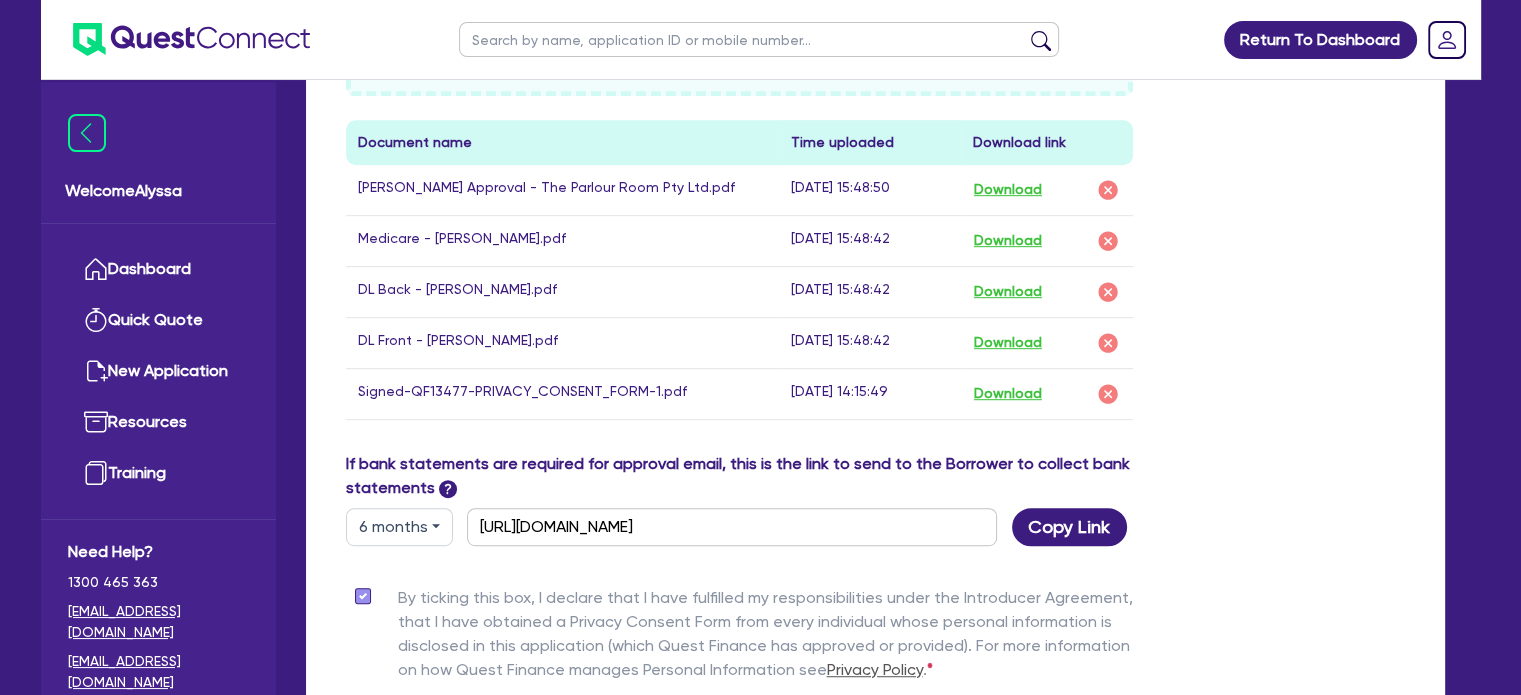 click at bounding box center [759, 39] 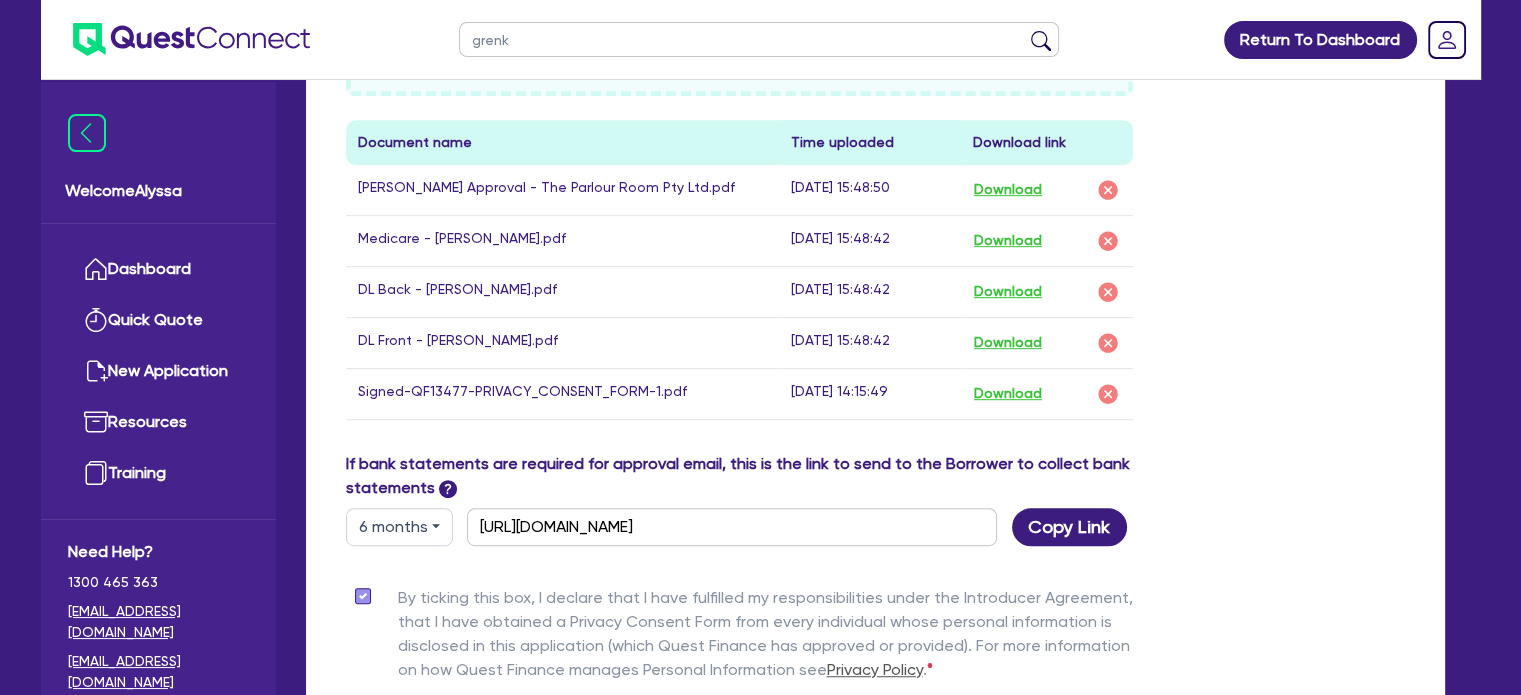 type on "grenke" 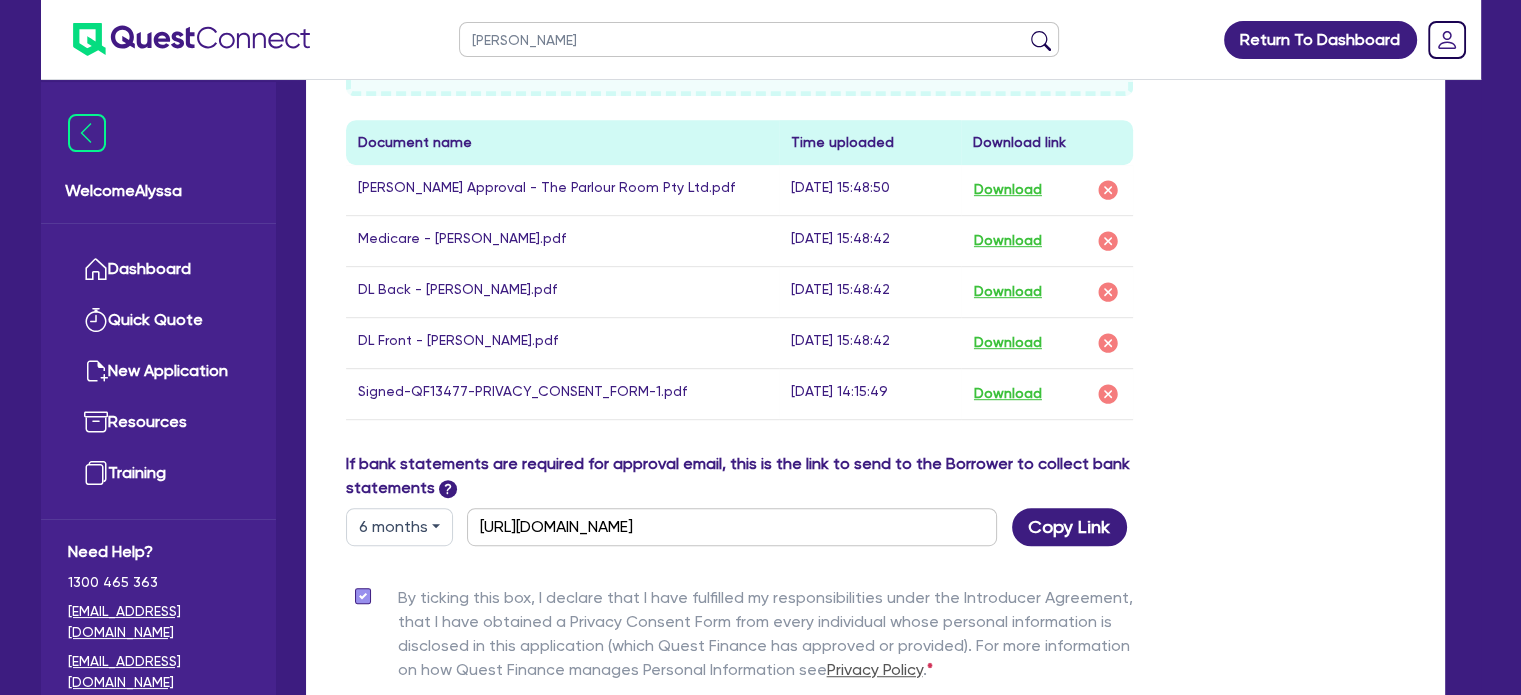 click at bounding box center [1041, 44] 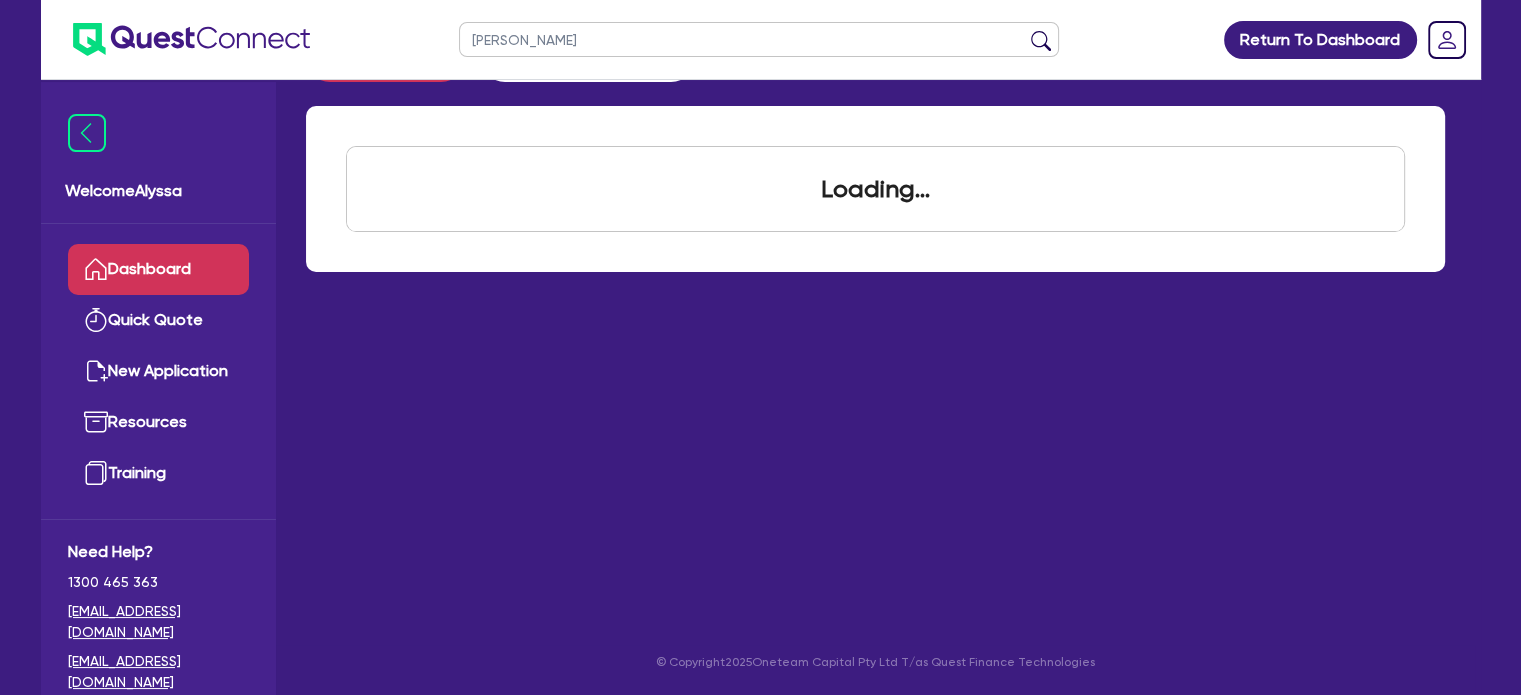 scroll, scrollTop: 0, scrollLeft: 0, axis: both 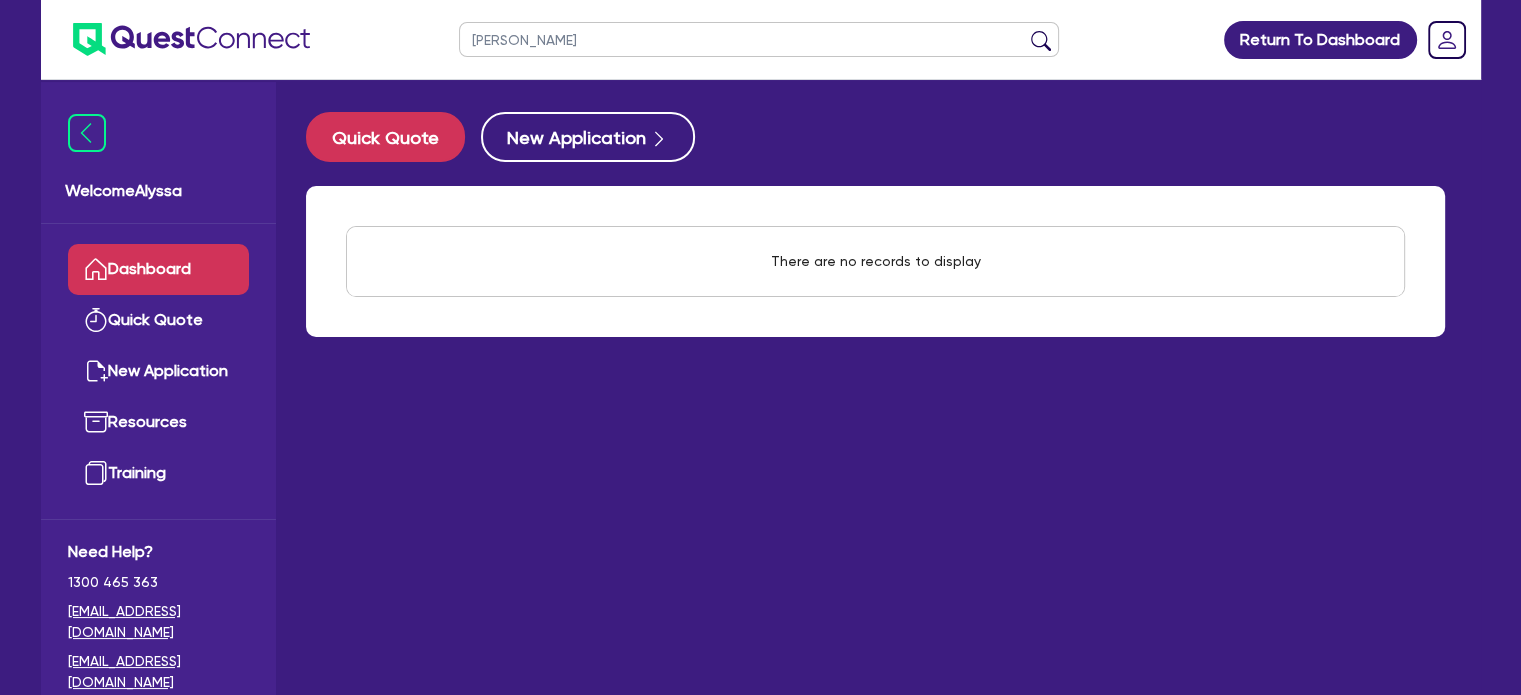 drag, startPoint x: 612, startPoint y: 38, endPoint x: 332, endPoint y: 18, distance: 280.71338 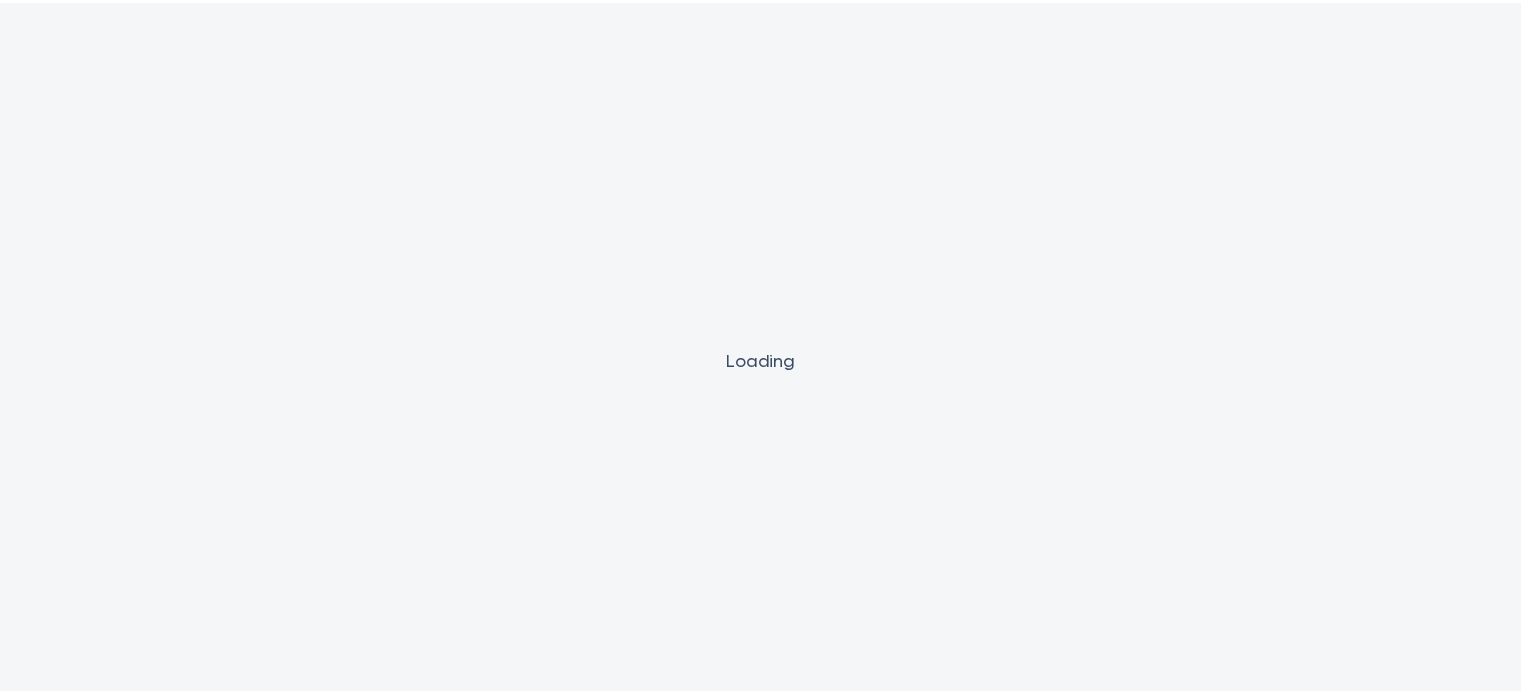 scroll, scrollTop: 0, scrollLeft: 0, axis: both 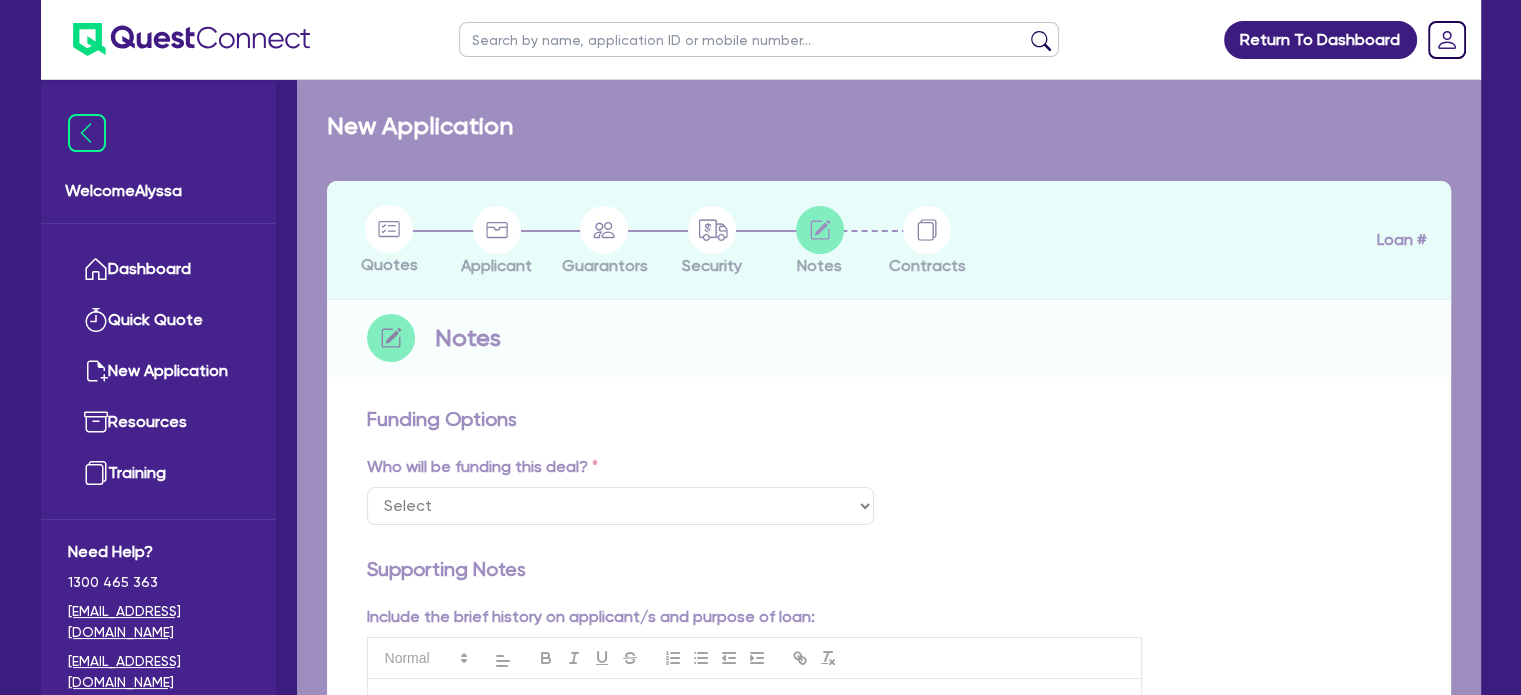 click at bounding box center (759, 39) 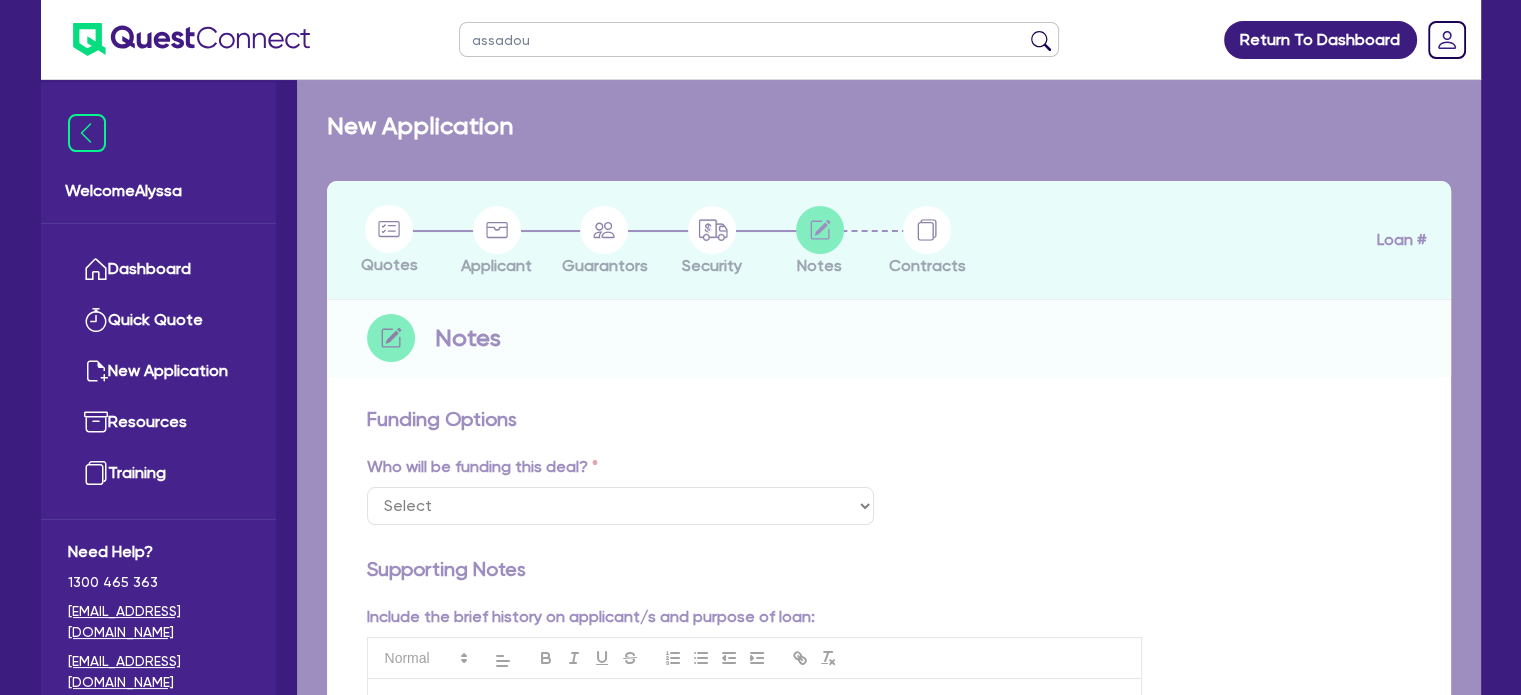 type on "assadour" 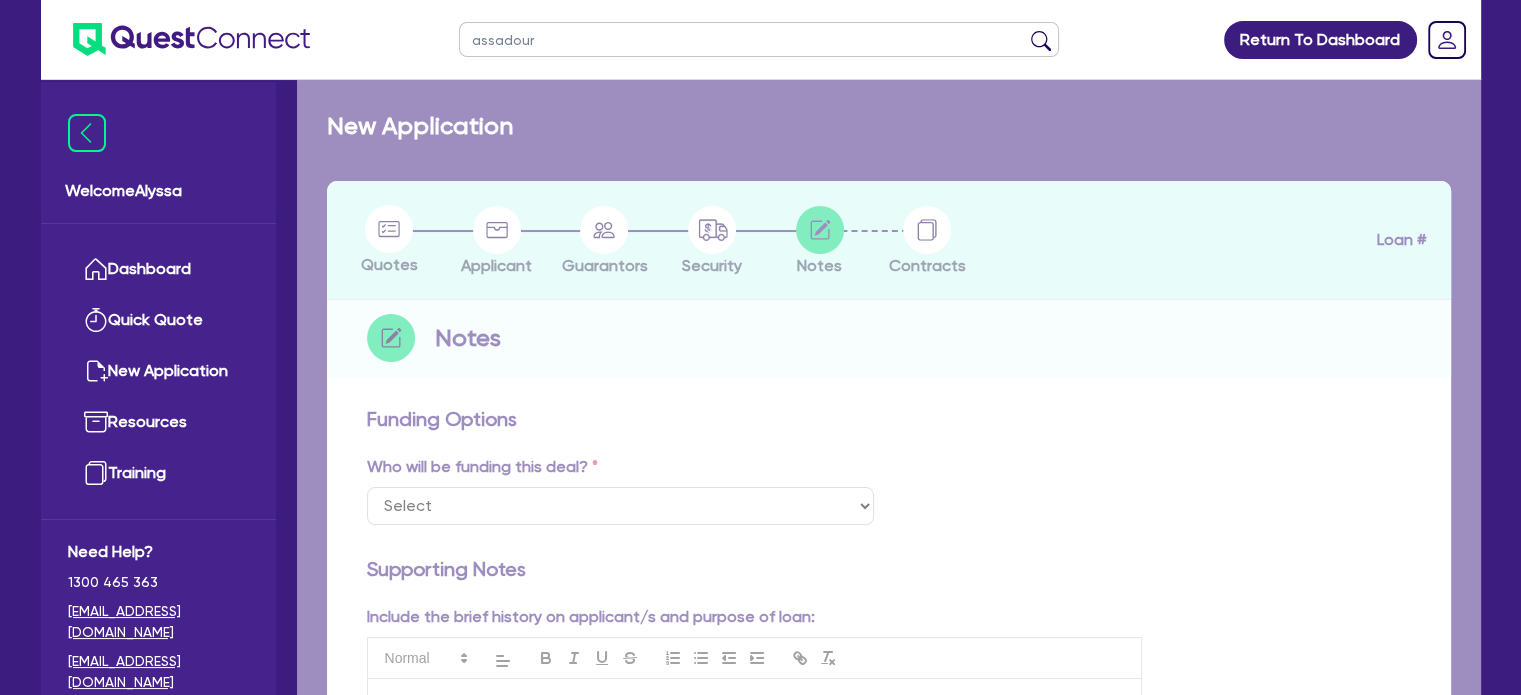click at bounding box center [1041, 44] 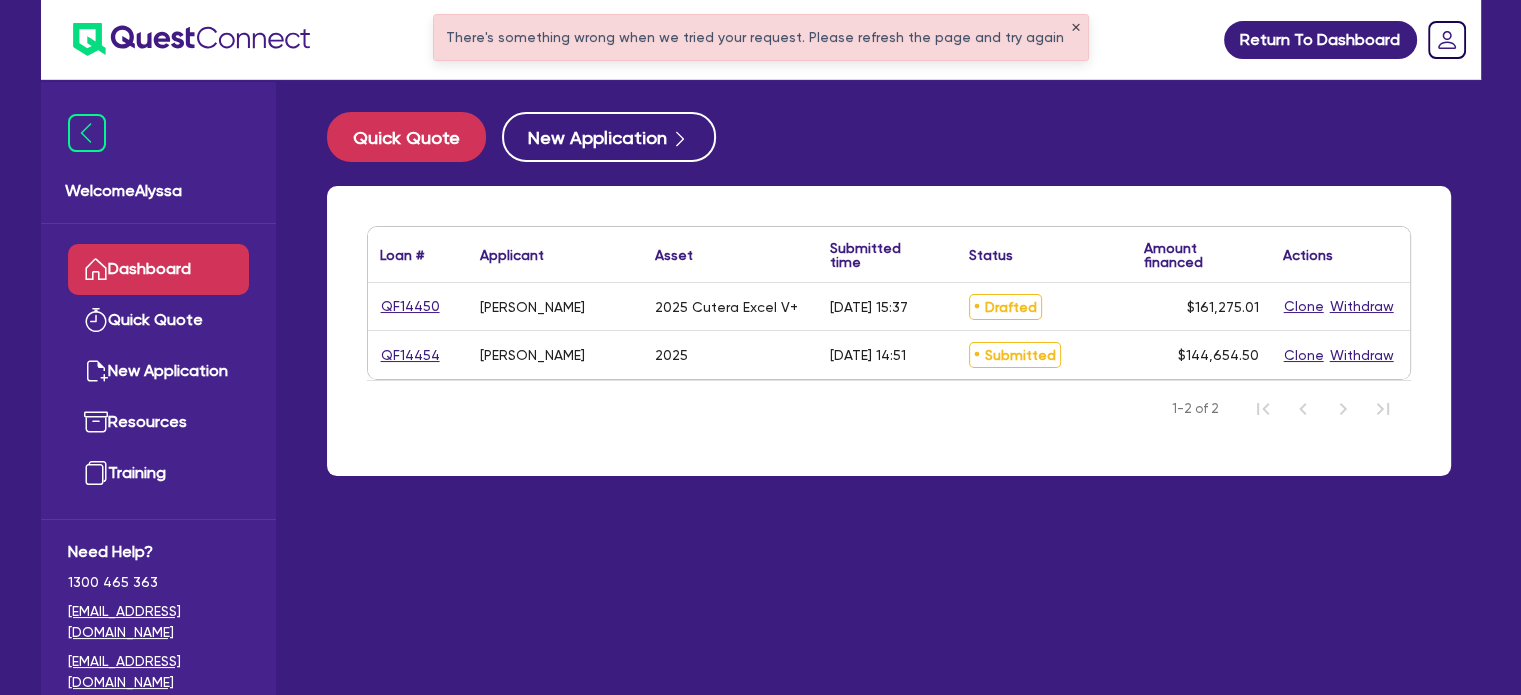 click on "✕" at bounding box center (1076, 28) 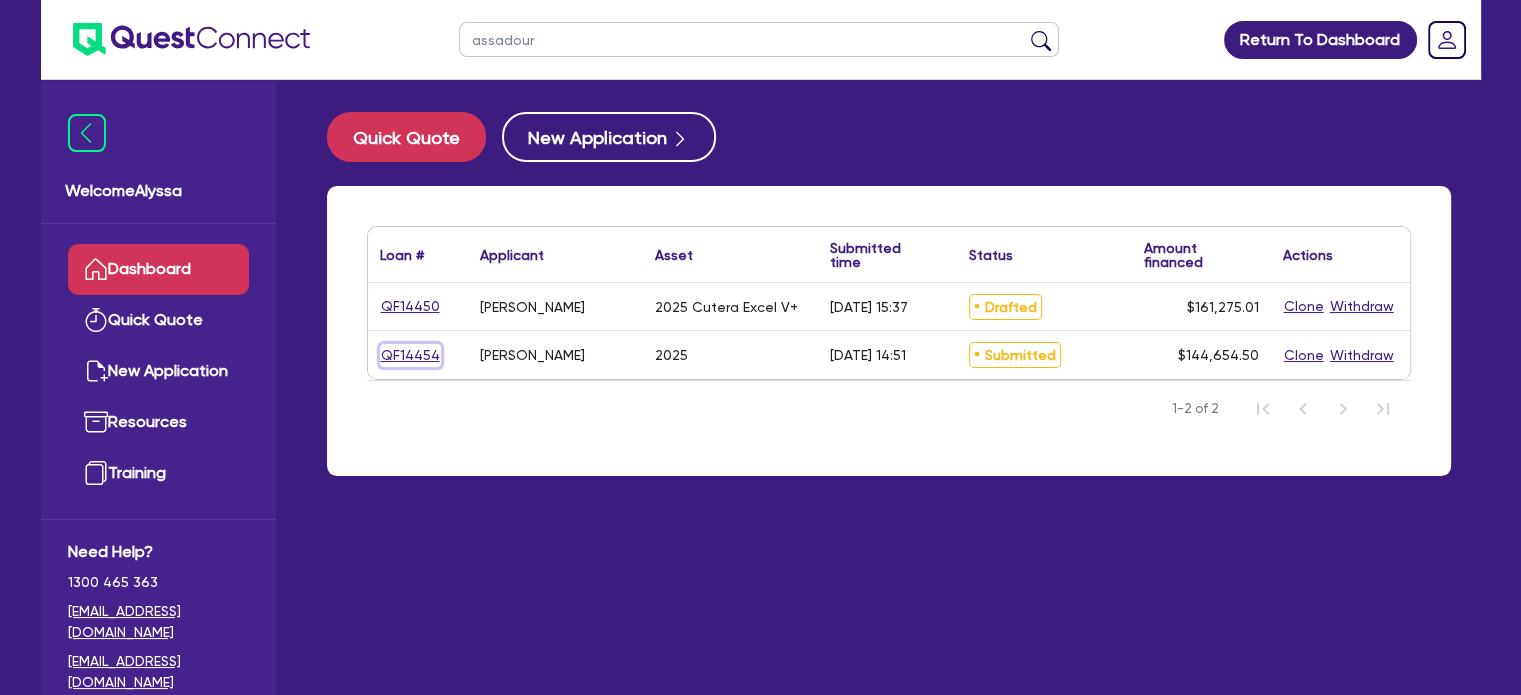click on "QF14454" at bounding box center (410, 355) 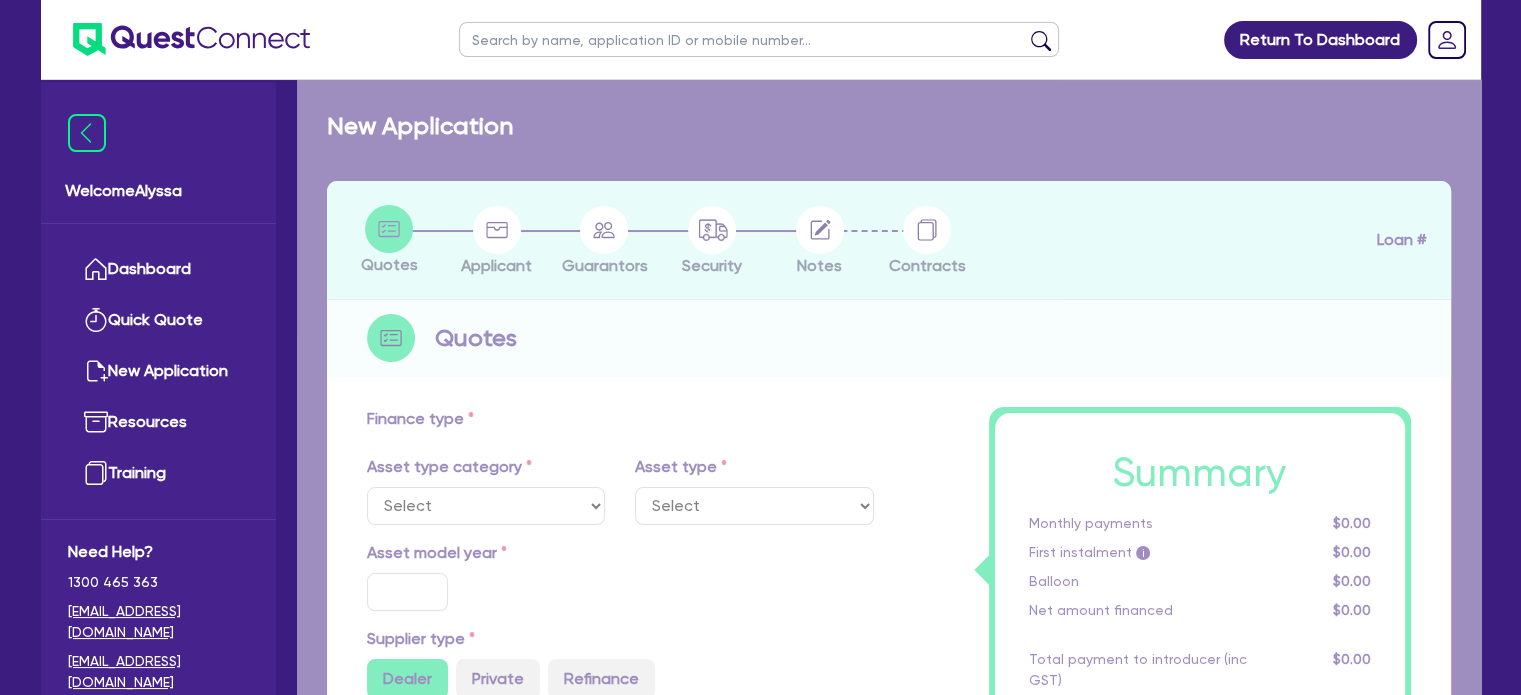 select on "SECONDARY_ASSETS" 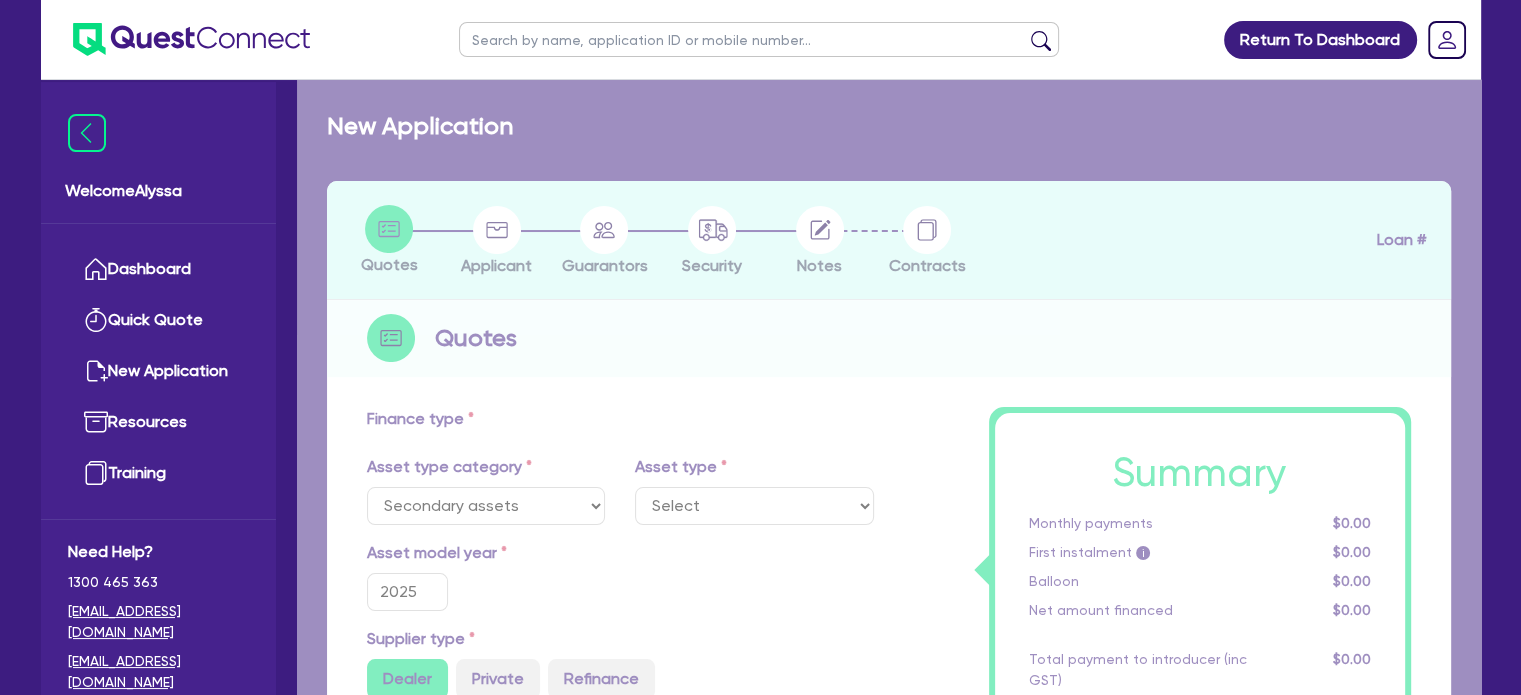 type on "10,000" 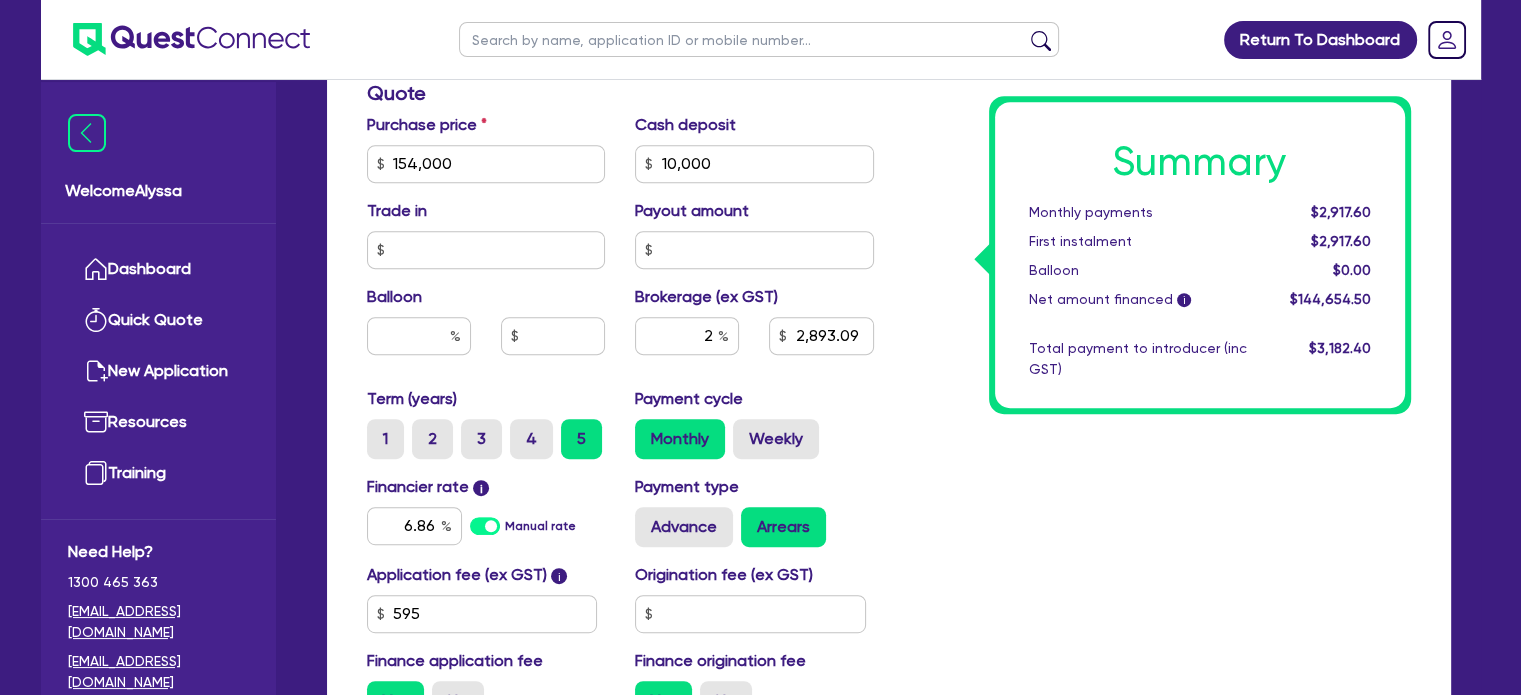 scroll, scrollTop: 1026, scrollLeft: 0, axis: vertical 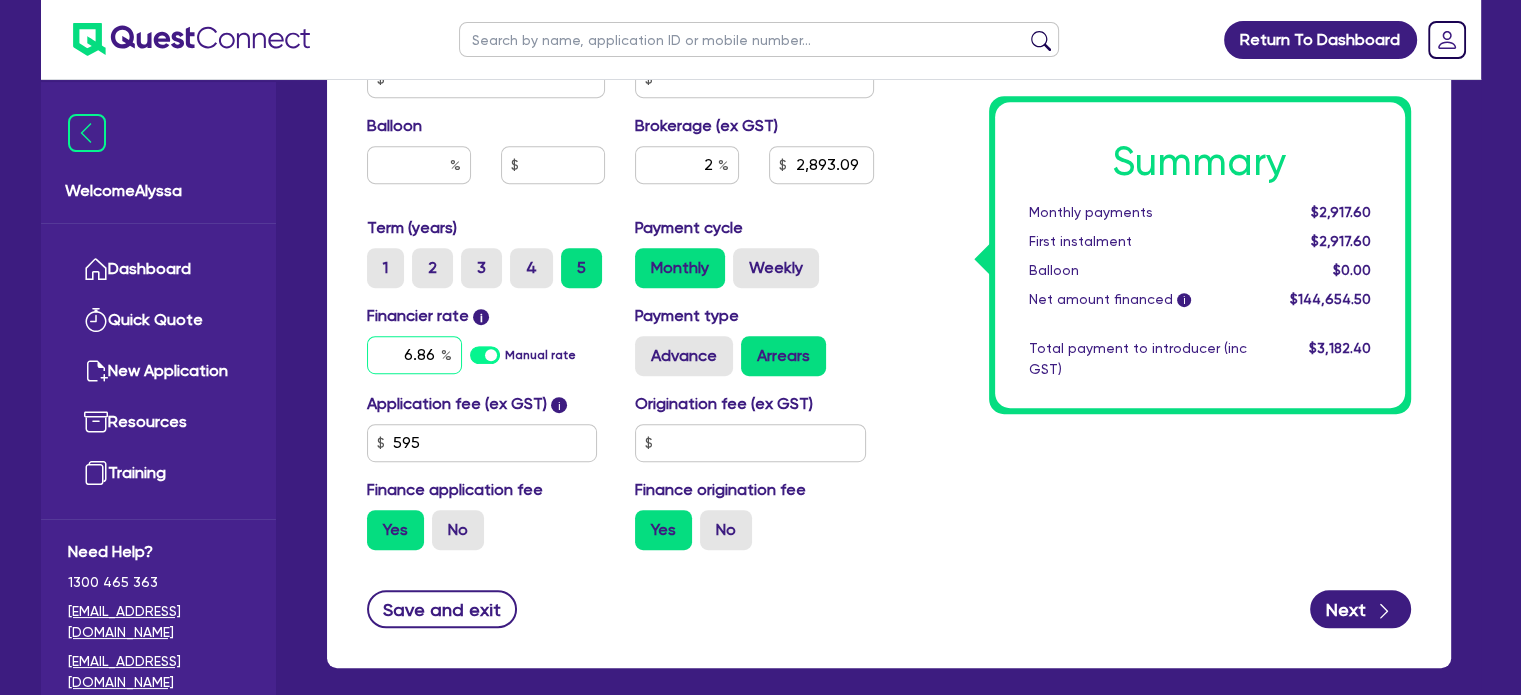 click on "6.86" at bounding box center [414, 355] 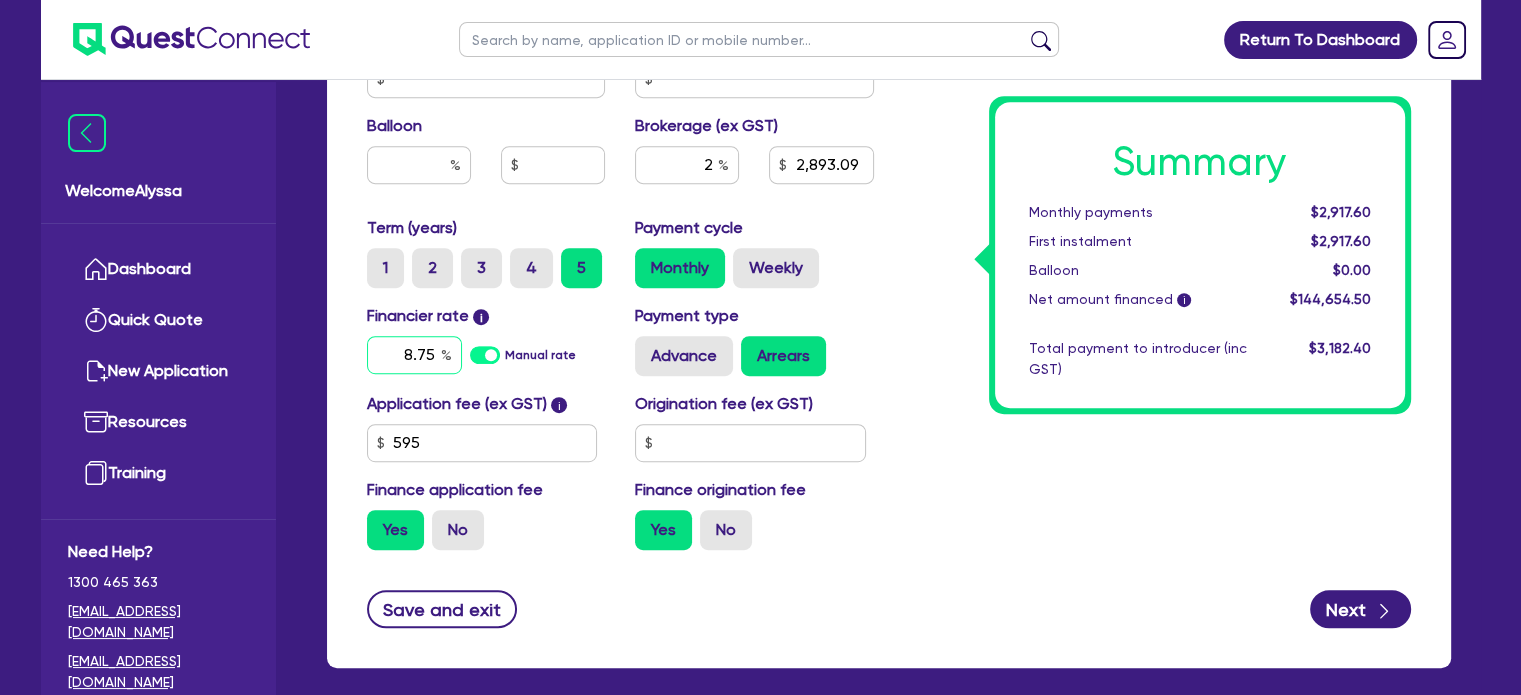 type on "8.75" 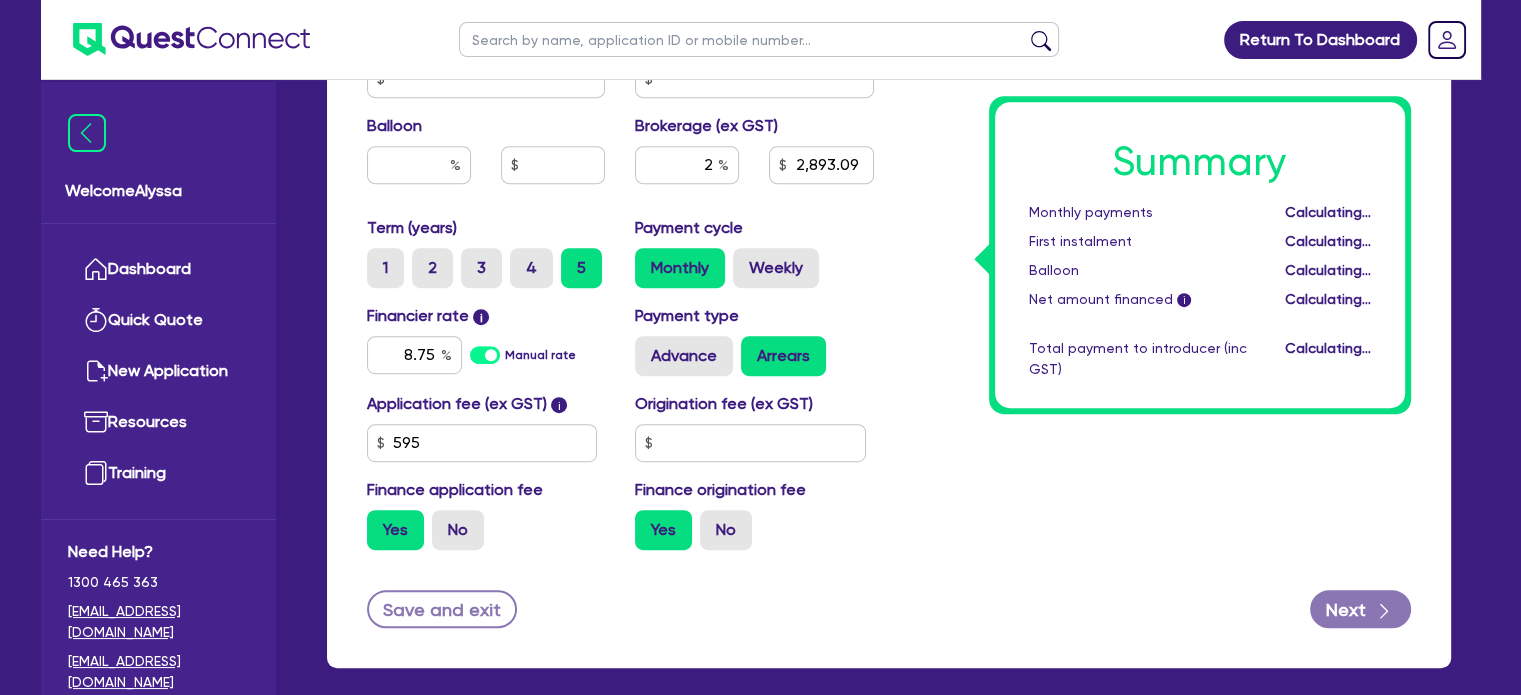 type on "154,000" 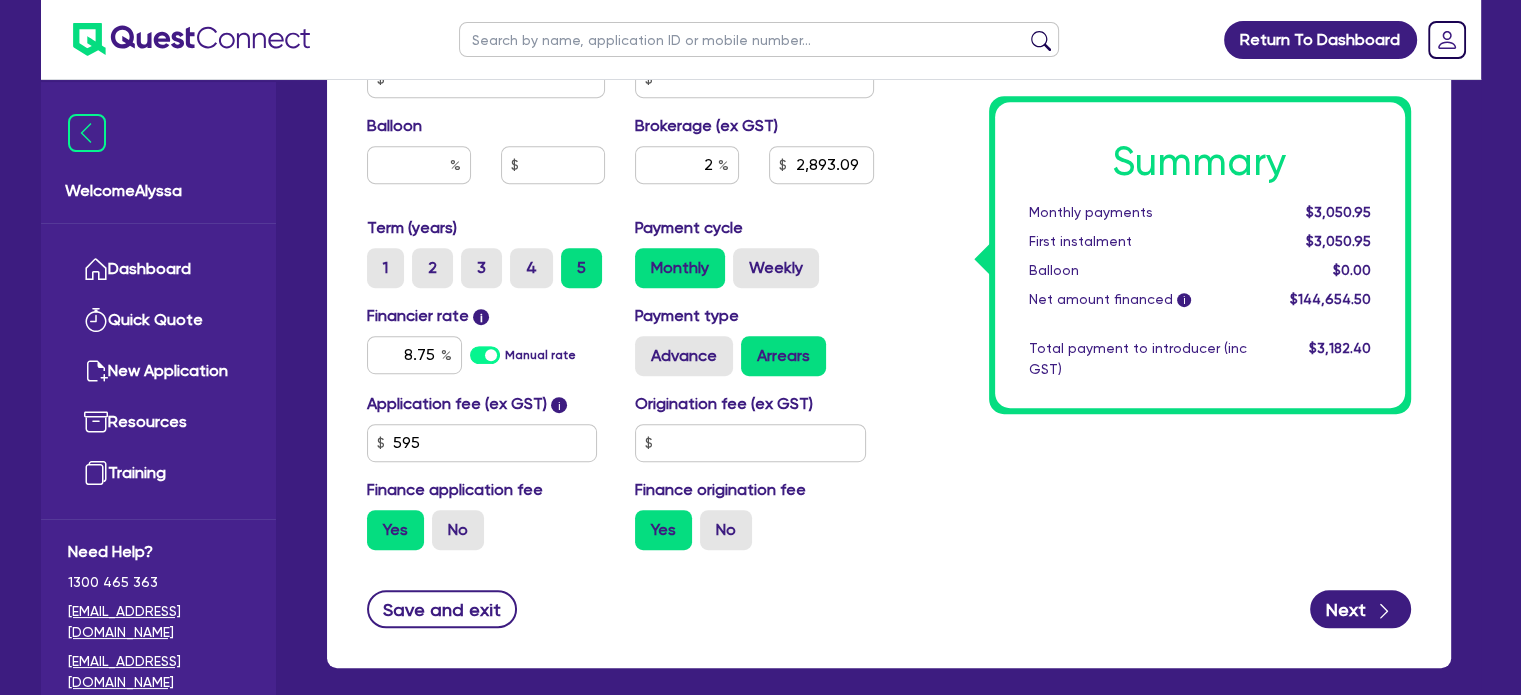 scroll, scrollTop: 810, scrollLeft: 0, axis: vertical 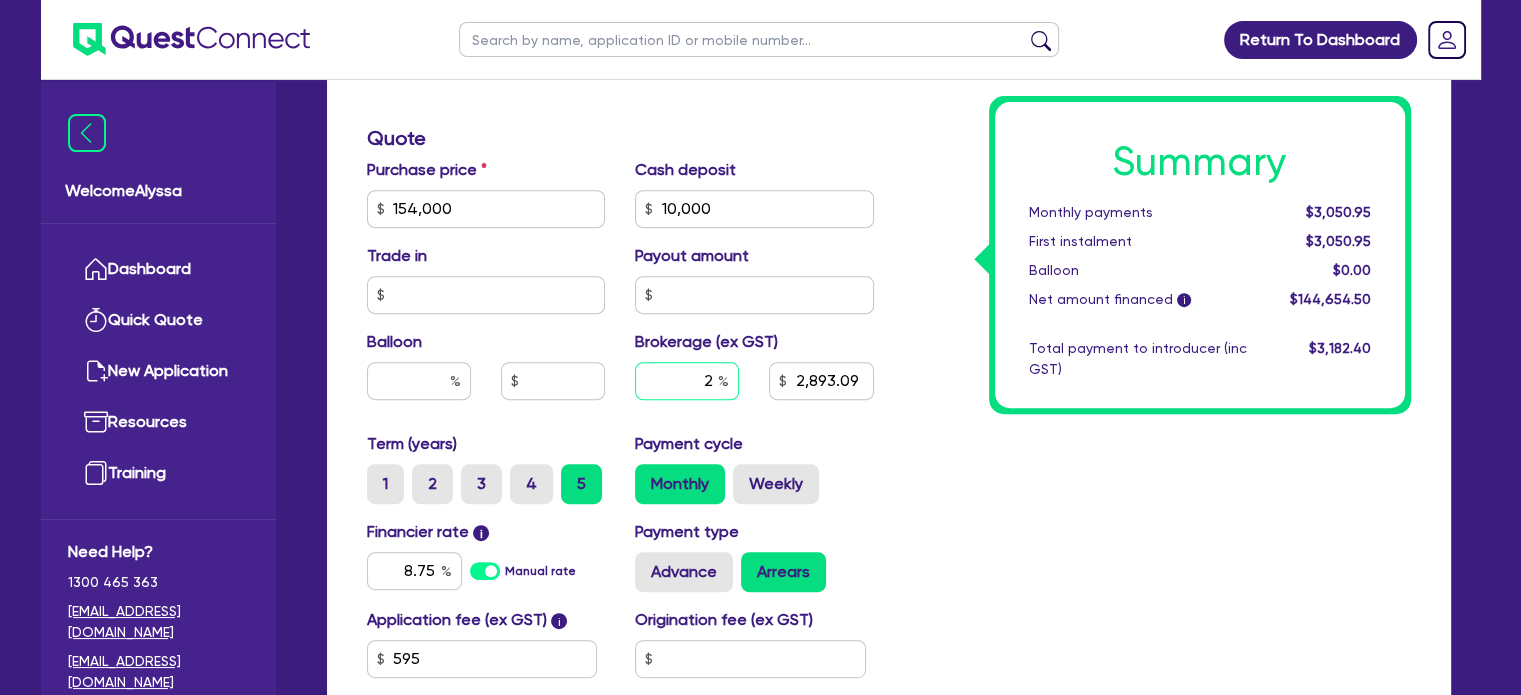 click on "2" at bounding box center [687, 381] 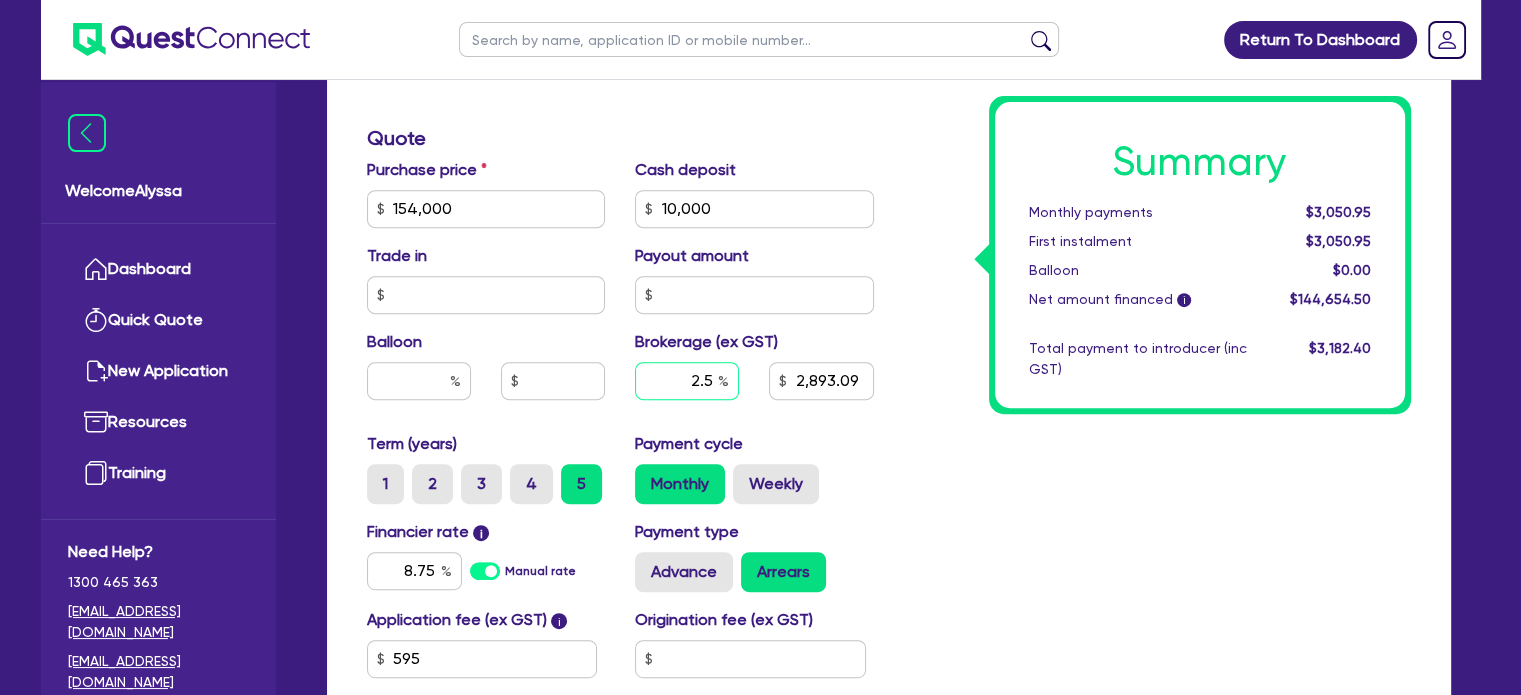 type on "2.5" 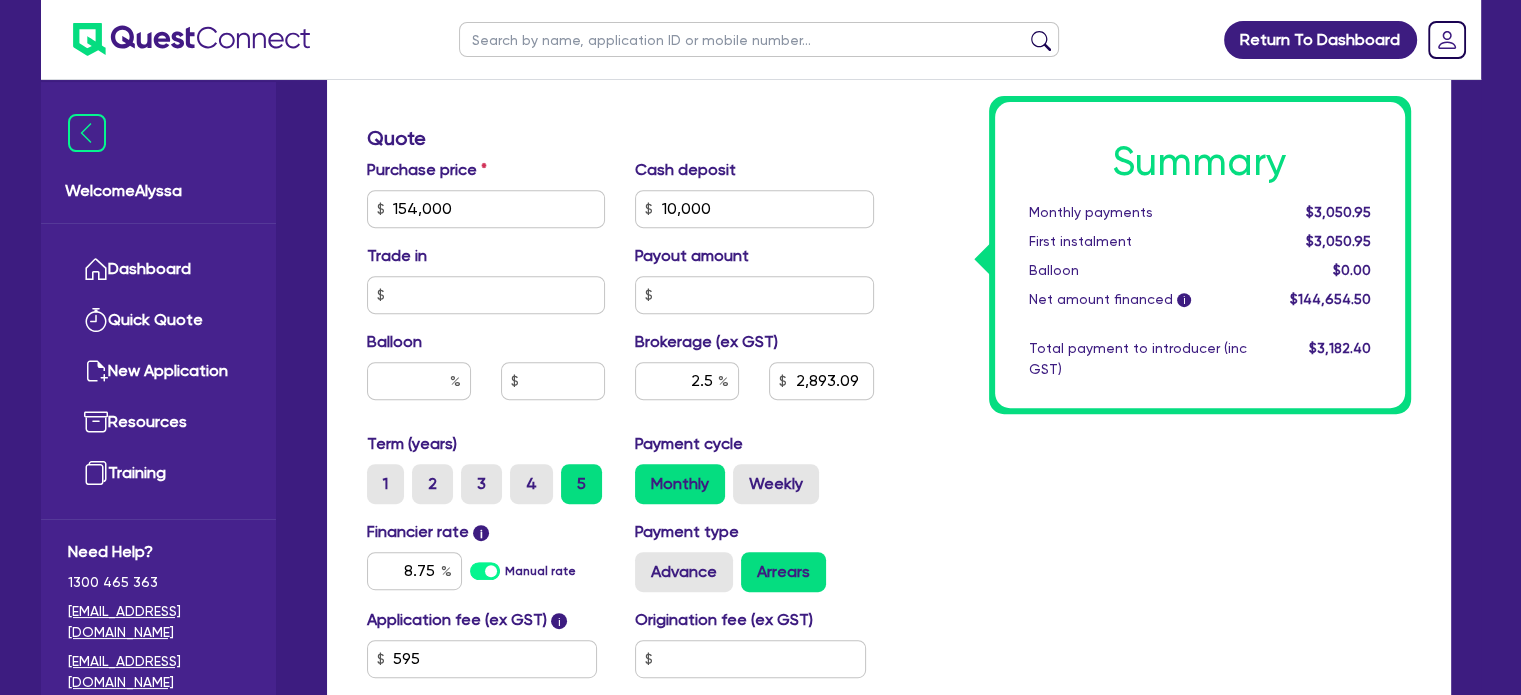 type on "154,000" 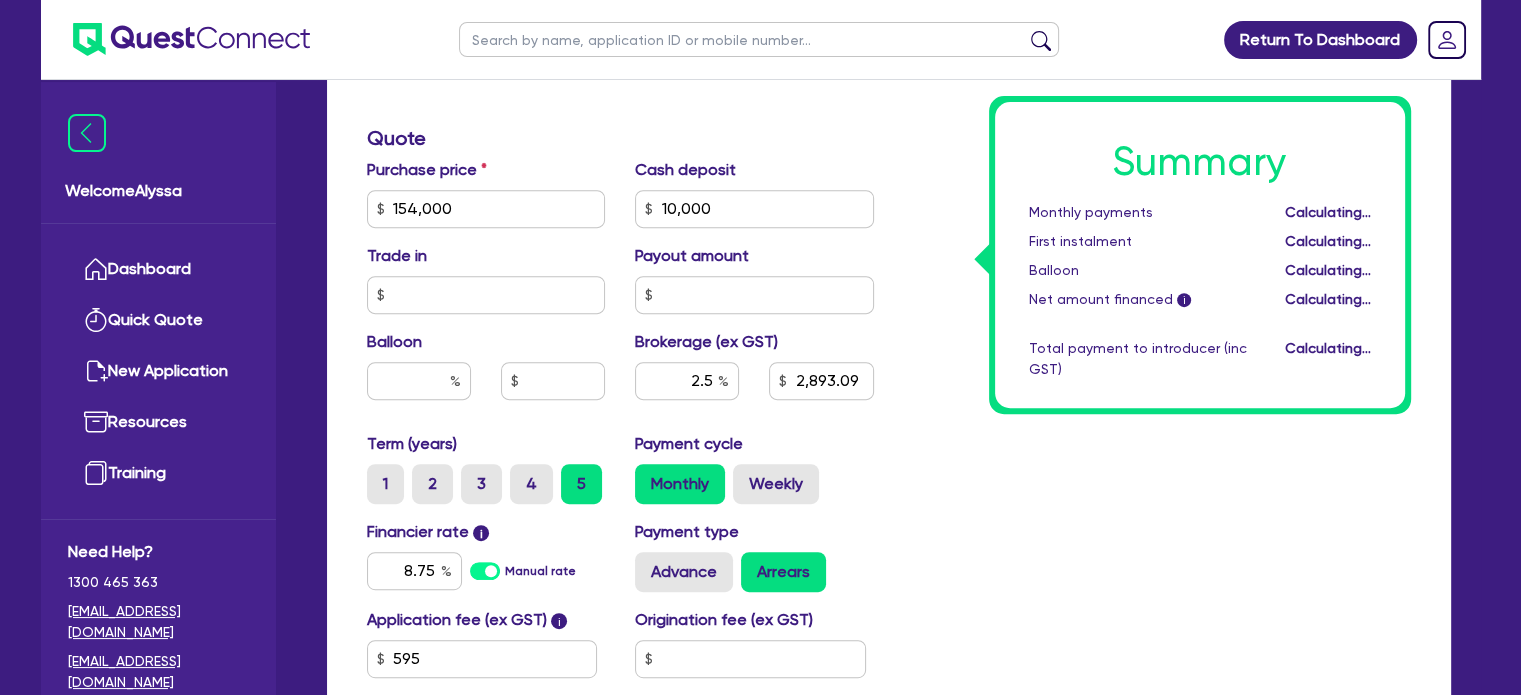 type on "154,000" 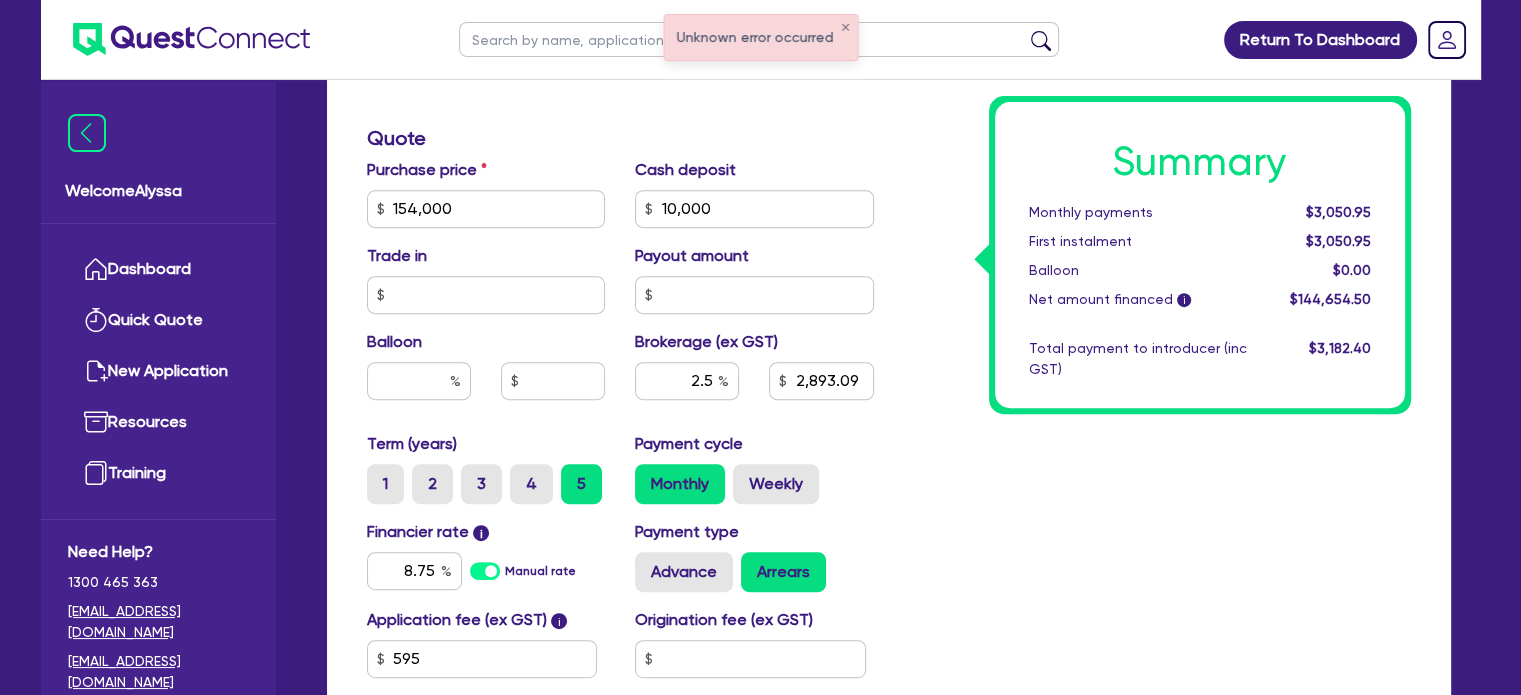 scroll, scrollTop: 836, scrollLeft: 0, axis: vertical 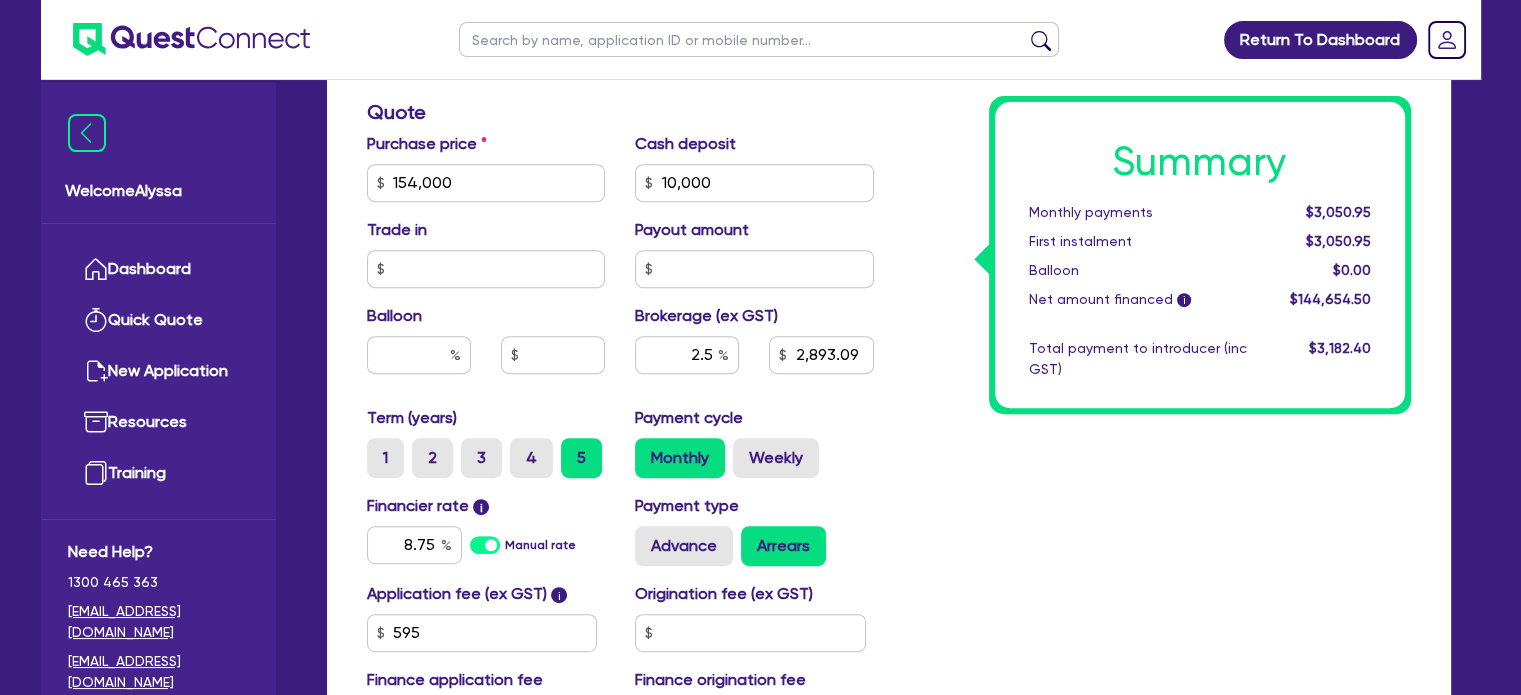 click at bounding box center (759, 39) 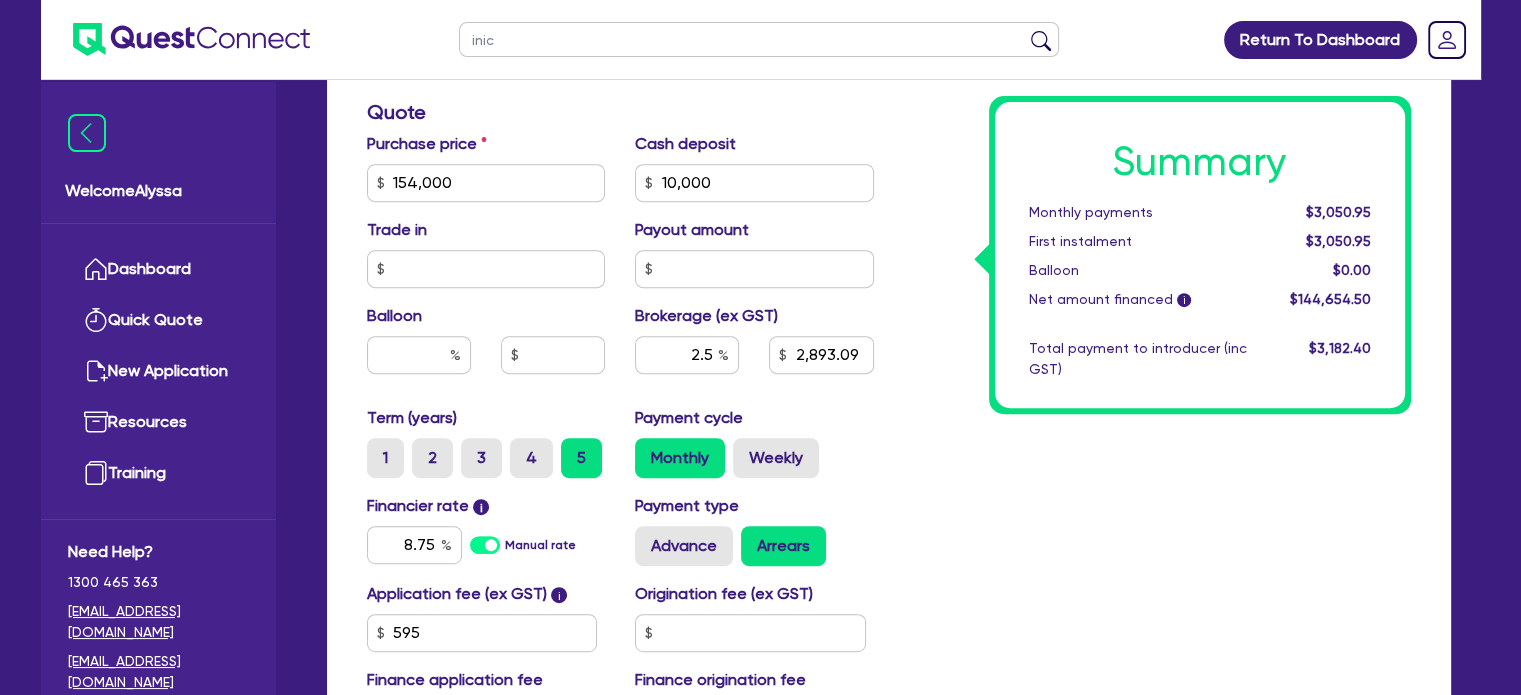 type on "inica" 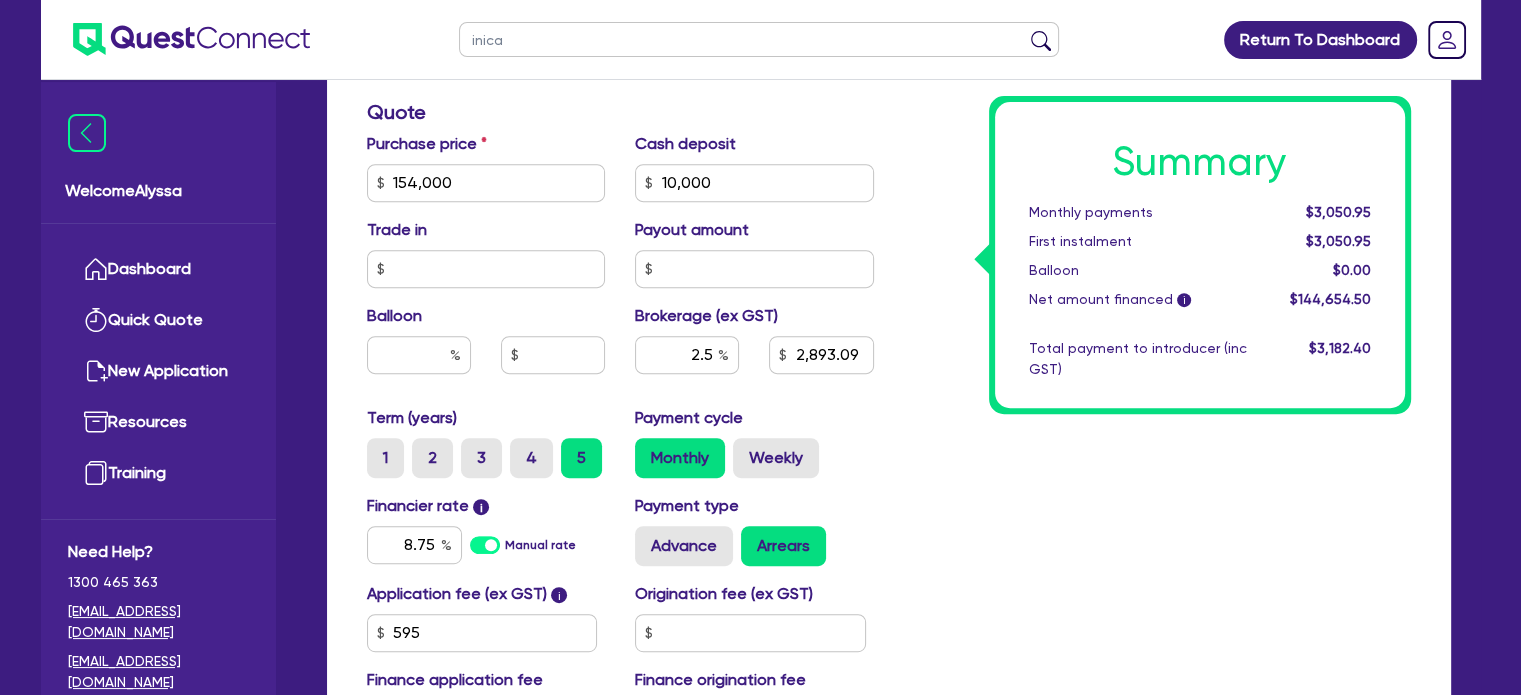 click at bounding box center (1041, 44) 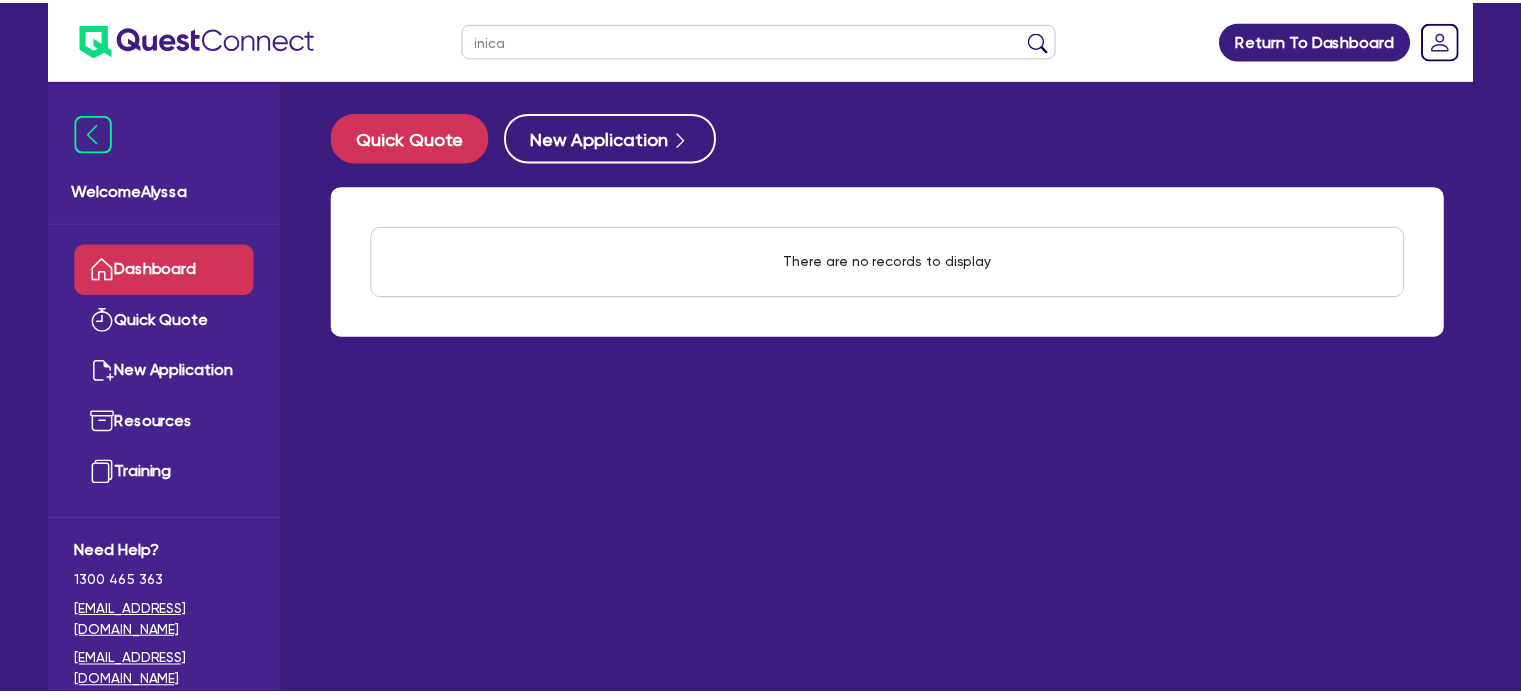 scroll, scrollTop: 0, scrollLeft: 0, axis: both 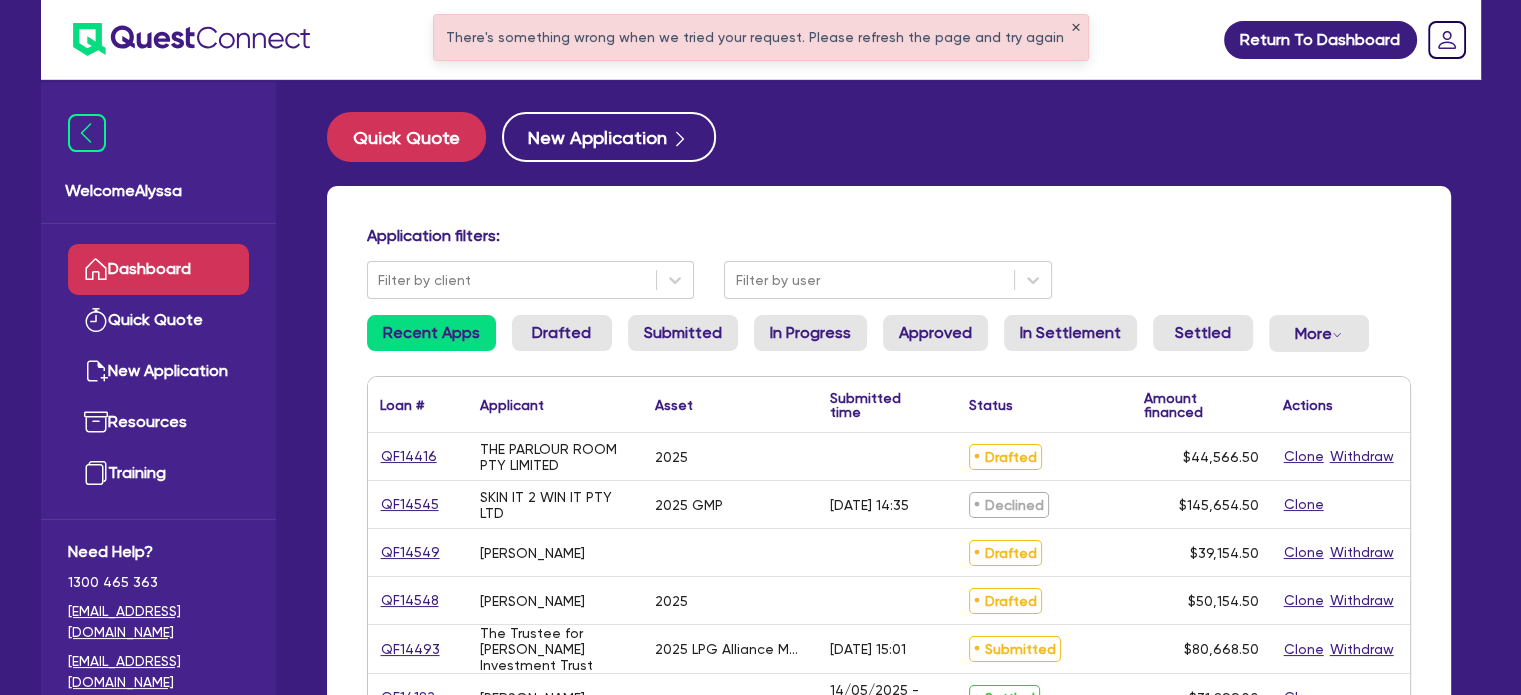 click on "✕" at bounding box center (1076, 28) 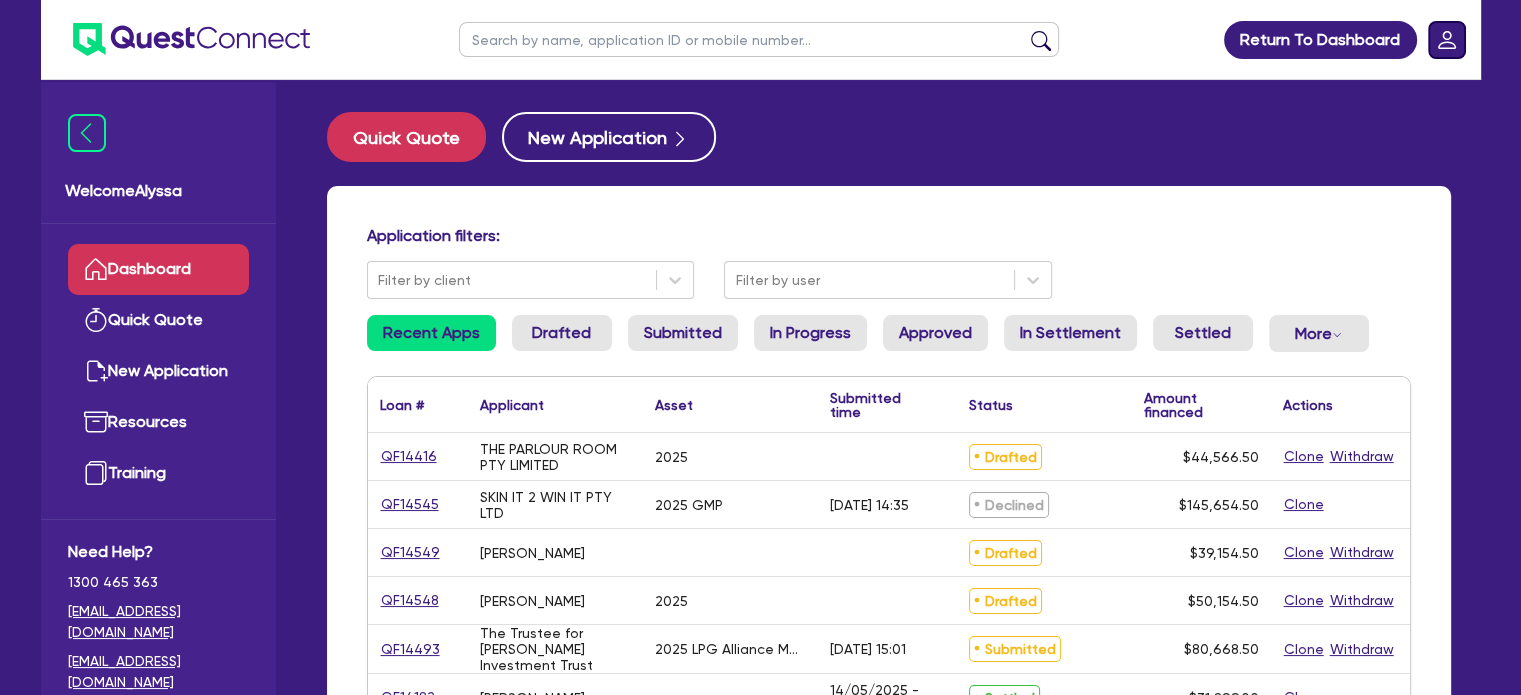 click 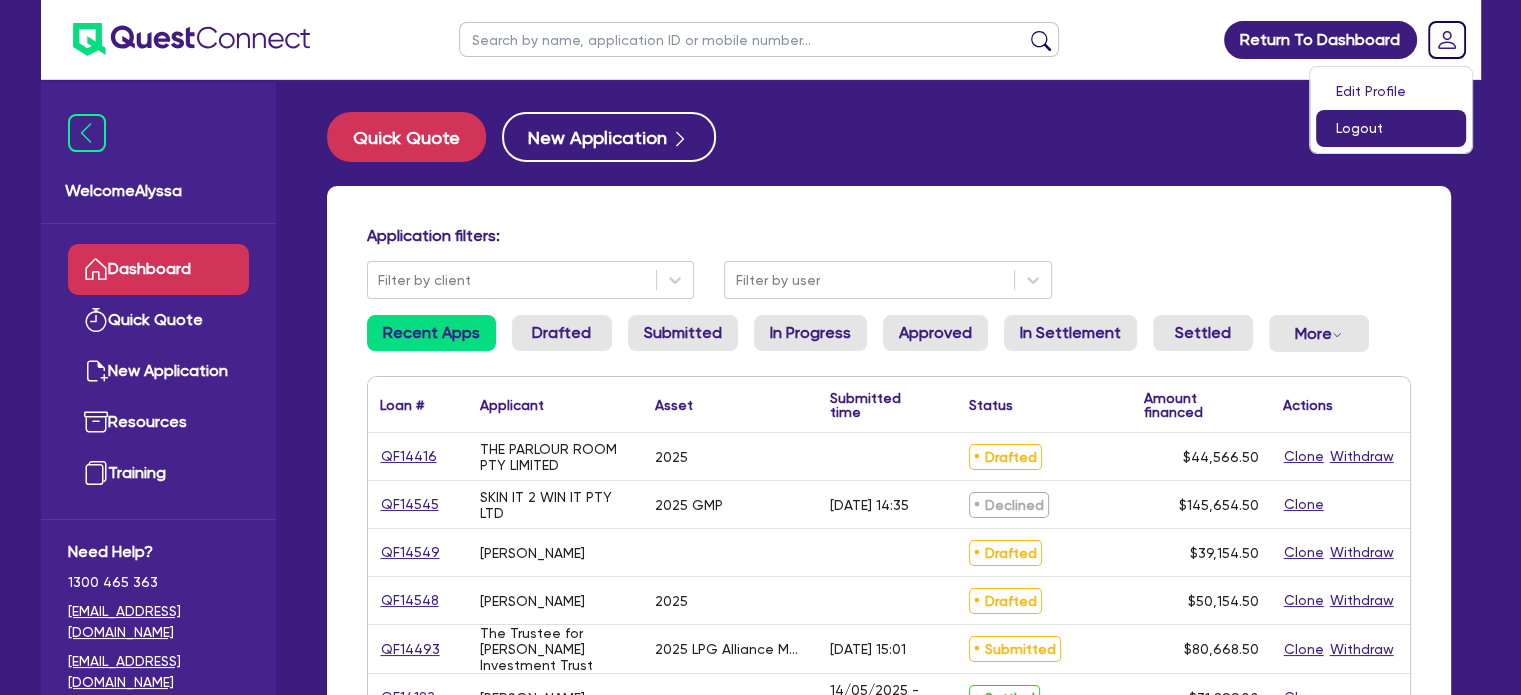 click on "Logout" at bounding box center [1391, 128] 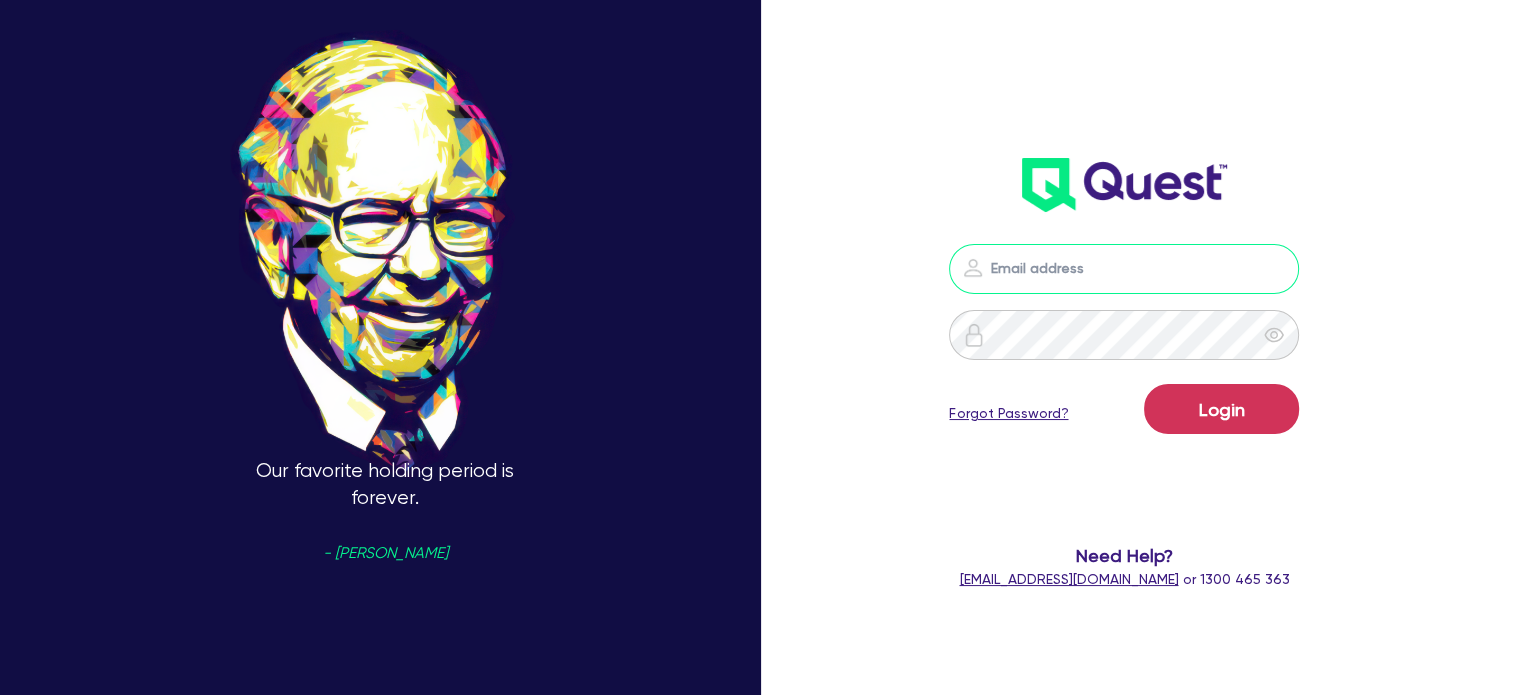 click at bounding box center (1124, 269) 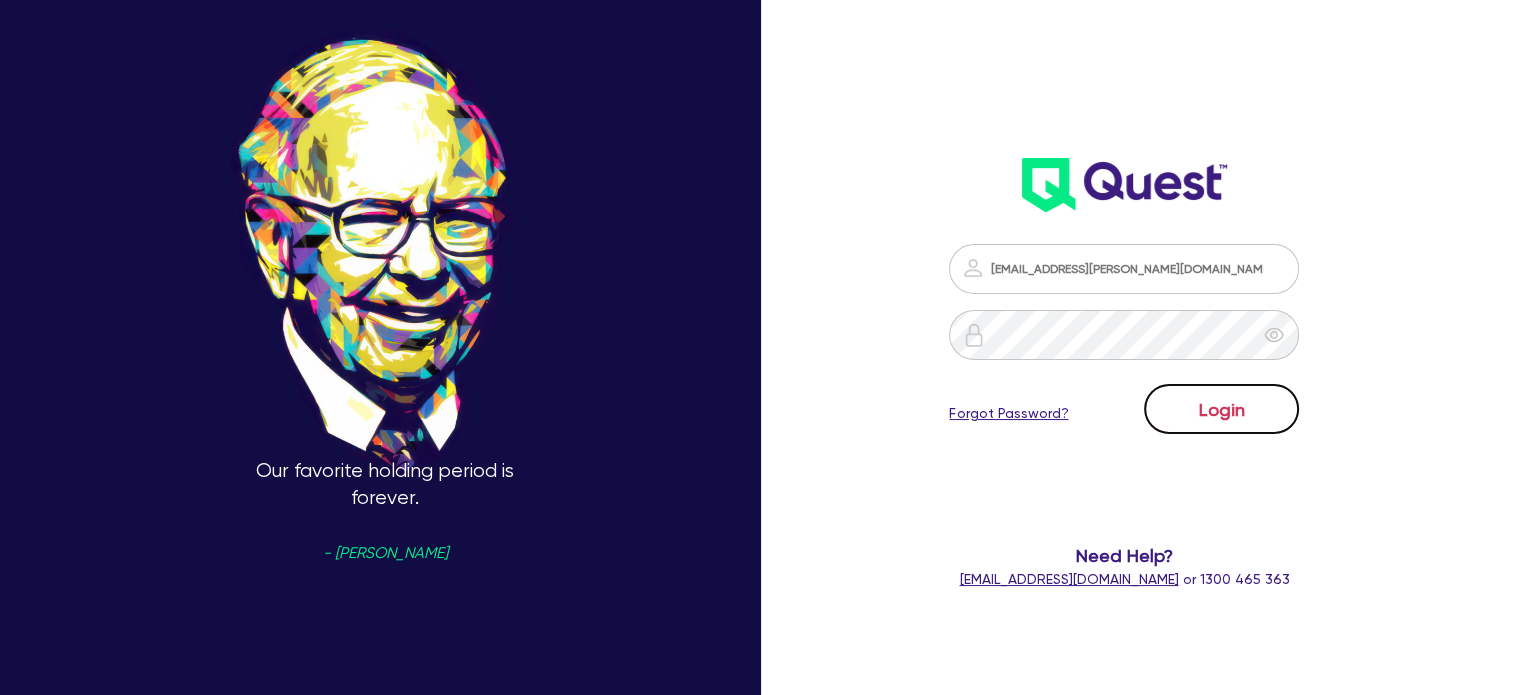 click on "Login" at bounding box center (1221, 409) 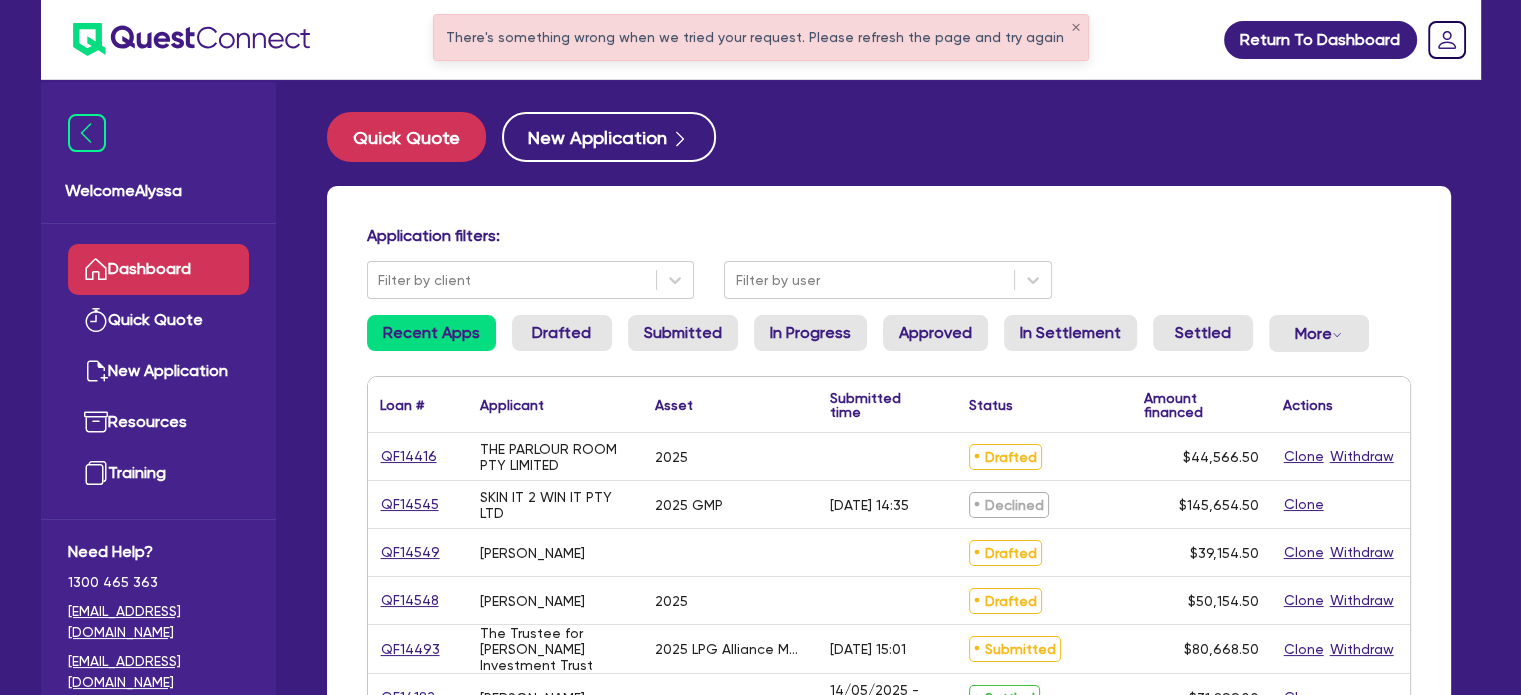 click on "There's something wrong when we tried your request. Please refresh the page and try again ✕" at bounding box center (761, 37) 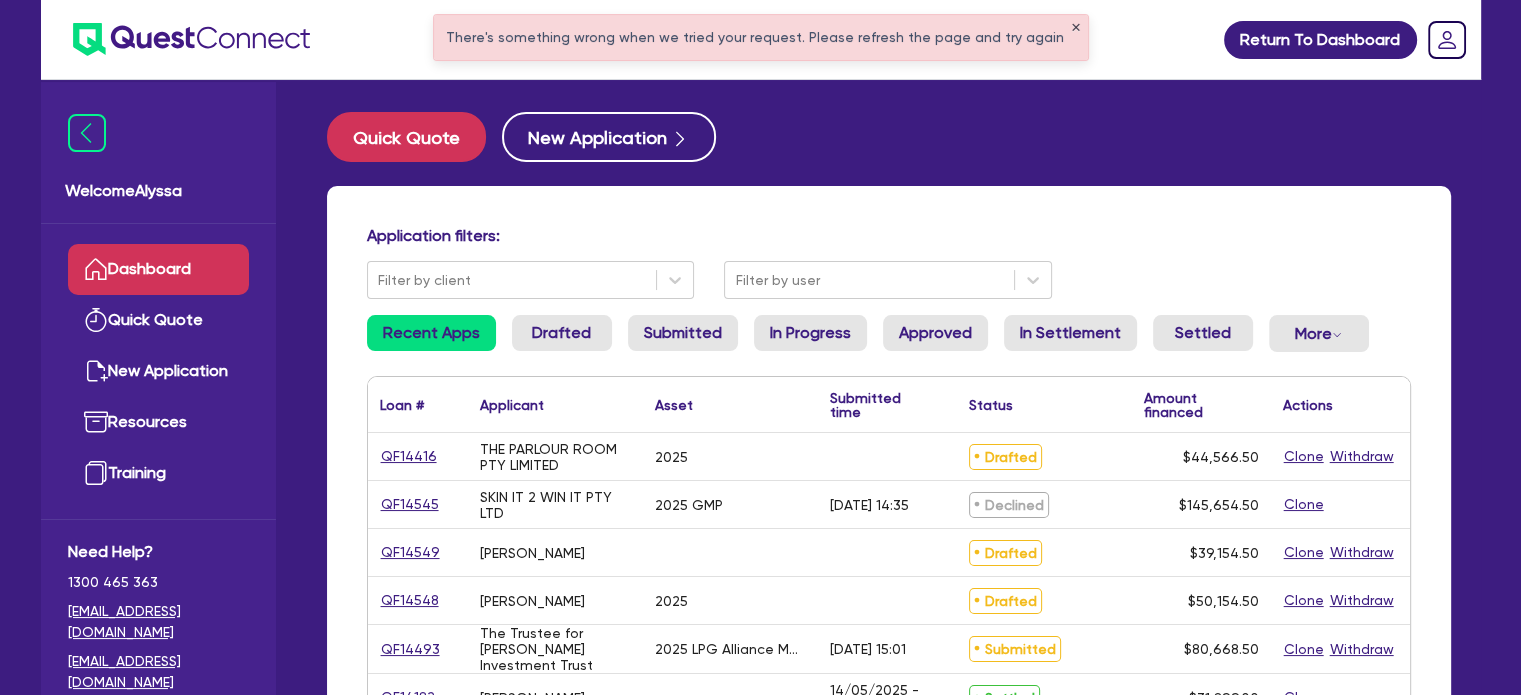 click on "✕" at bounding box center [1076, 28] 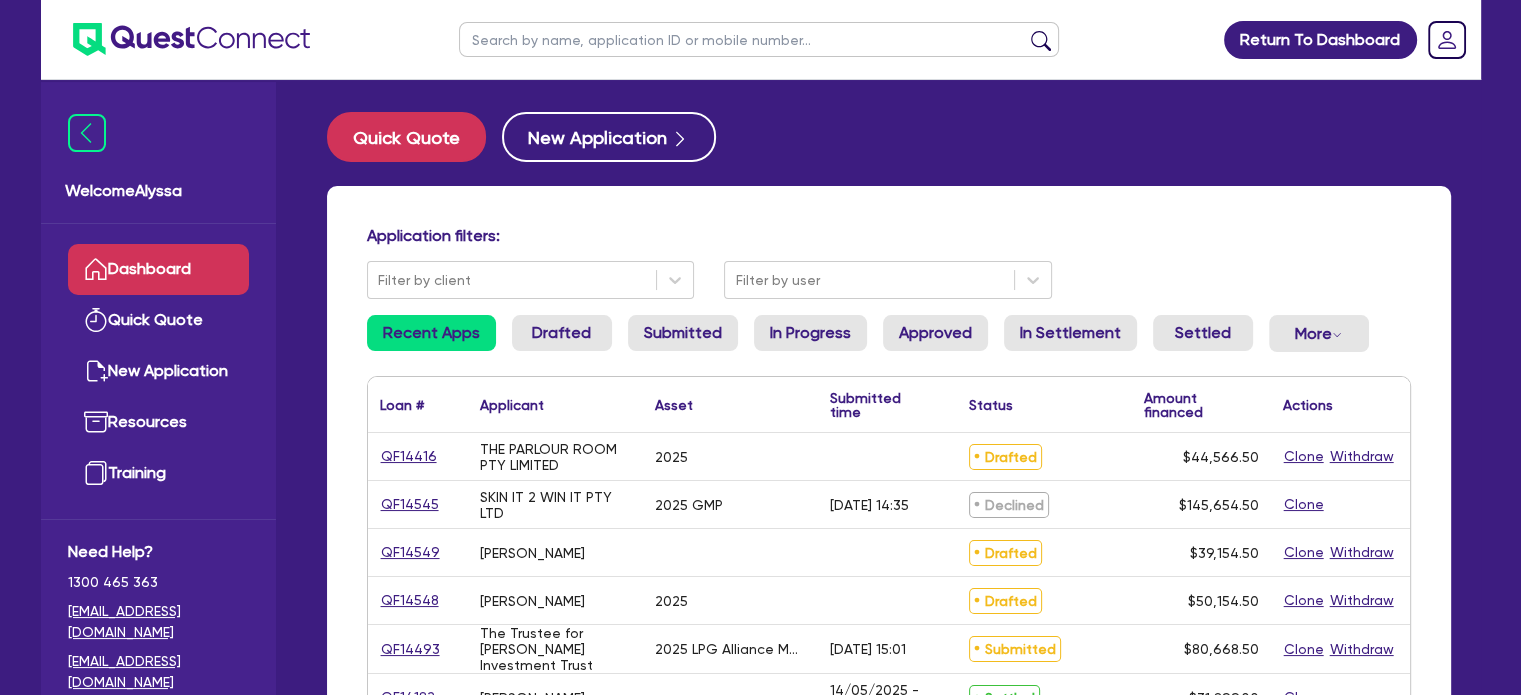 click at bounding box center [759, 39] 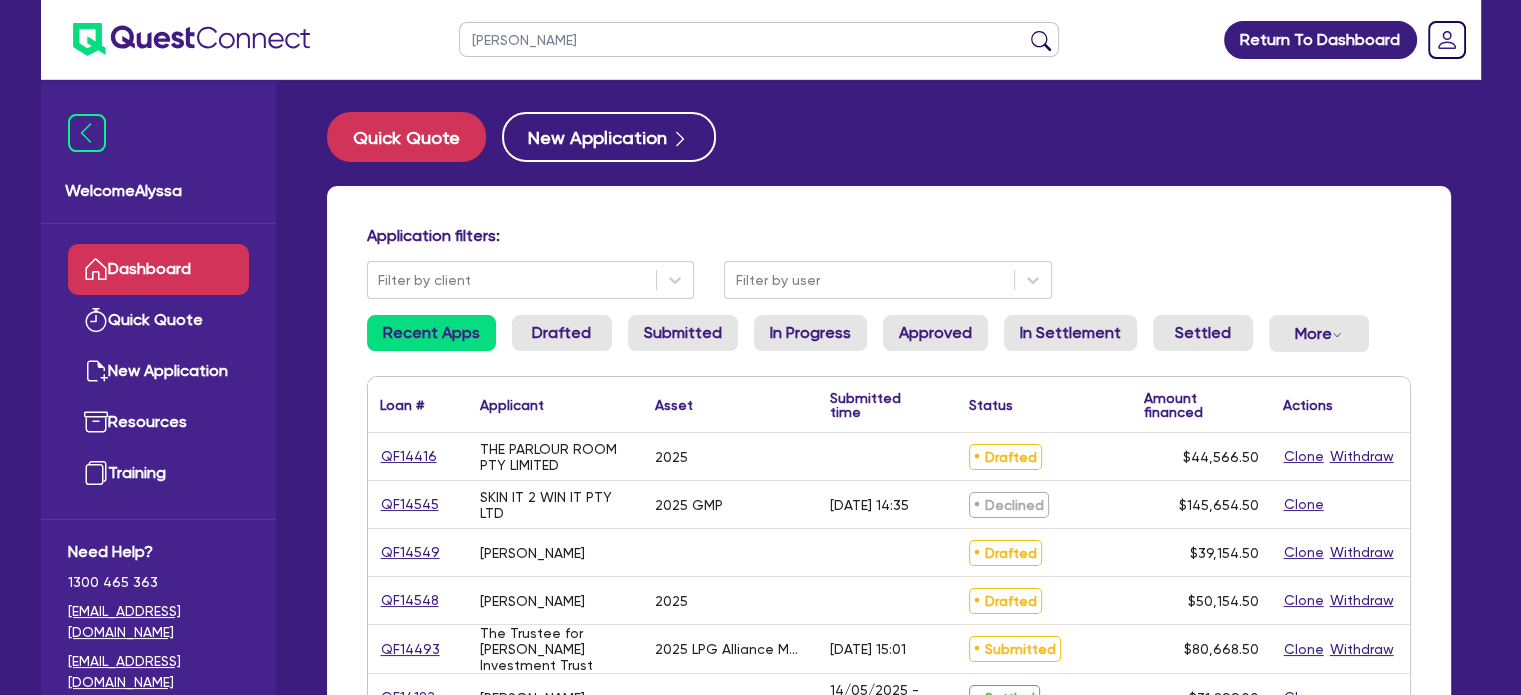 type on "[PERSON_NAME]" 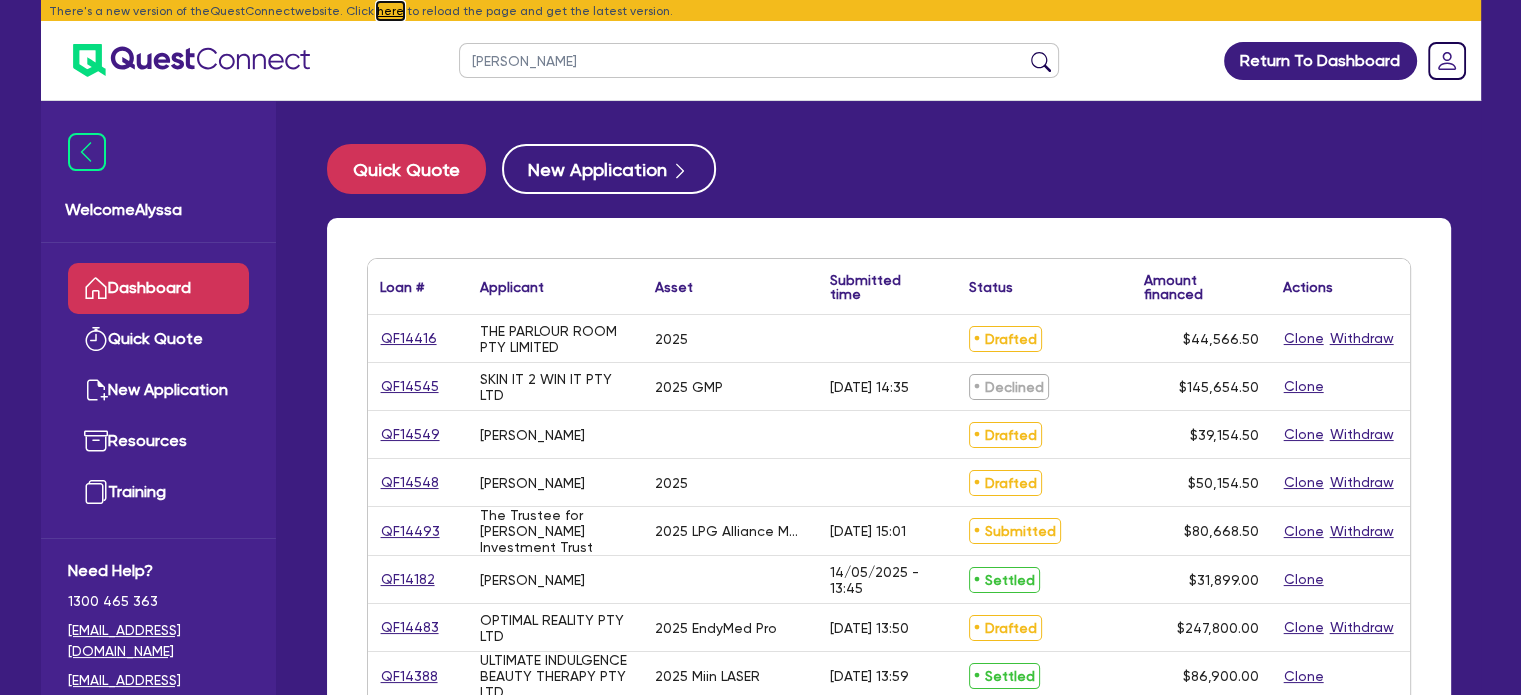 click on "here" at bounding box center [390, 11] 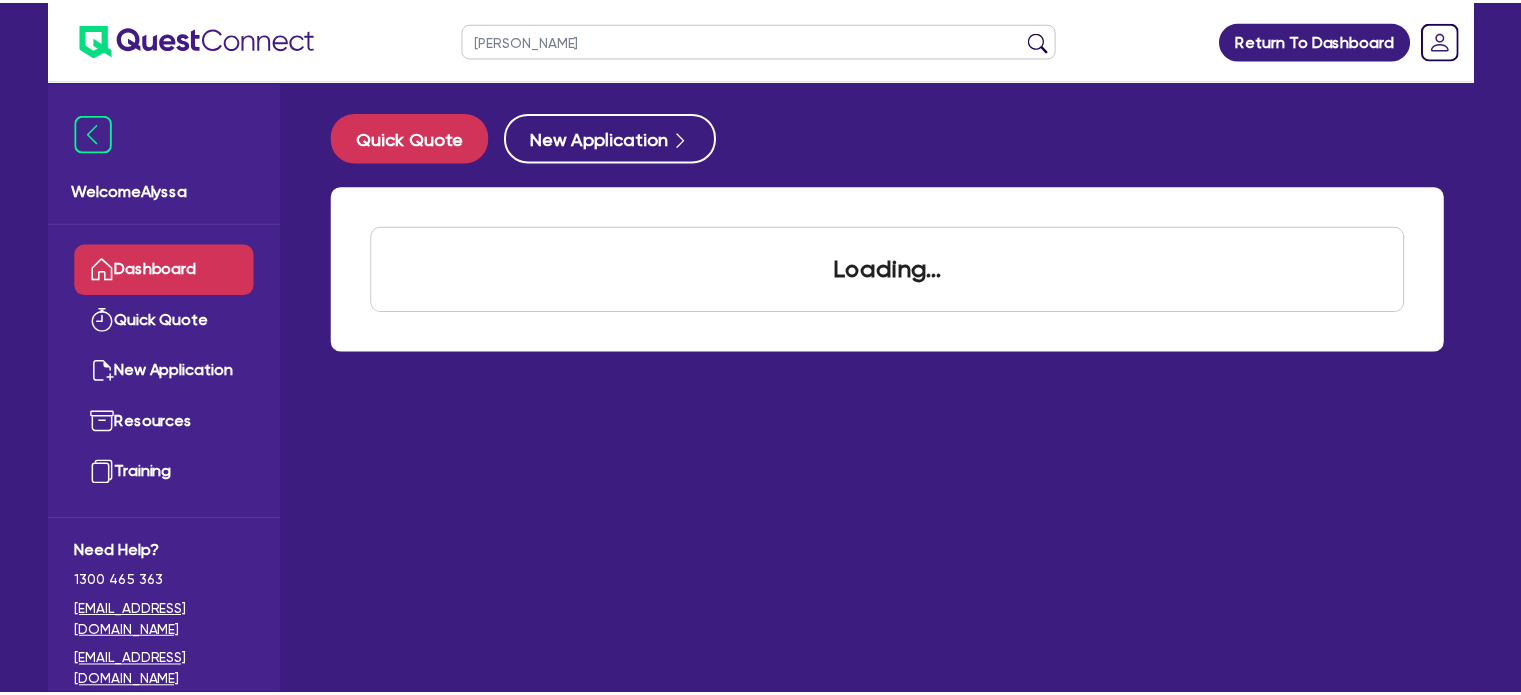 scroll, scrollTop: 0, scrollLeft: 0, axis: both 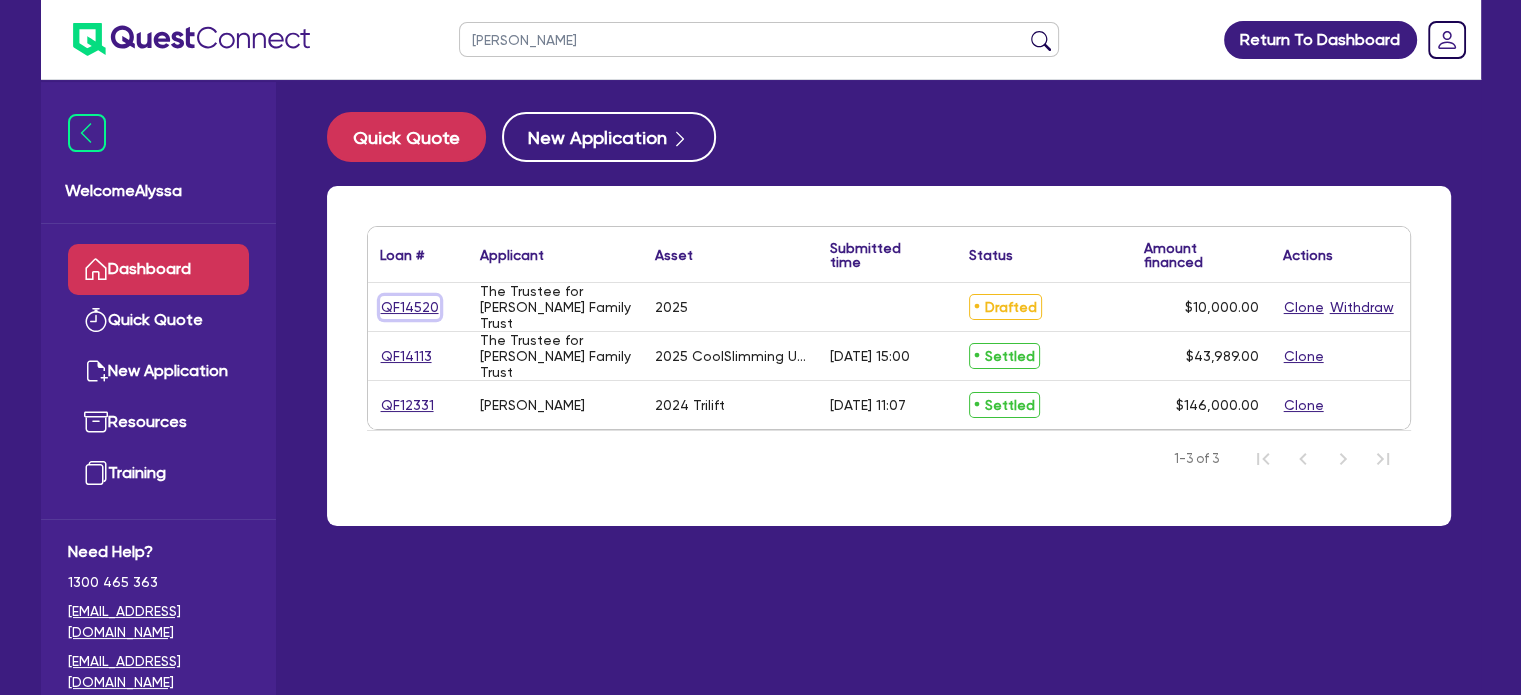 click on "QF14520" at bounding box center [410, 307] 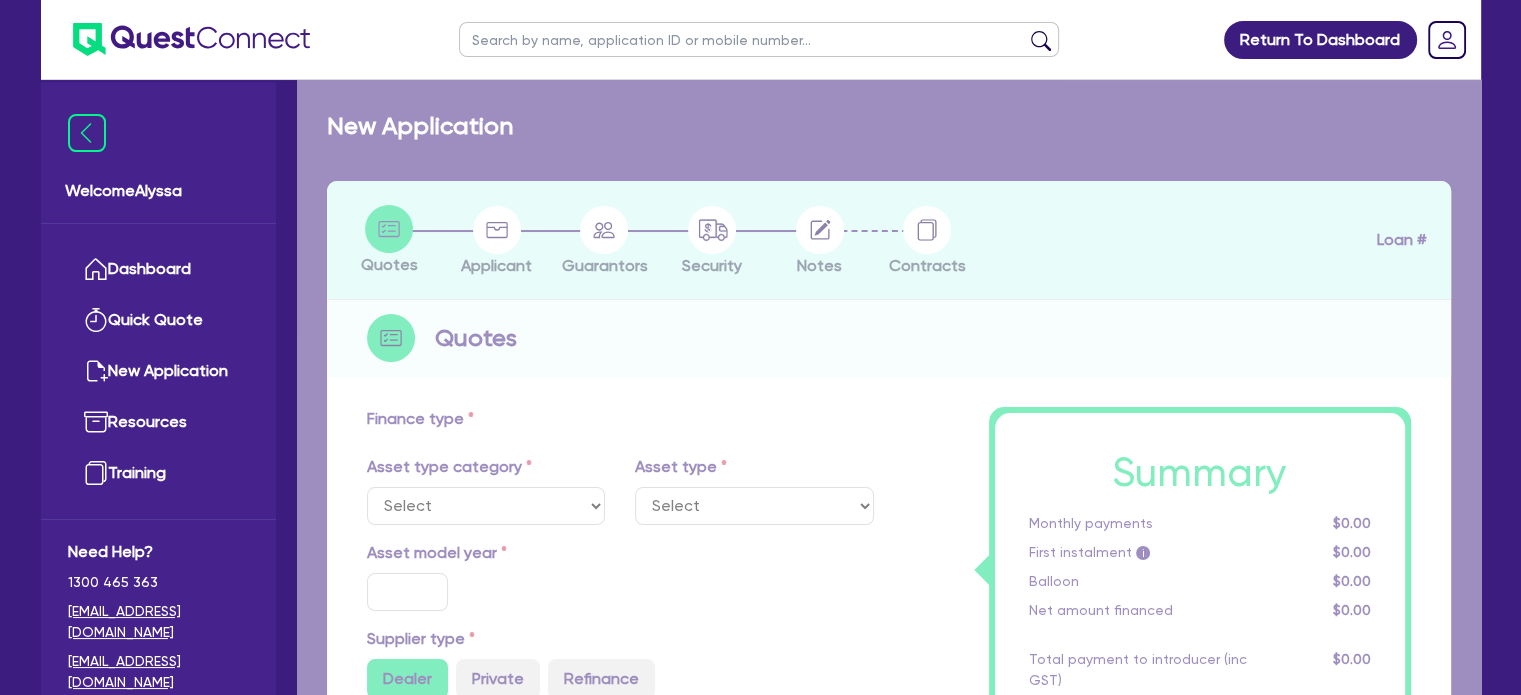 select on "TERTIARY_ASSETS" 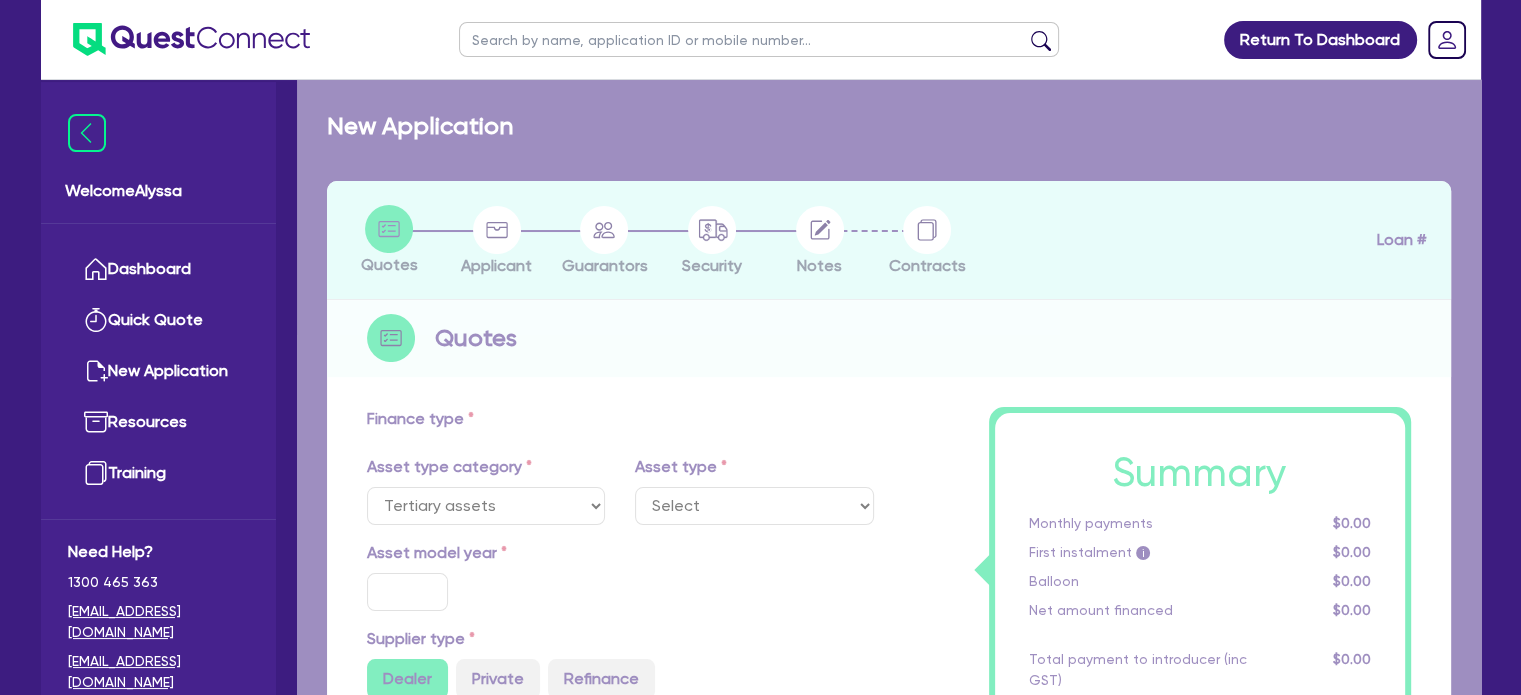 type on "2025" 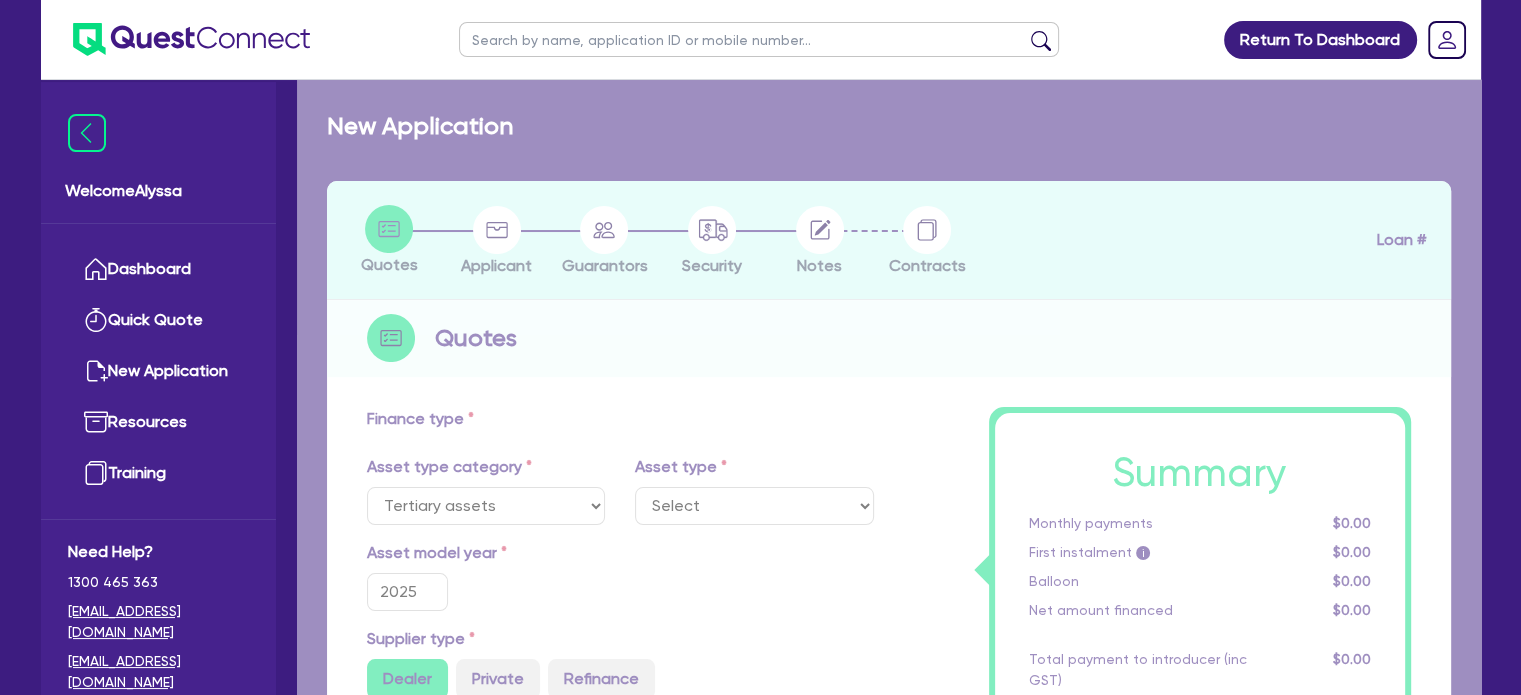 select on "BEAUTY_EQUIPMENT" 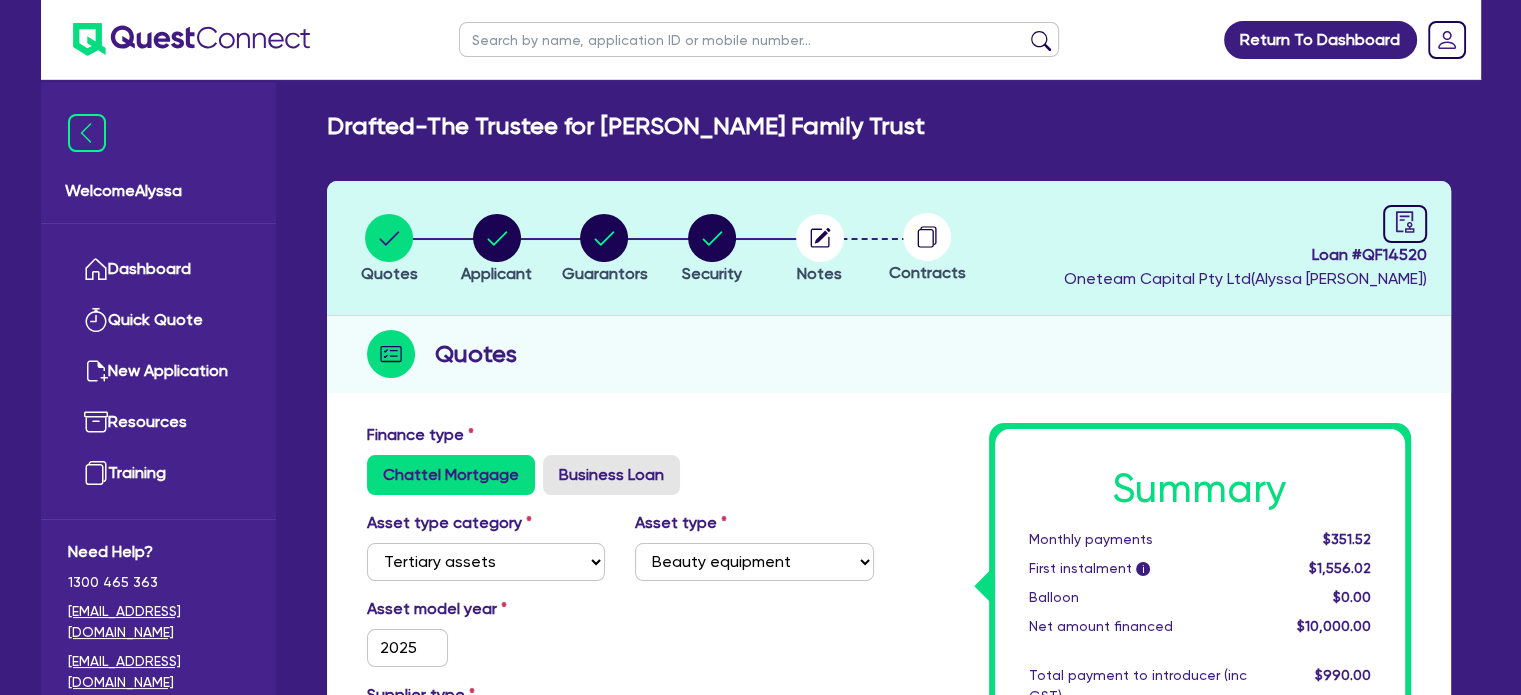 click at bounding box center [759, 39] 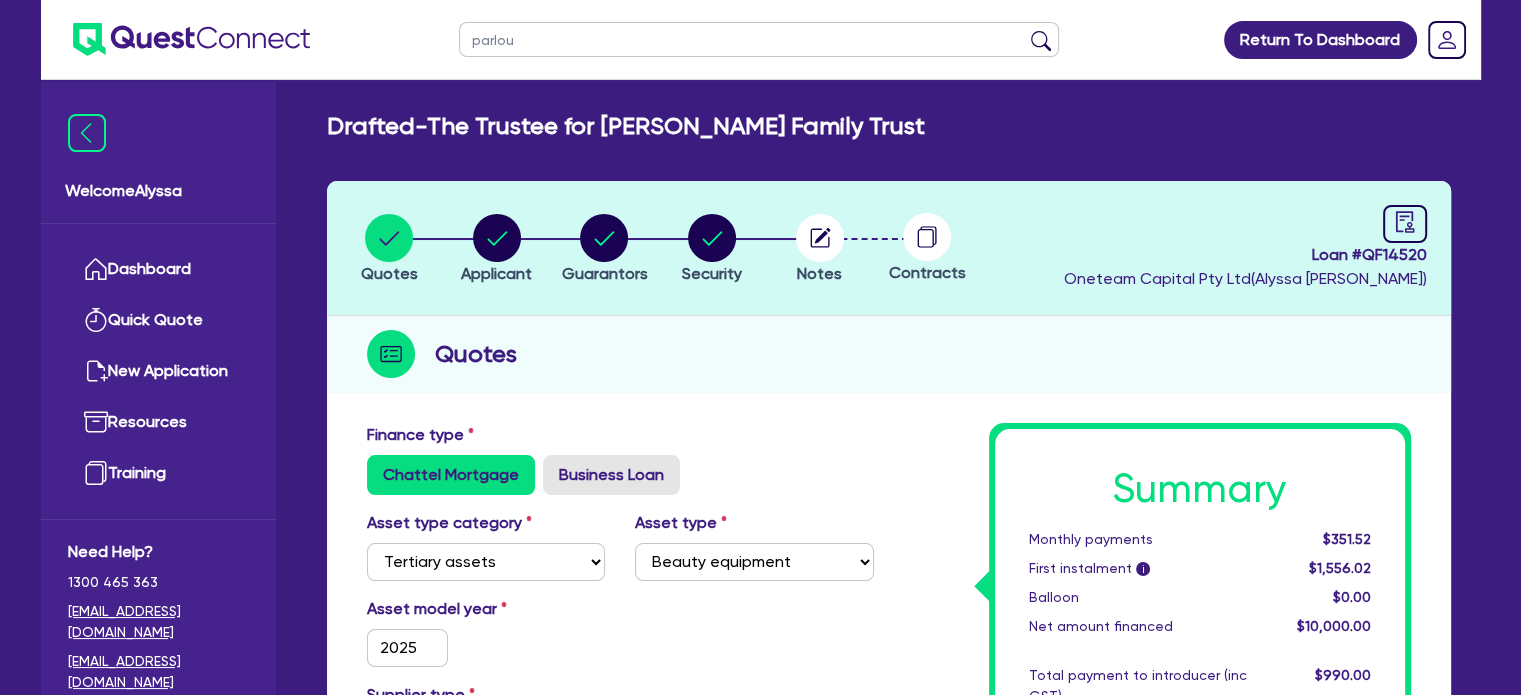 type on "parlour" 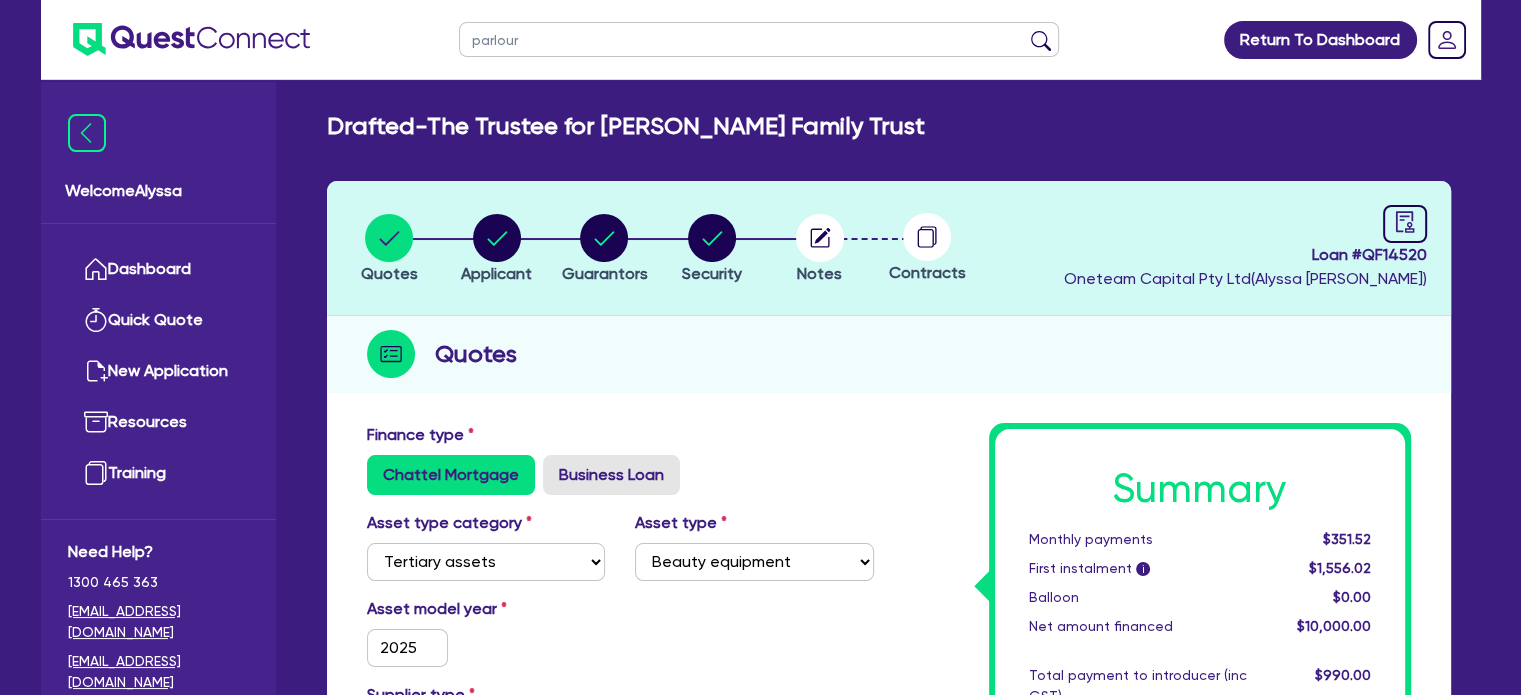 click at bounding box center (1041, 44) 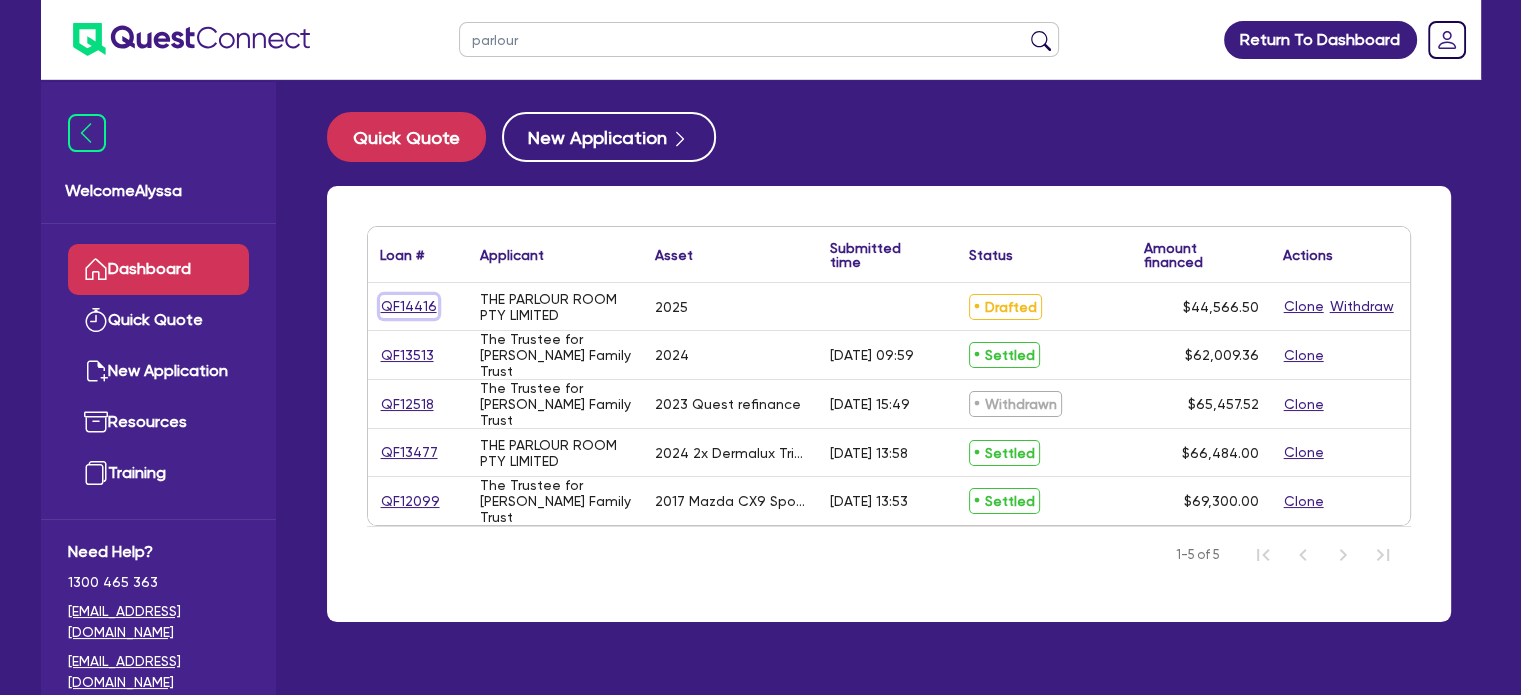 click on "QF14416" at bounding box center [409, 306] 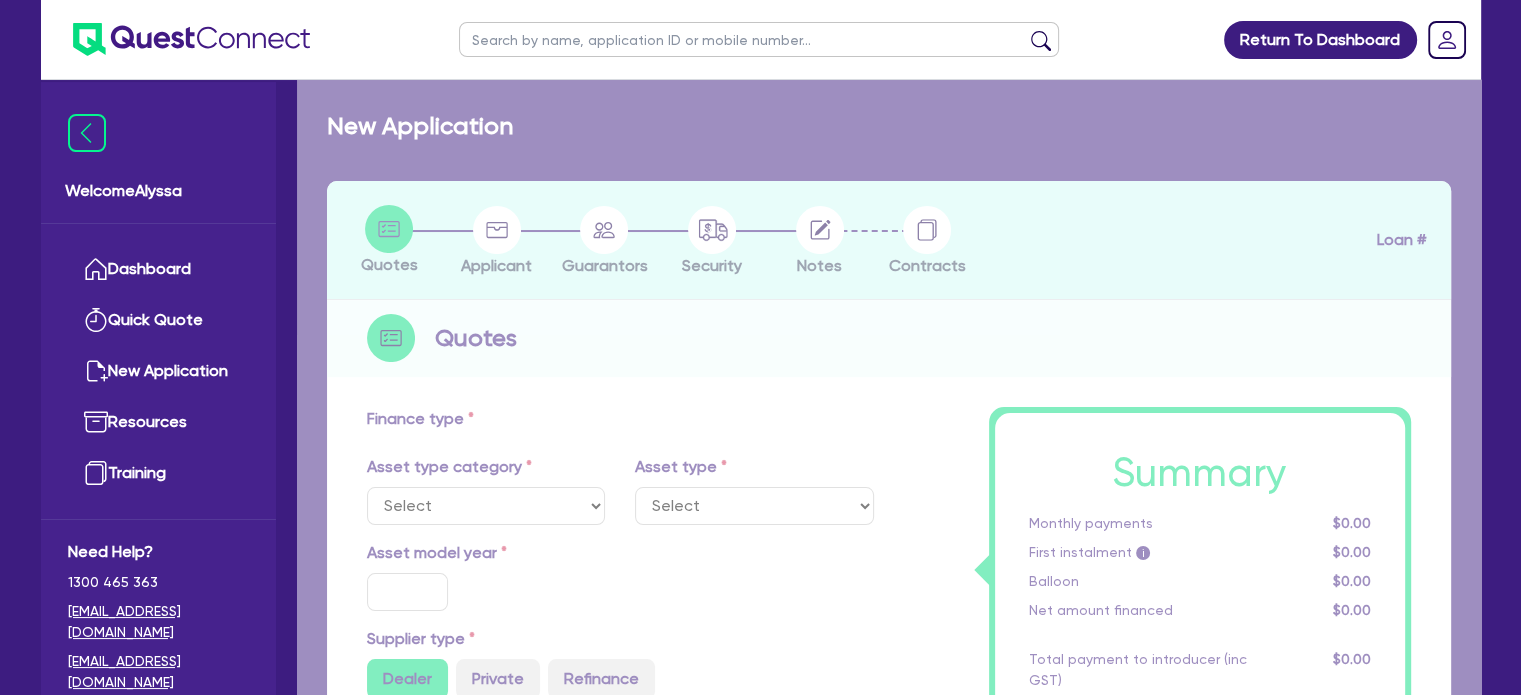 select on "TERTIARY_ASSETS" 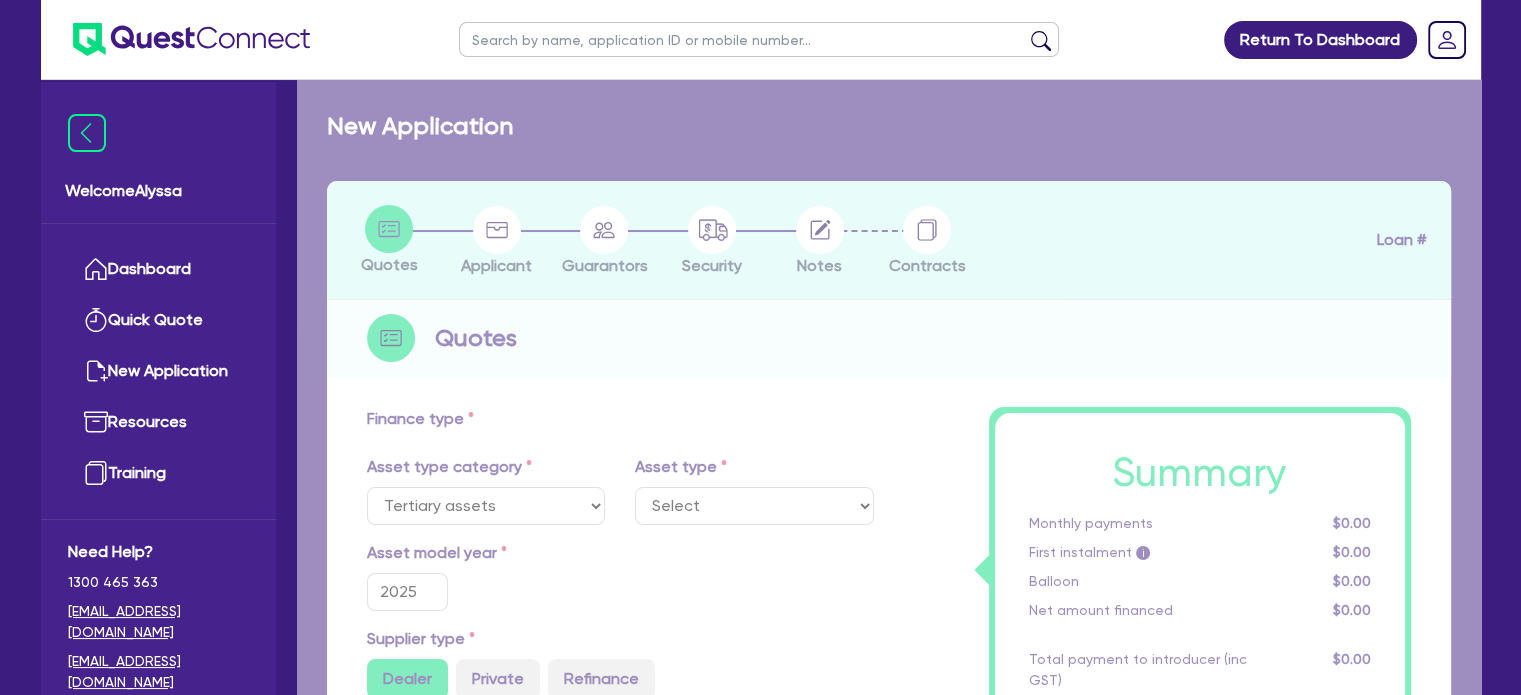 select on "BEAUTY_EQUIPMENT" 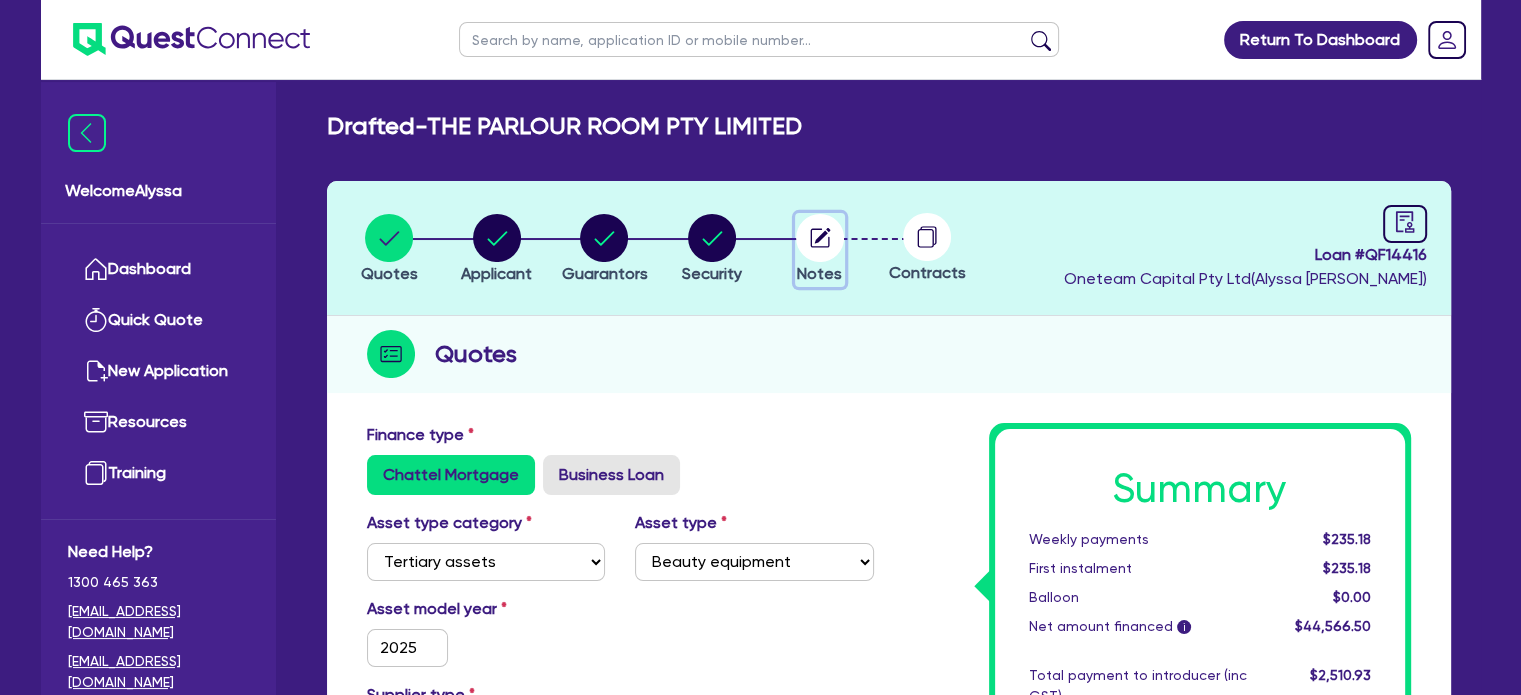 click 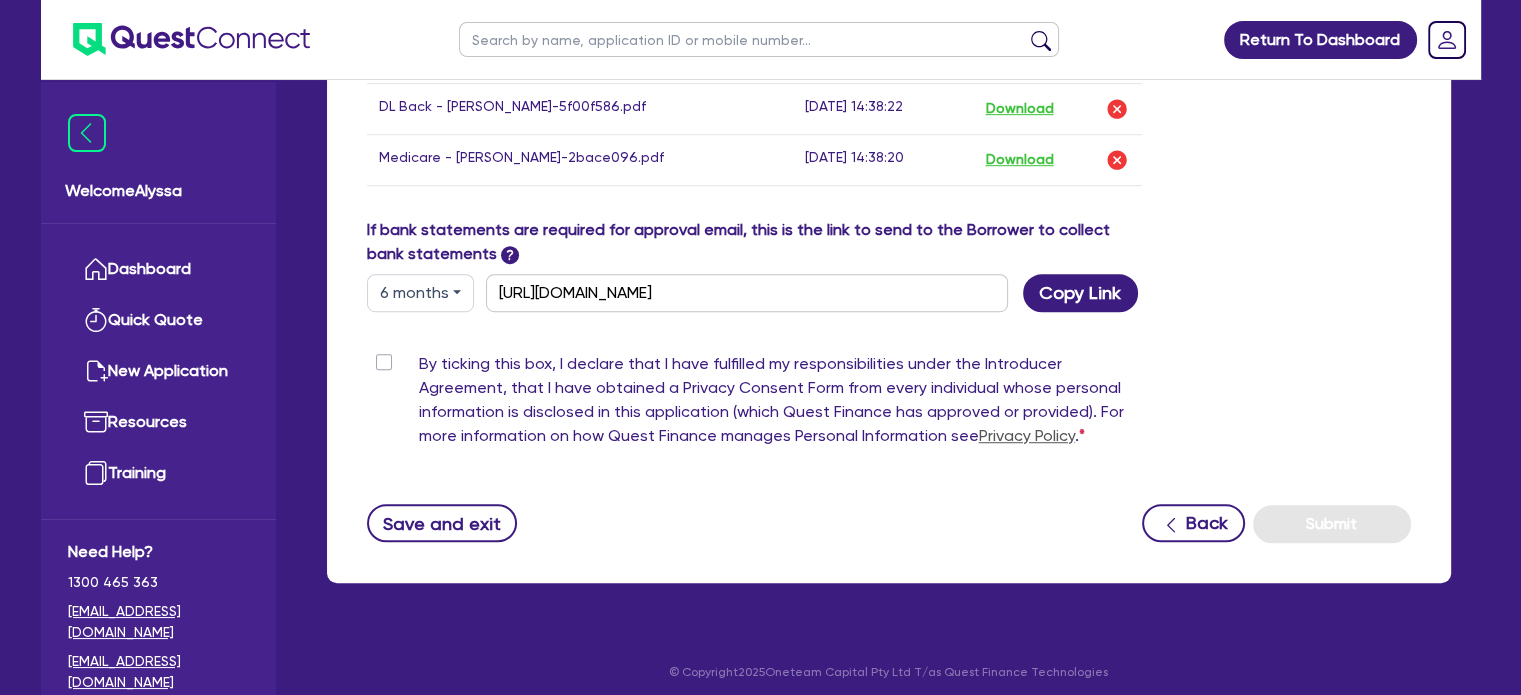 scroll, scrollTop: 1259, scrollLeft: 0, axis: vertical 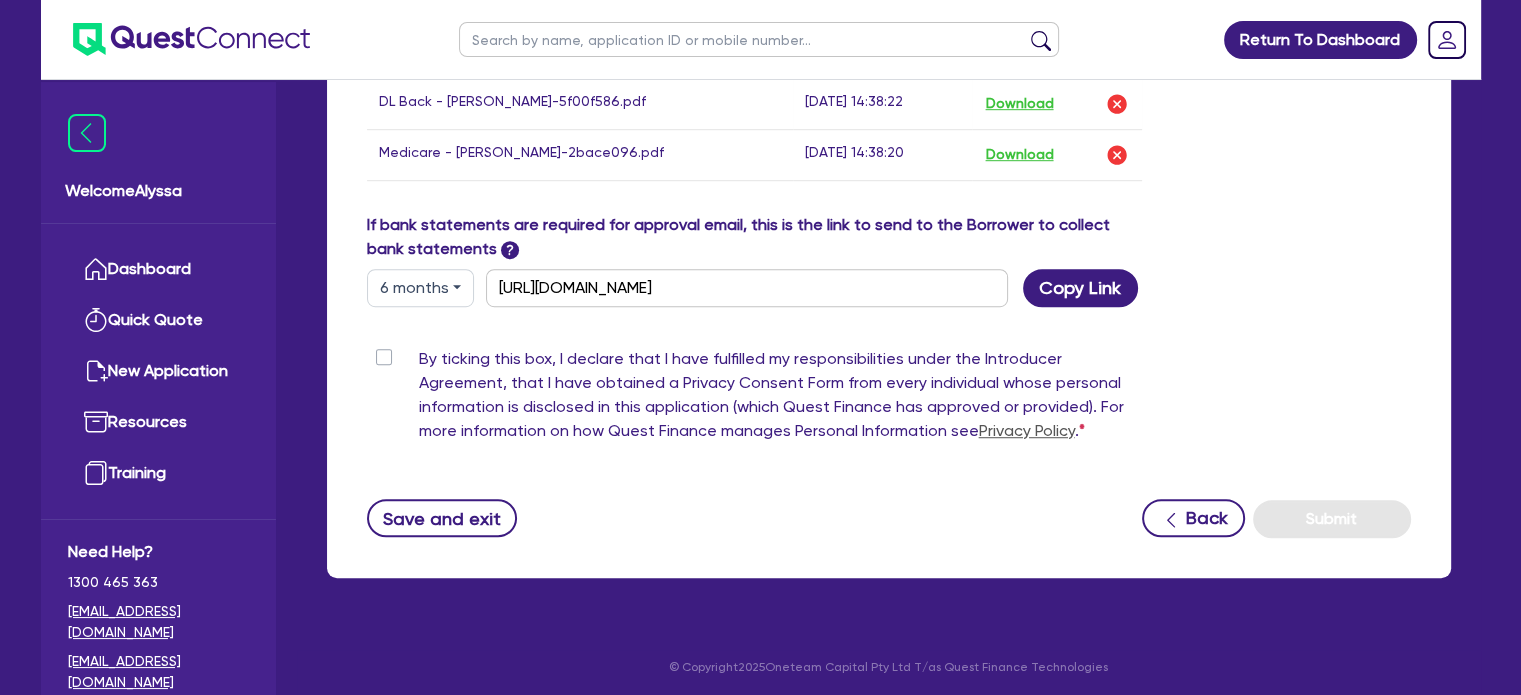 click on "By ticking this box, I declare that I have fulfilled my responsibilities under the Introducer Agreement, that I have obtained a Privacy Consent Form from every individual whose personal information is disclosed in this application (which Quest Finance has approved or provided). For more information on how Quest Finance manages Personal Information see   Privacy Policy ." at bounding box center [781, 399] 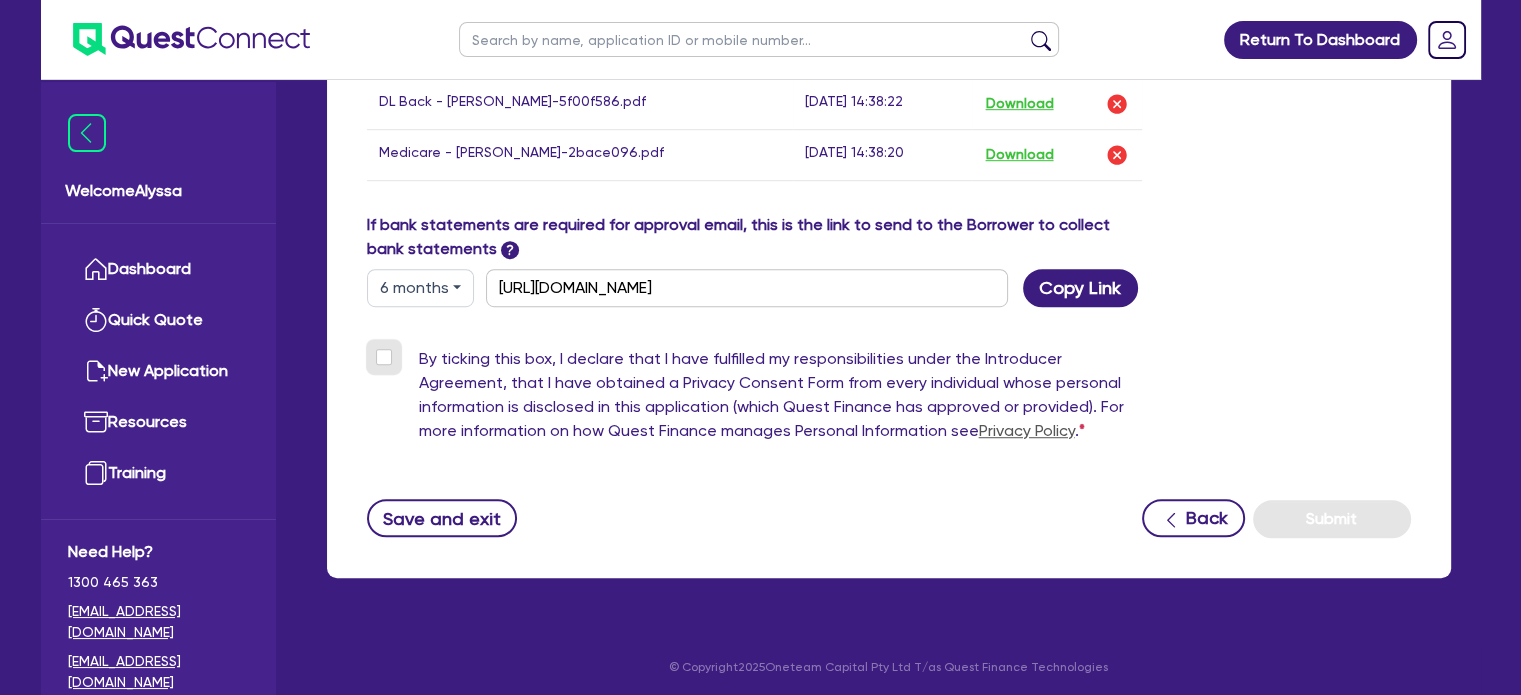 click on "By ticking this box, I declare that I have fulfilled my responsibilities under the Introducer Agreement, that I have obtained a Privacy Consent Form from every individual whose personal information is disclosed in this application (which Quest Finance has approved or provided). For more information on how Quest Finance manages Personal Information see   Privacy Policy ." at bounding box center [375, 356] 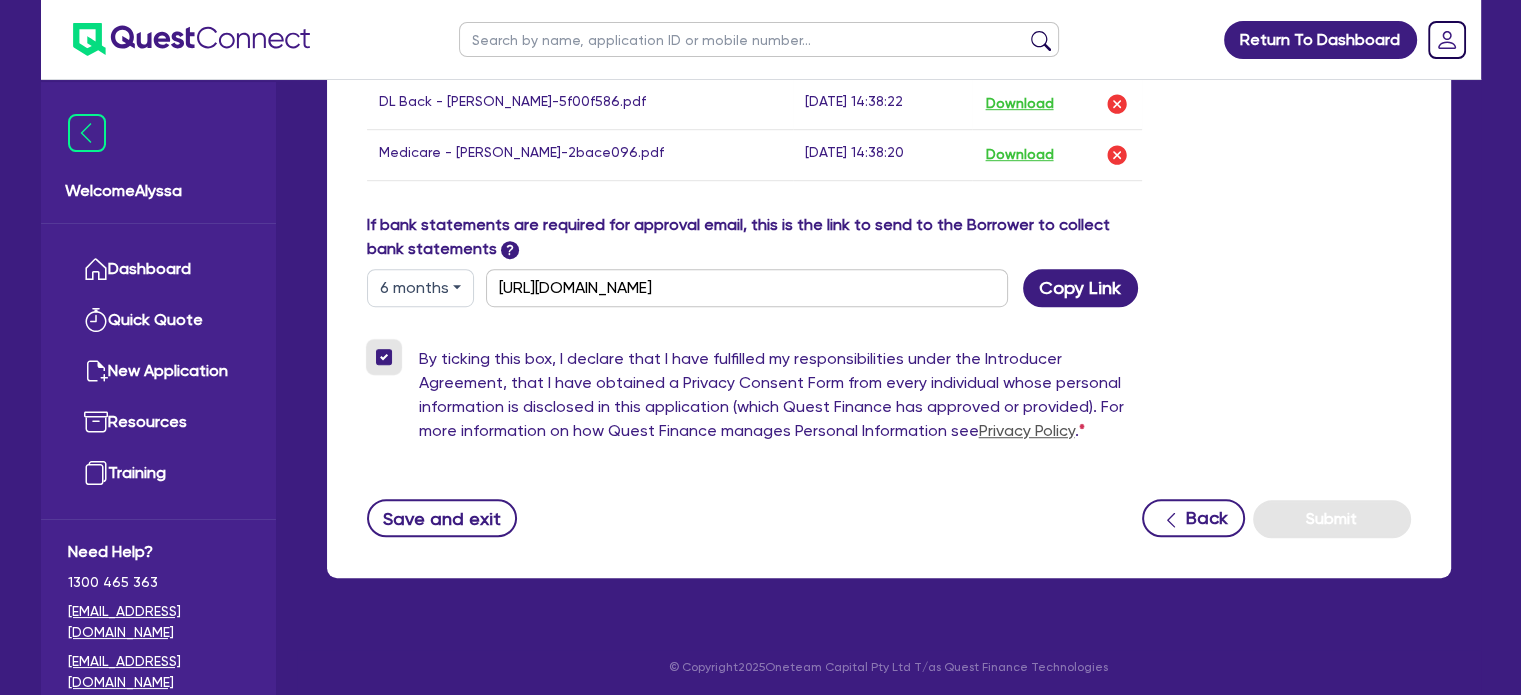 checkbox on "true" 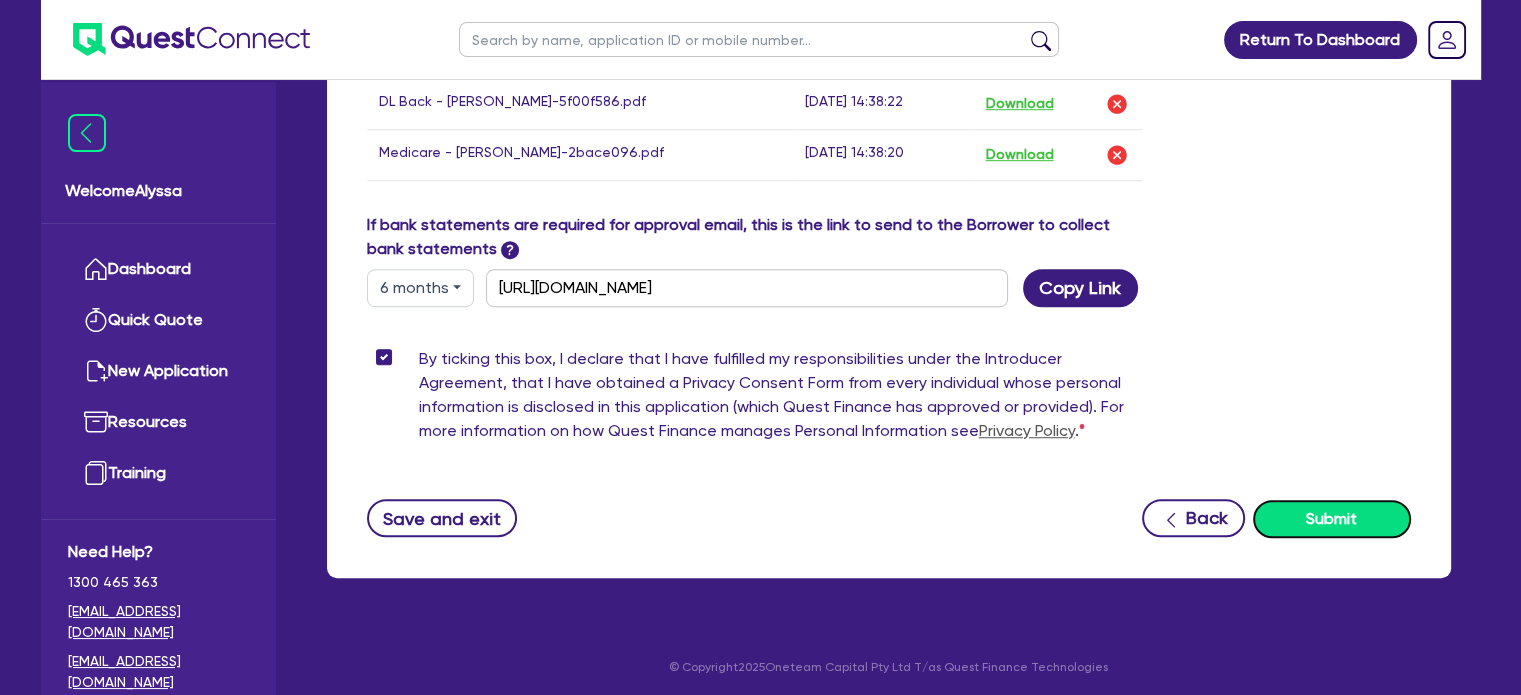 click on "Submit" at bounding box center [1332, 519] 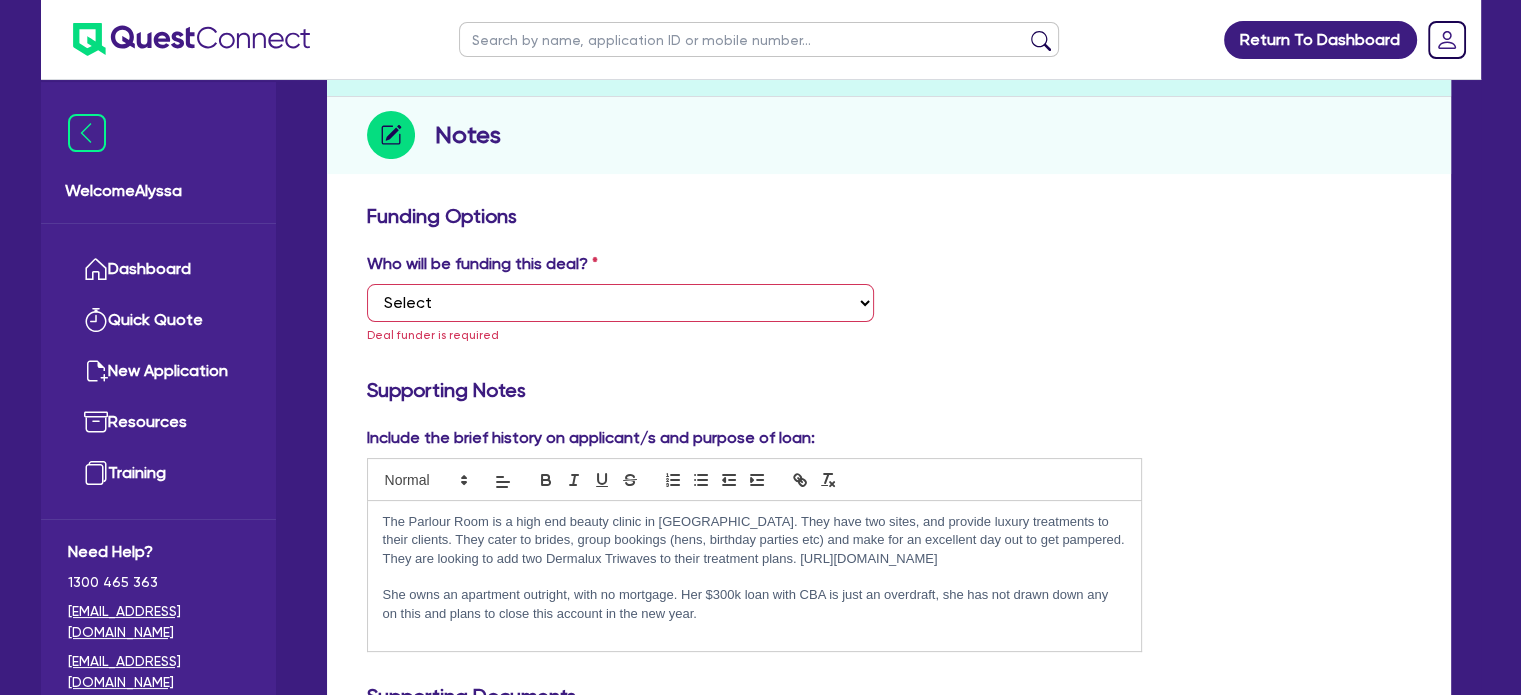scroll, scrollTop: 0, scrollLeft: 0, axis: both 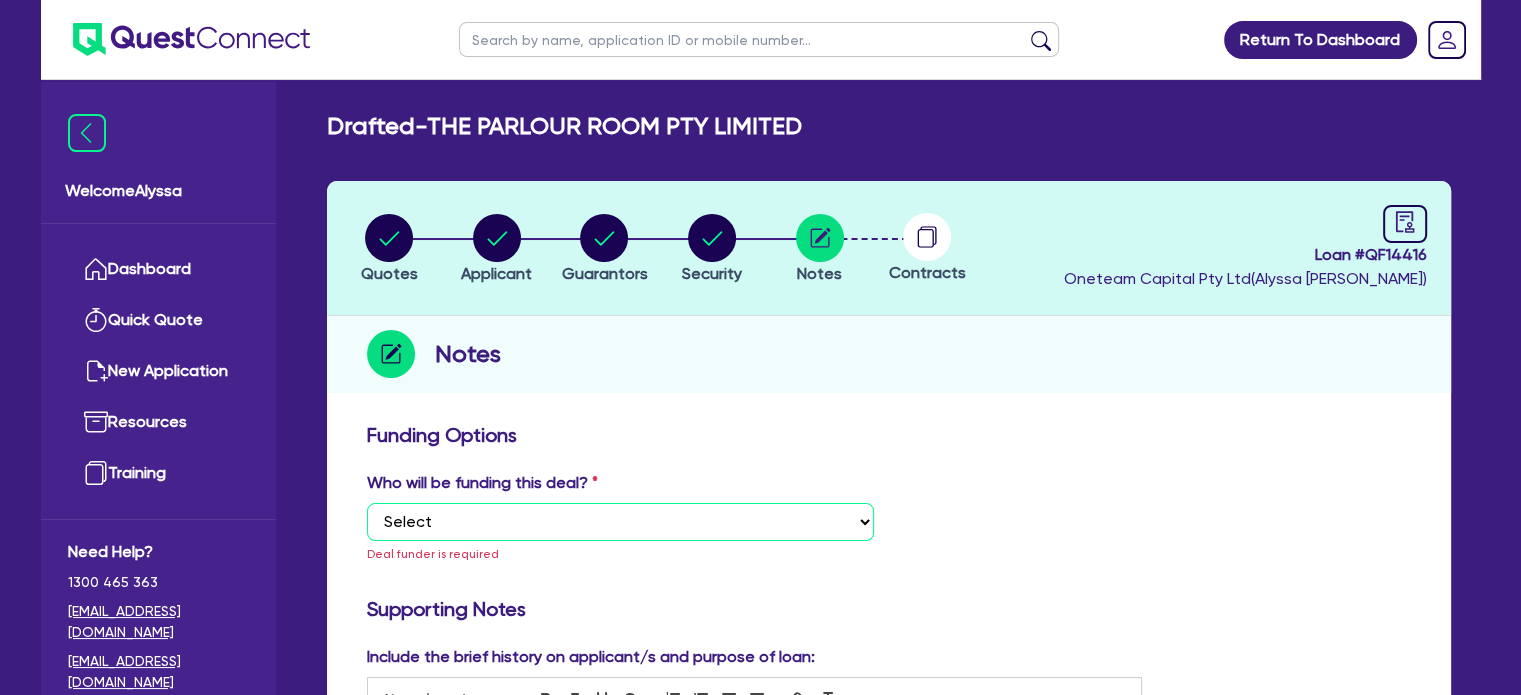 click on "Select I want Quest to fund 100% I will fund 100% I will co-fund with Quest Other - I am referring this deal in" at bounding box center (620, 522) 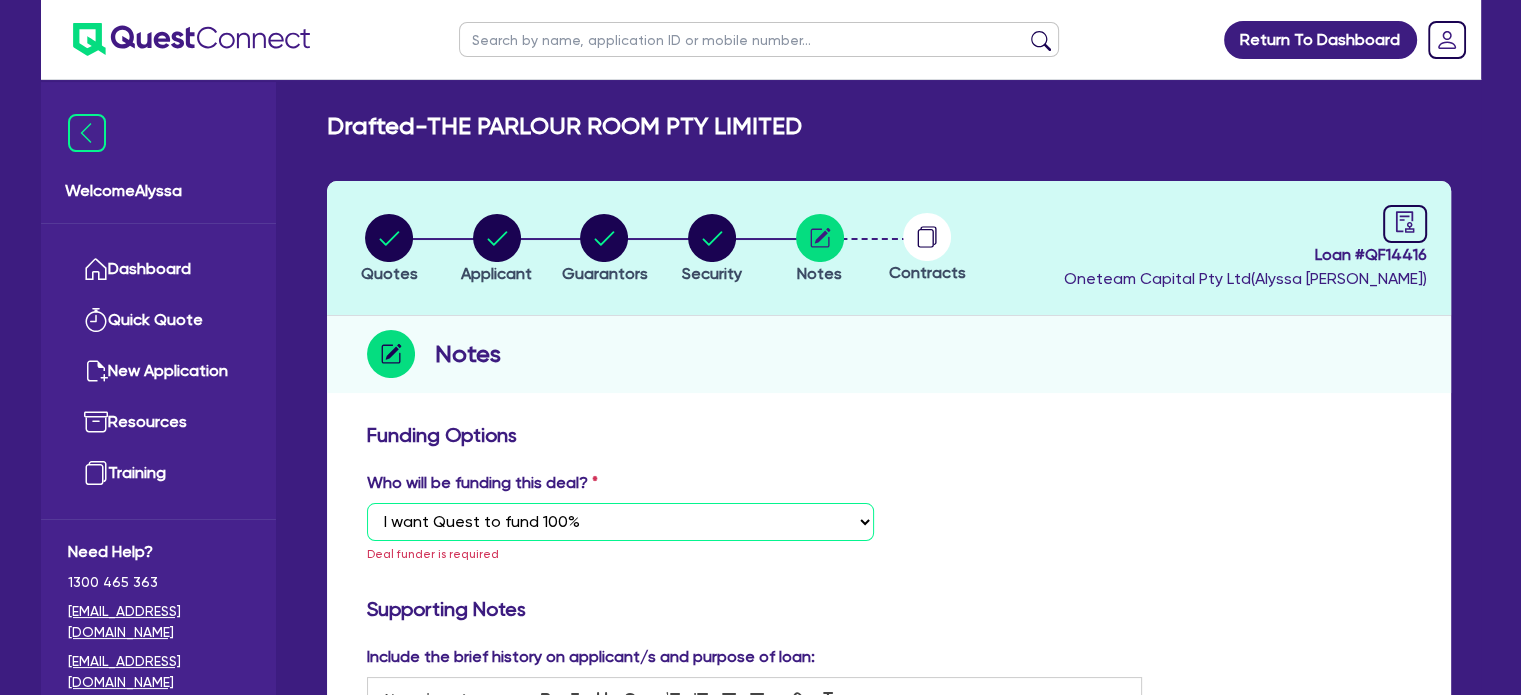 click on "Select I want Quest to fund 100% I will fund 100% I will co-fund with Quest Other - I am referring this deal in" at bounding box center (620, 522) 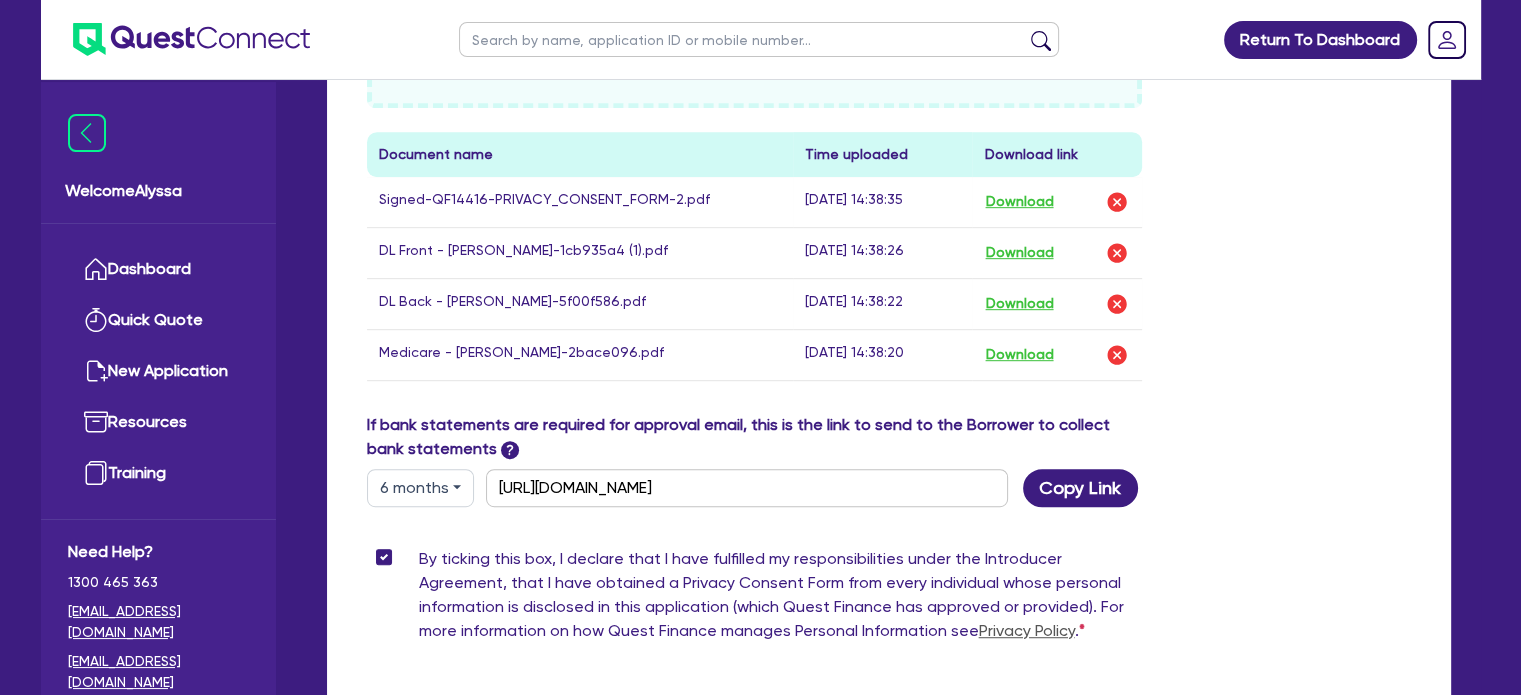 scroll, scrollTop: 1259, scrollLeft: 0, axis: vertical 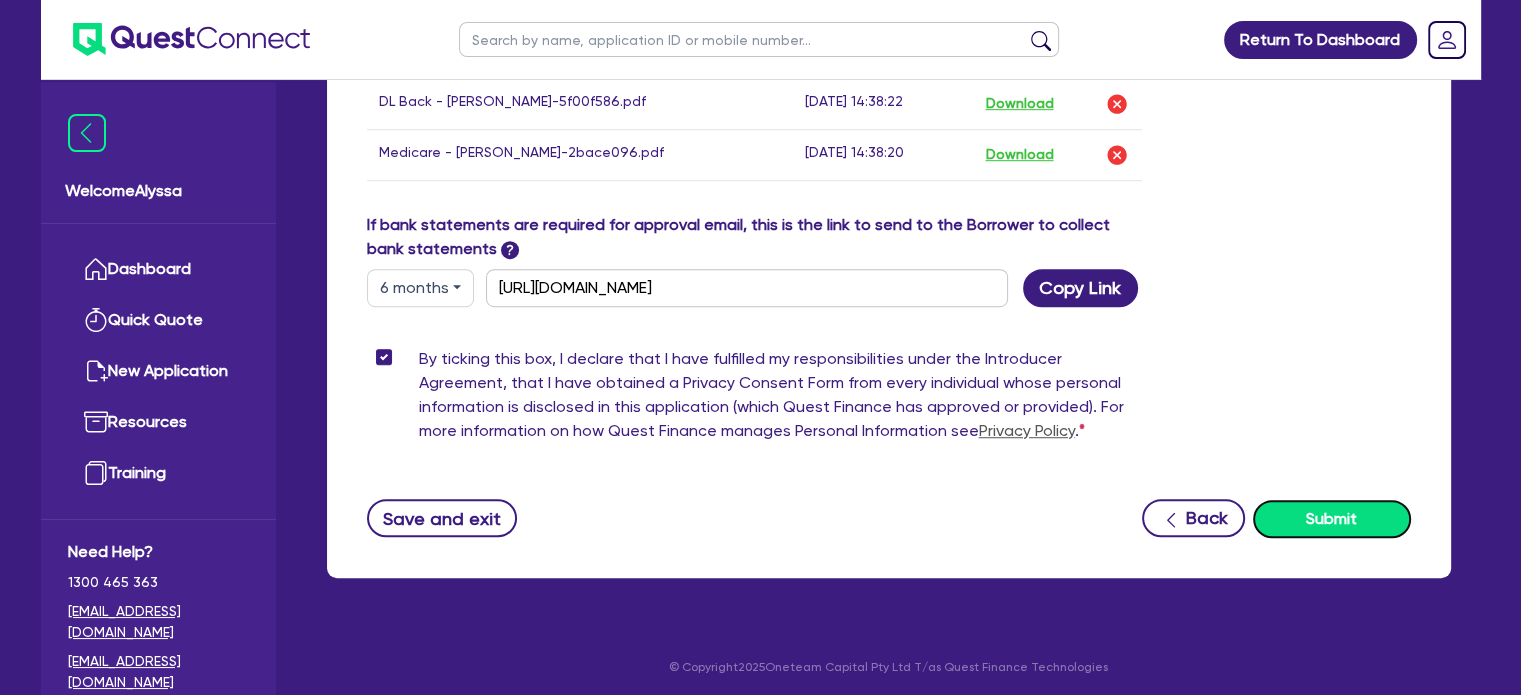 click on "Submit" at bounding box center [1332, 519] 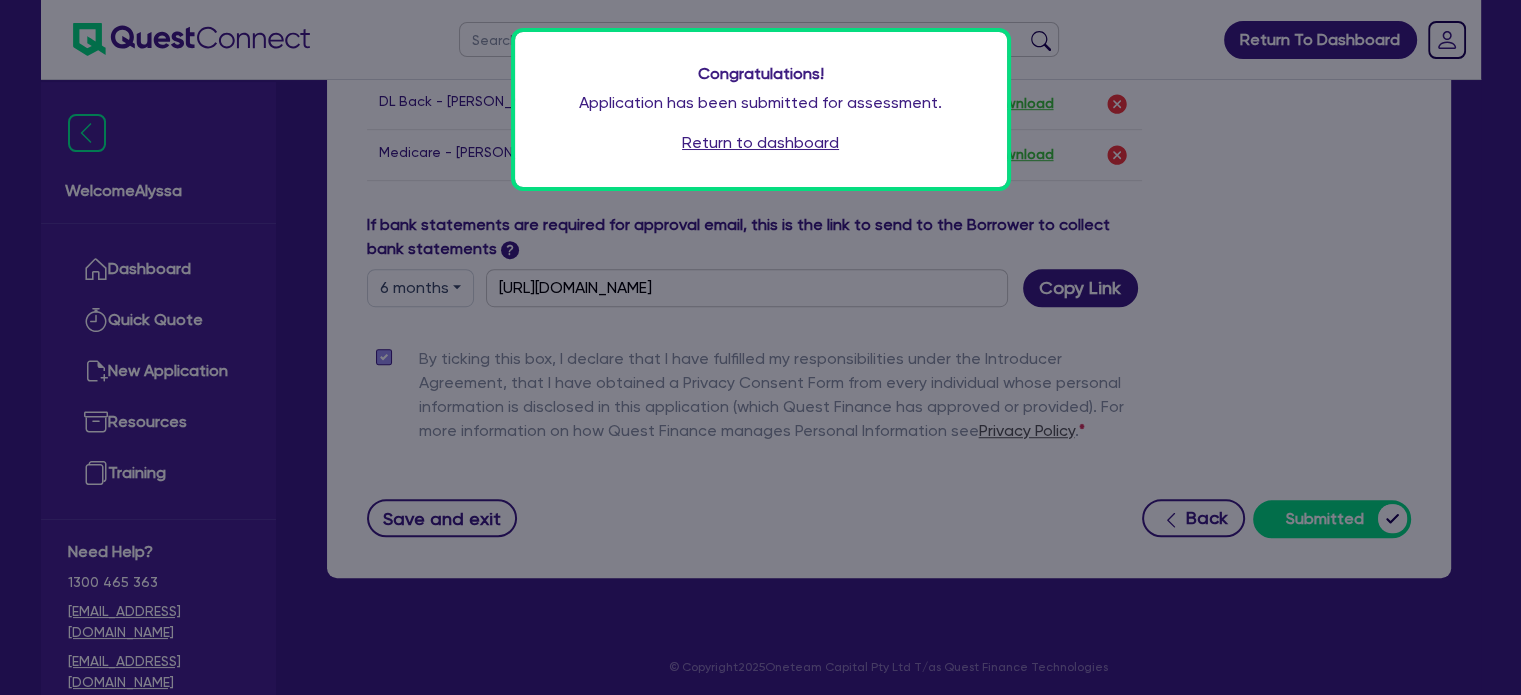 click on "Return to dashboard" at bounding box center [760, 143] 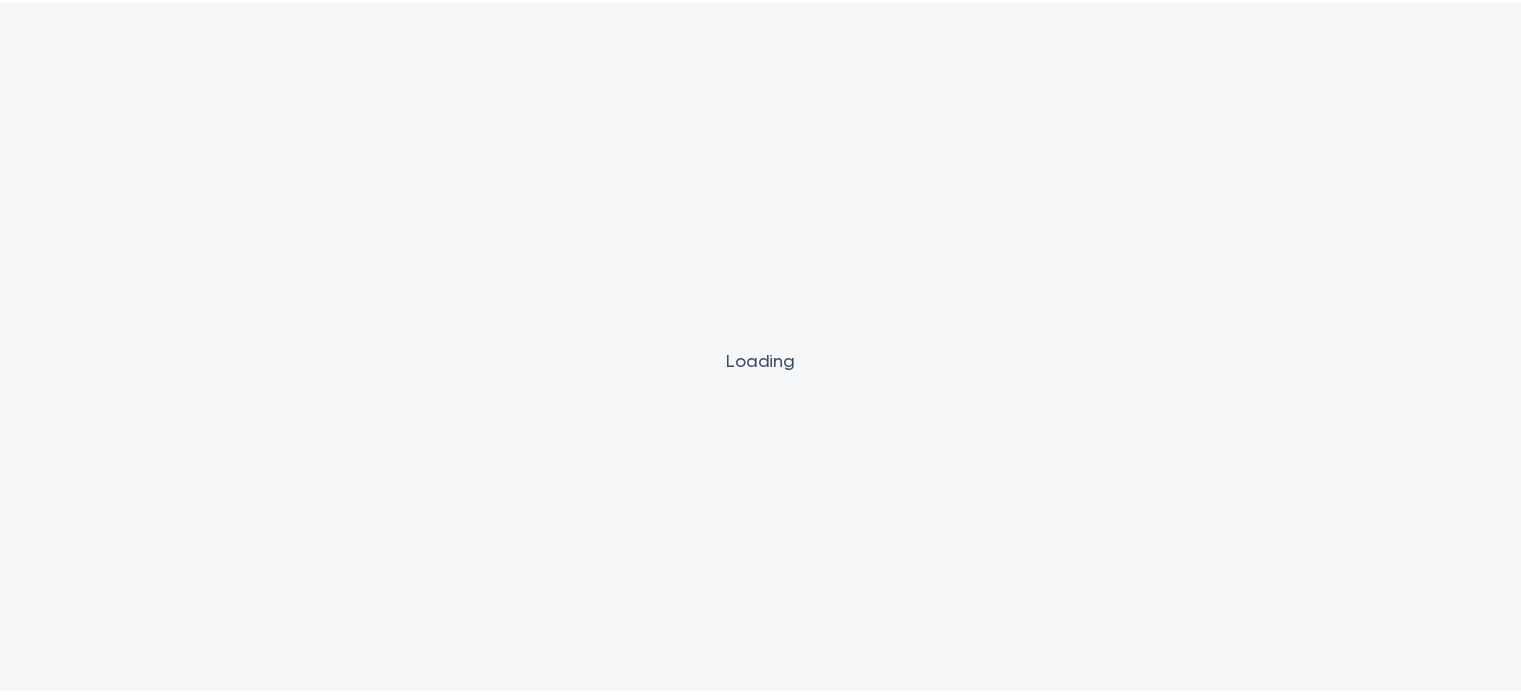 scroll, scrollTop: 0, scrollLeft: 0, axis: both 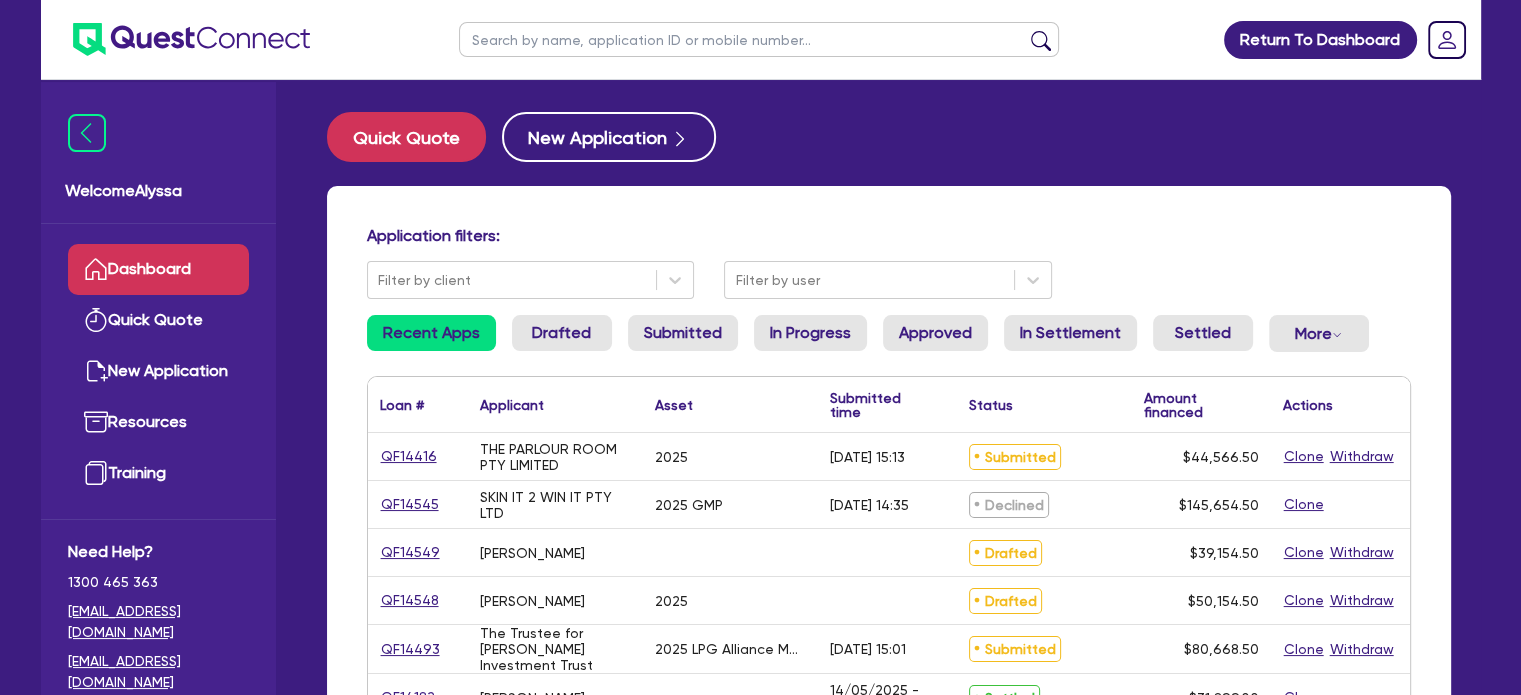 click at bounding box center [759, 39] 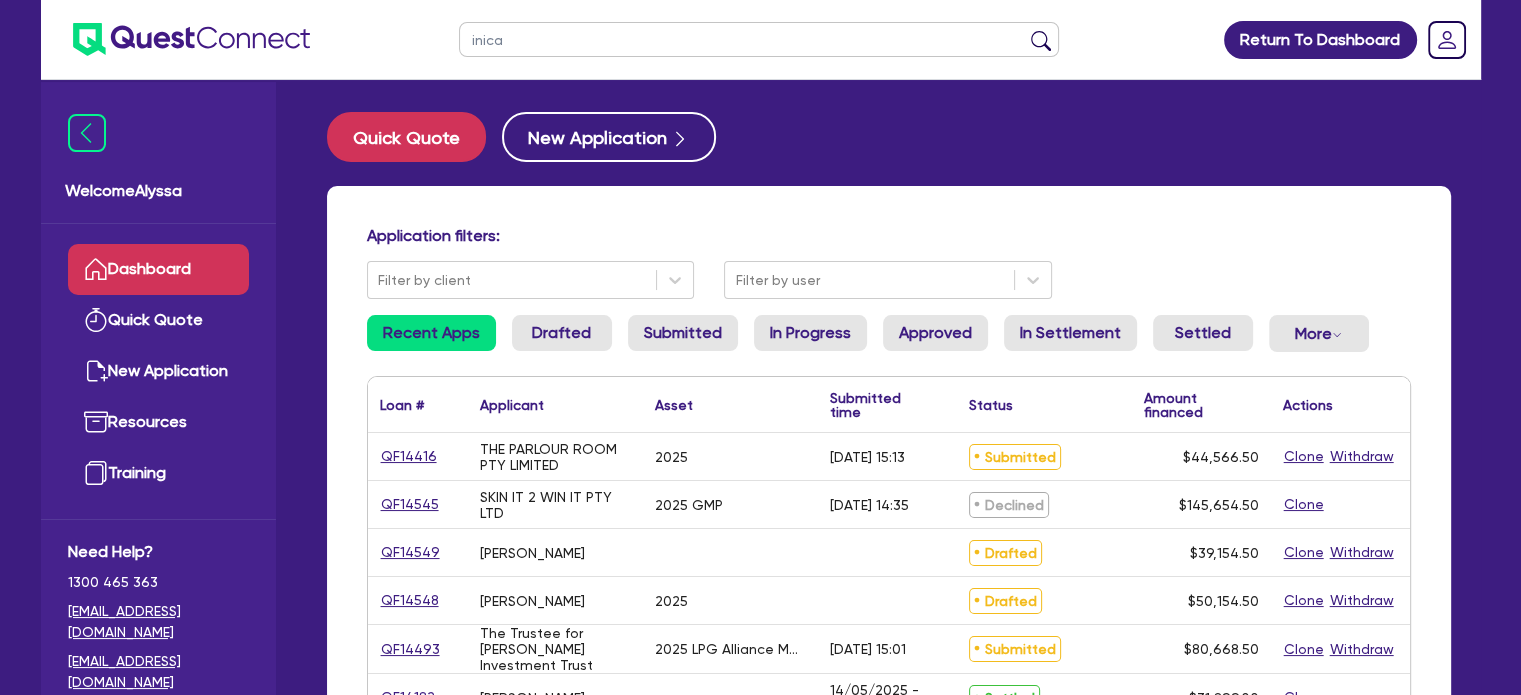 type on "inica" 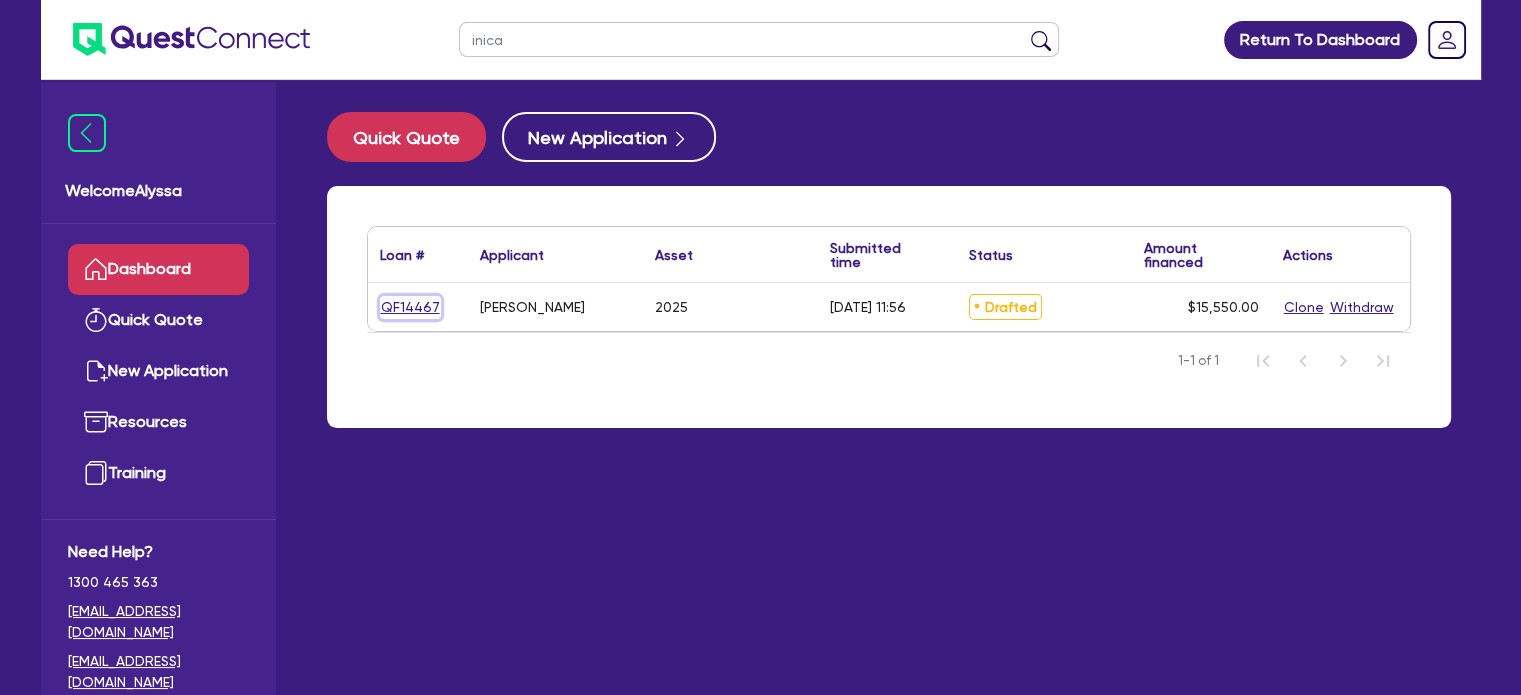 click on "QF14467" at bounding box center (410, 307) 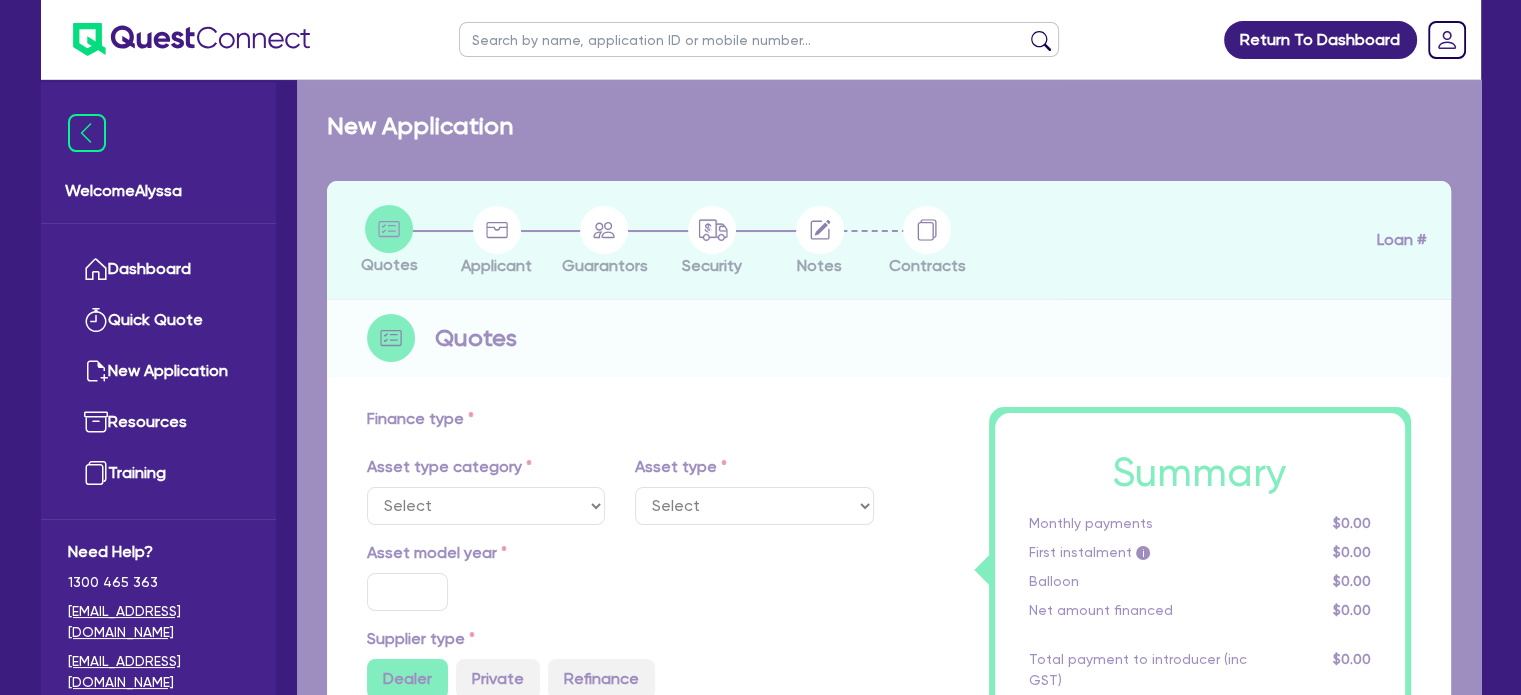 select on "TERTIARY_ASSETS" 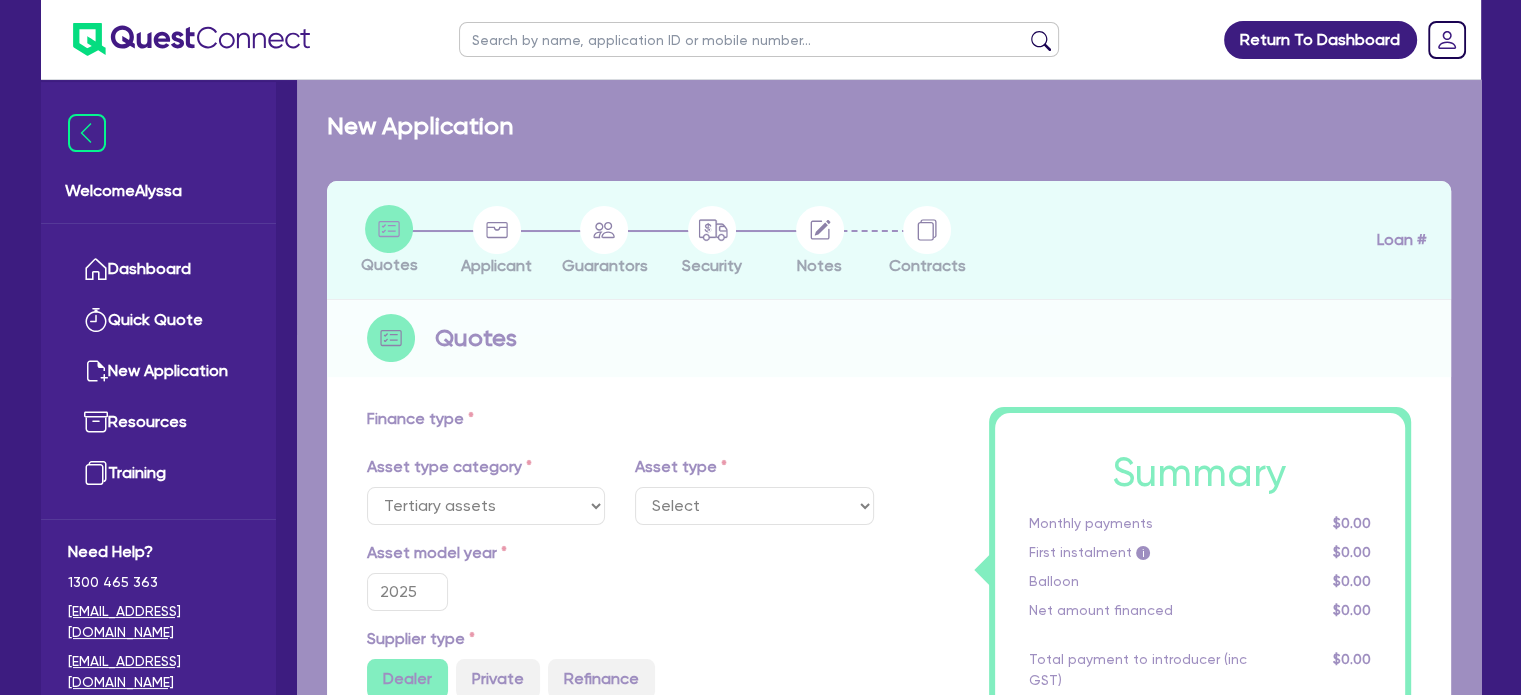 select on "BEAUTY_EQUIPMENT" 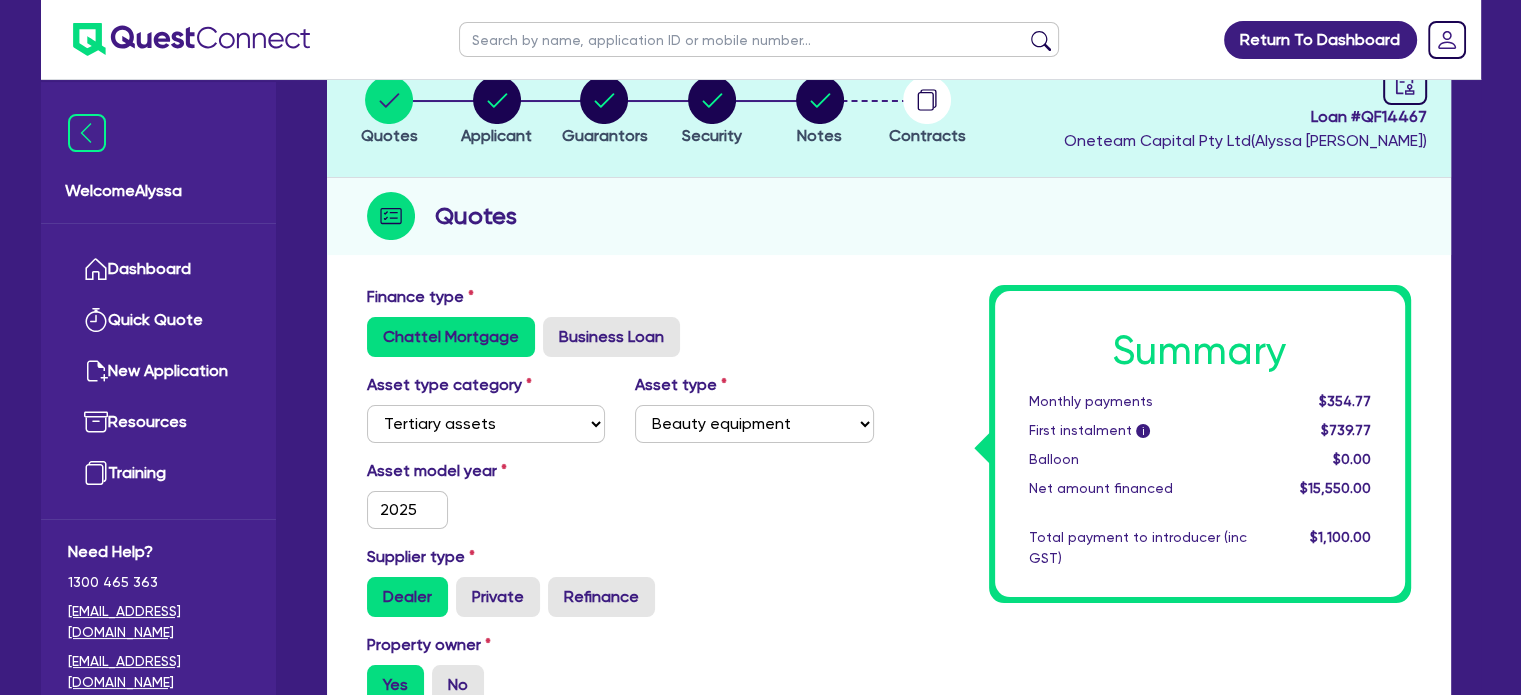 scroll, scrollTop: 0, scrollLeft: 0, axis: both 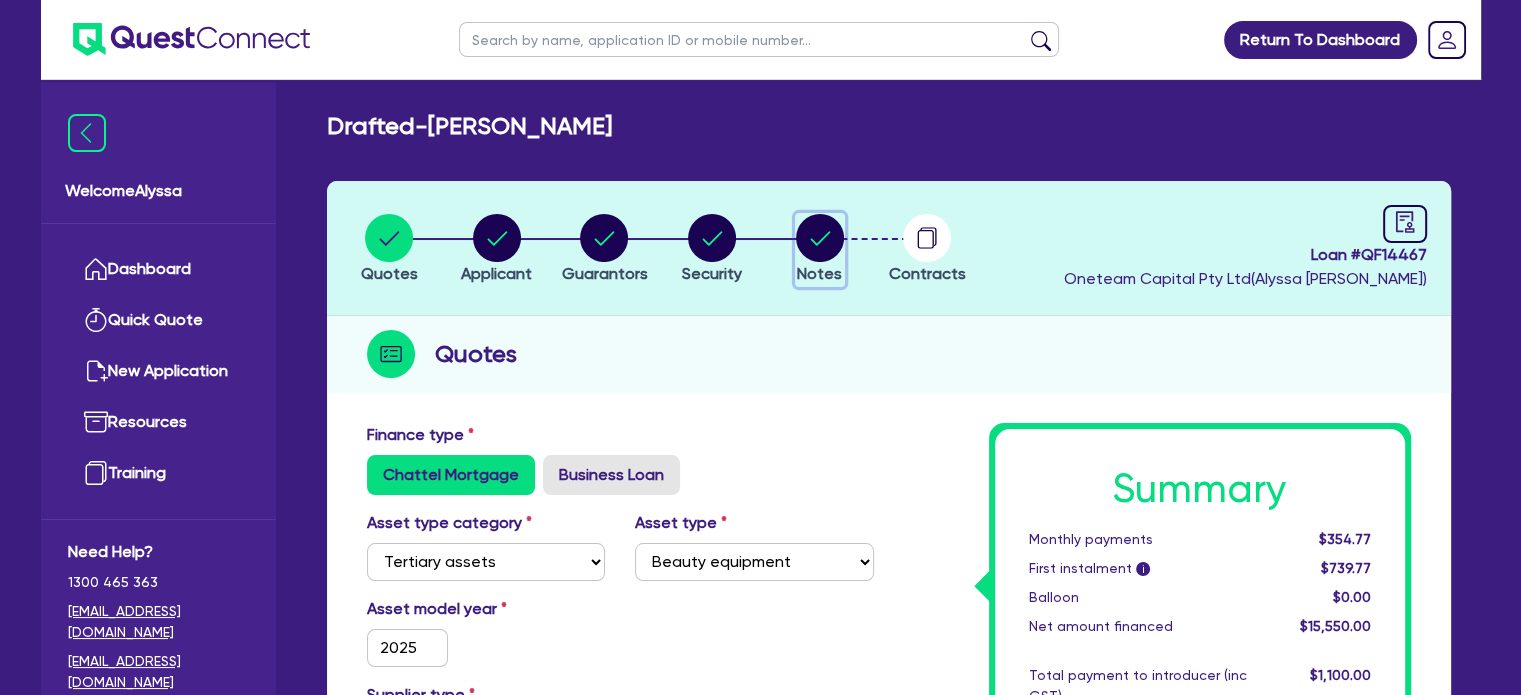 click 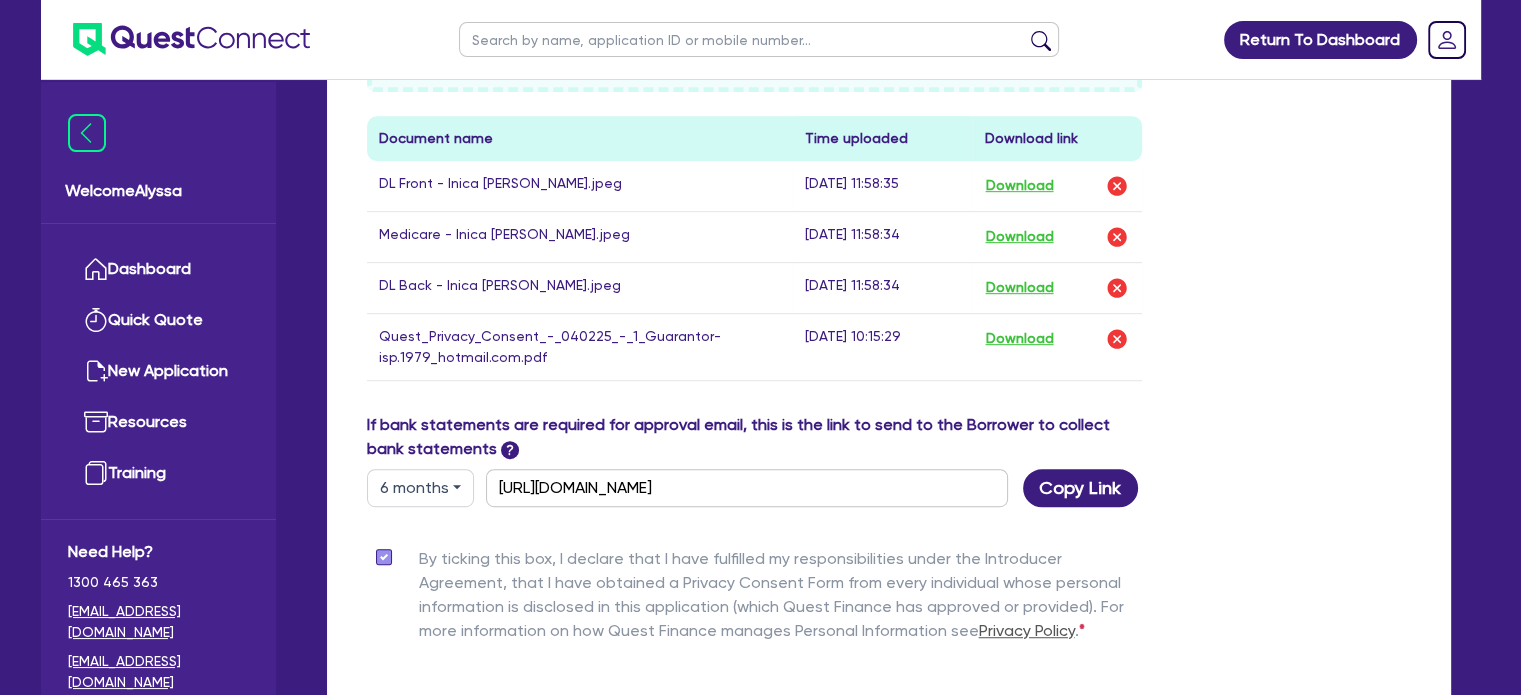 scroll, scrollTop: 1076, scrollLeft: 0, axis: vertical 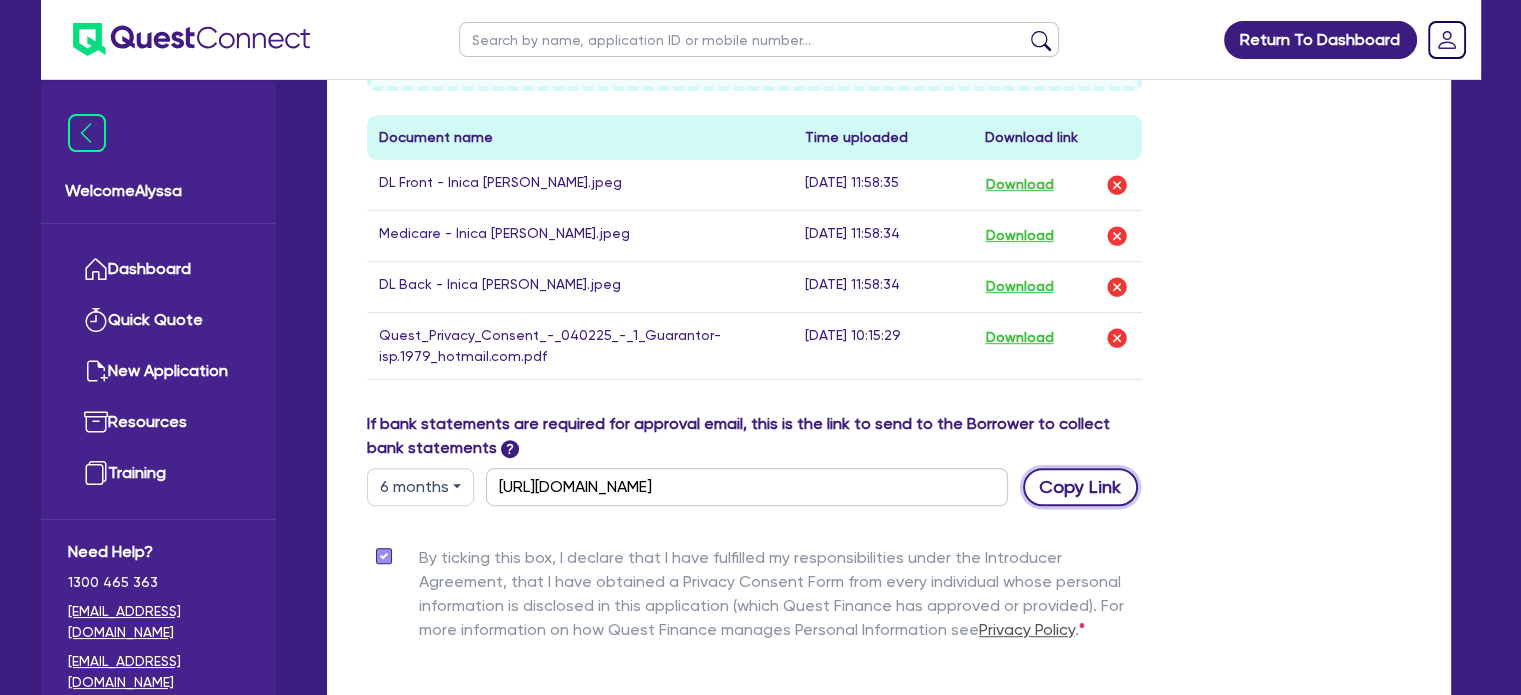 click on "Copy Link" at bounding box center [1080, 487] 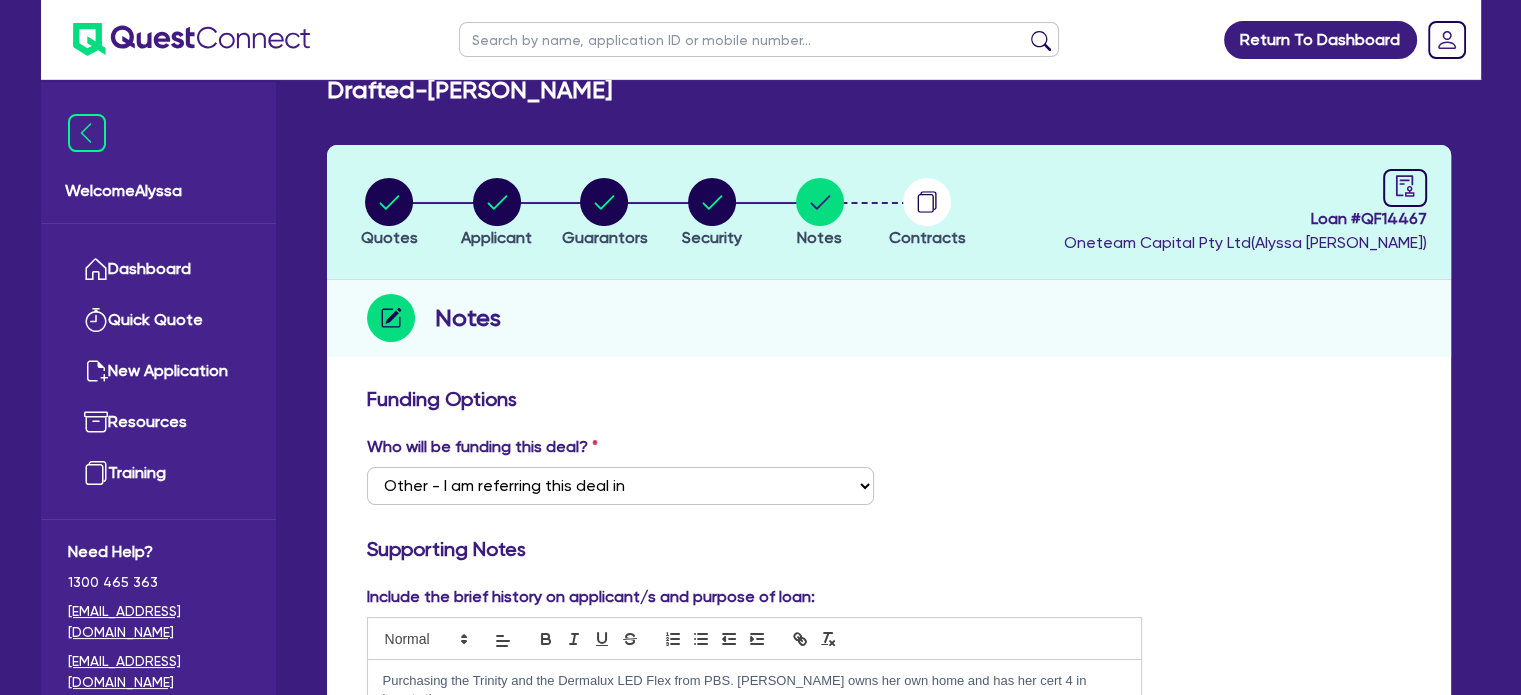 scroll, scrollTop: 0, scrollLeft: 0, axis: both 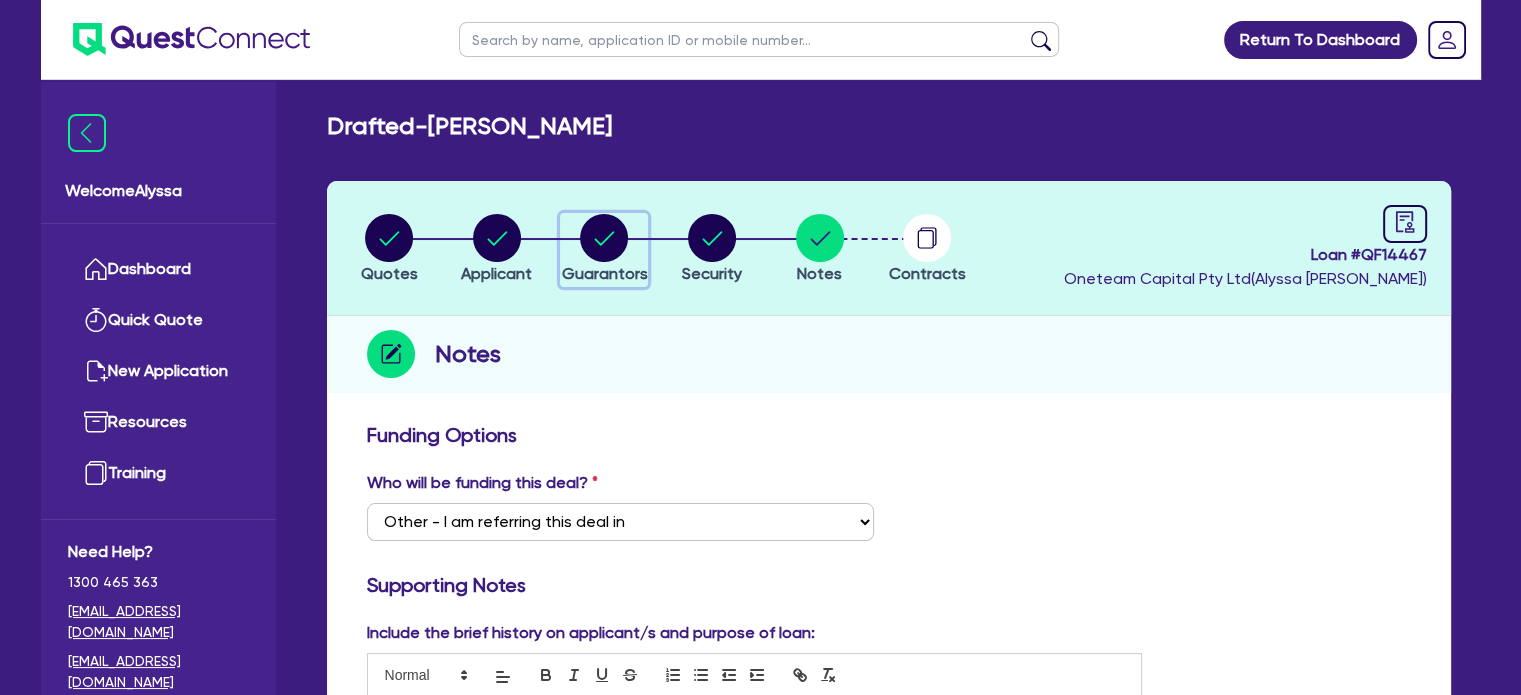 click 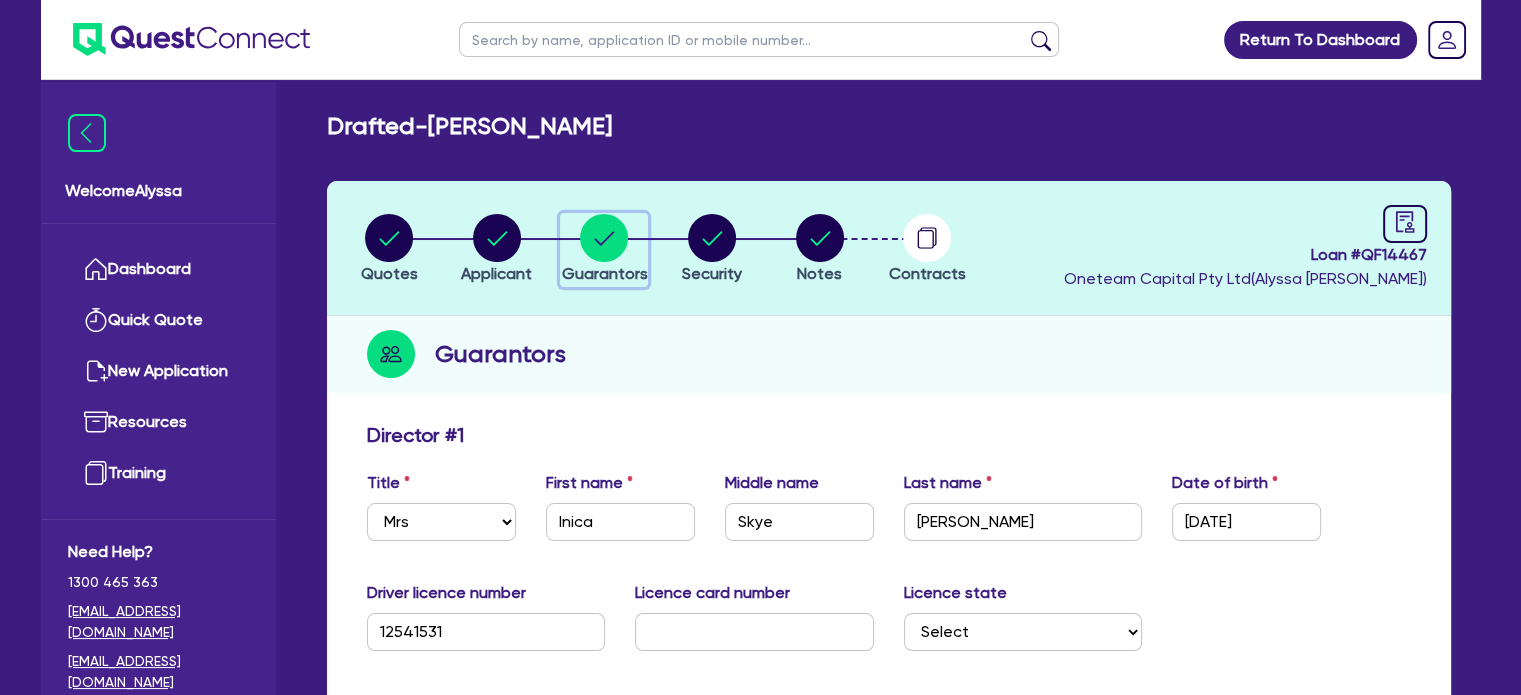 scroll, scrollTop: 344, scrollLeft: 0, axis: vertical 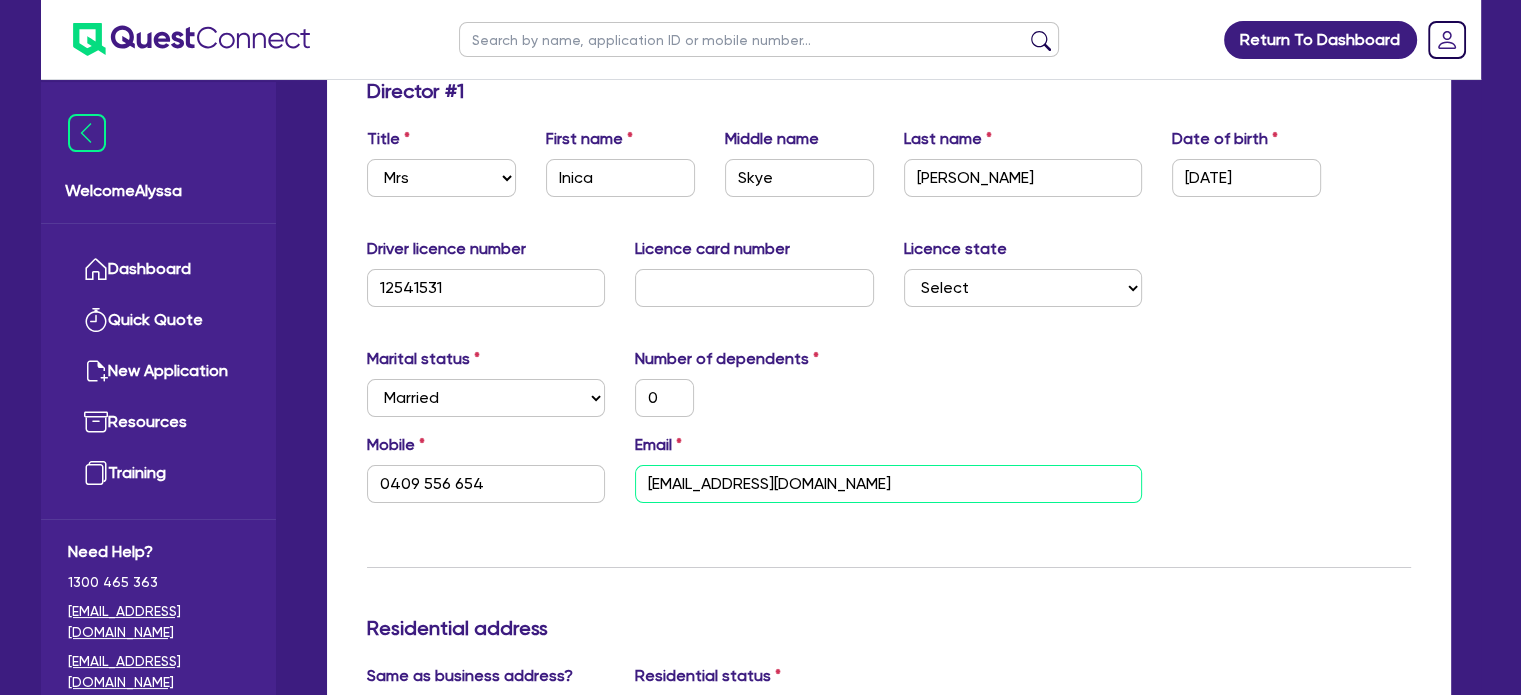 drag, startPoint x: 847, startPoint y: 492, endPoint x: 599, endPoint y: 471, distance: 248.88753 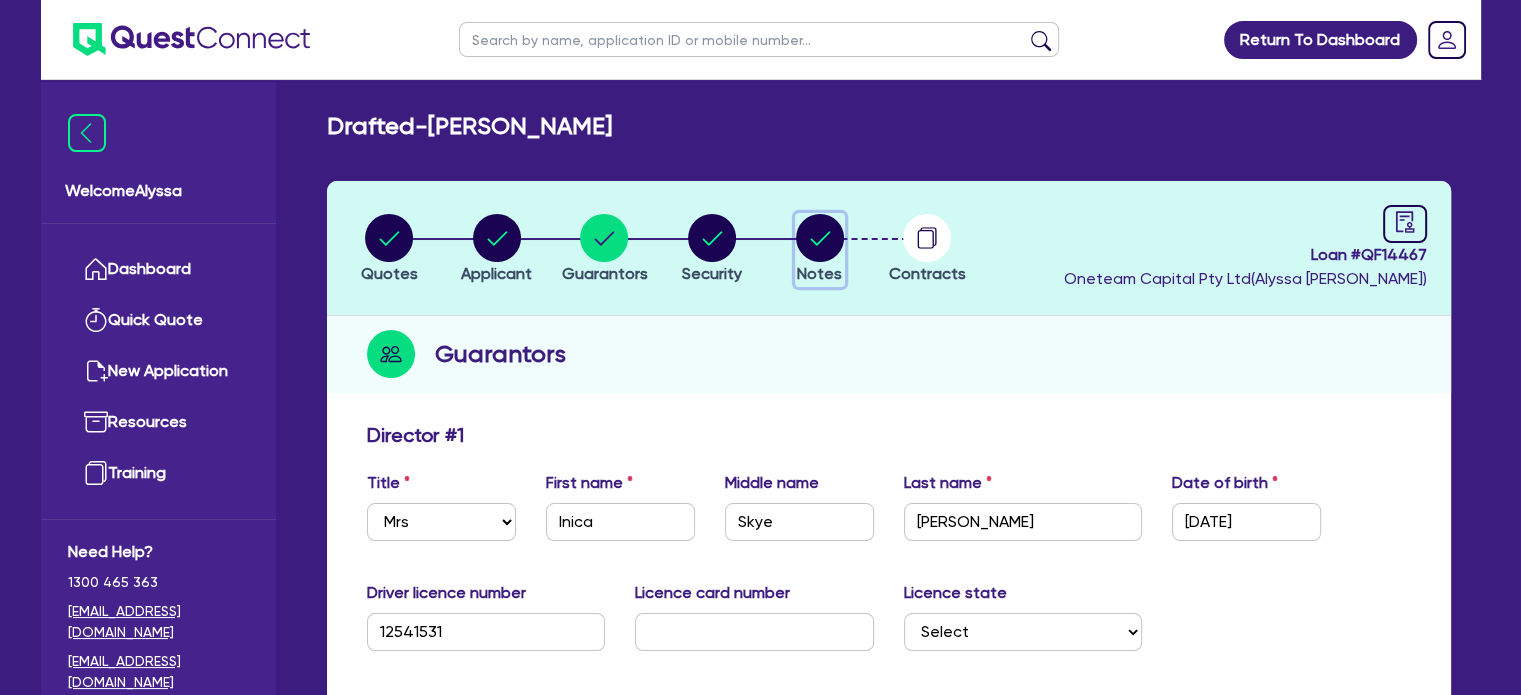 click 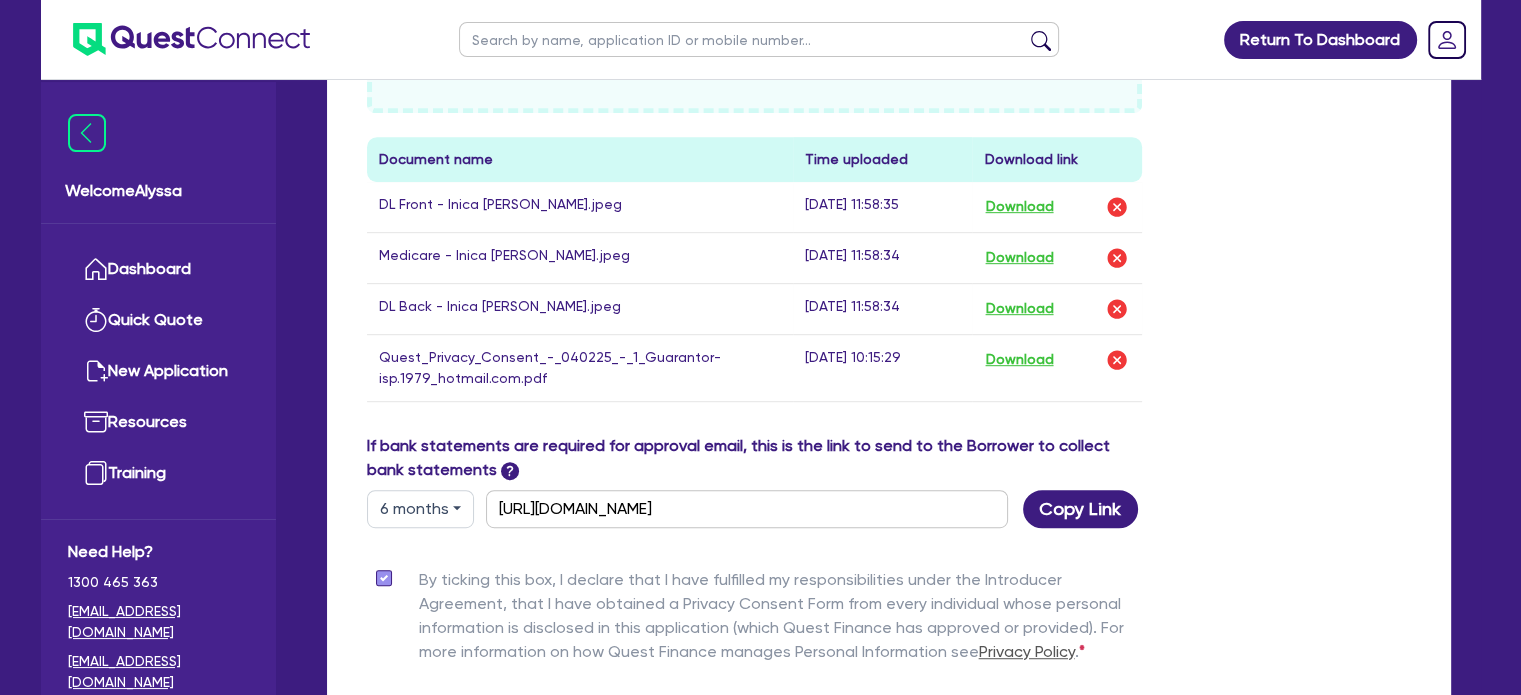 scroll, scrollTop: 1120, scrollLeft: 0, axis: vertical 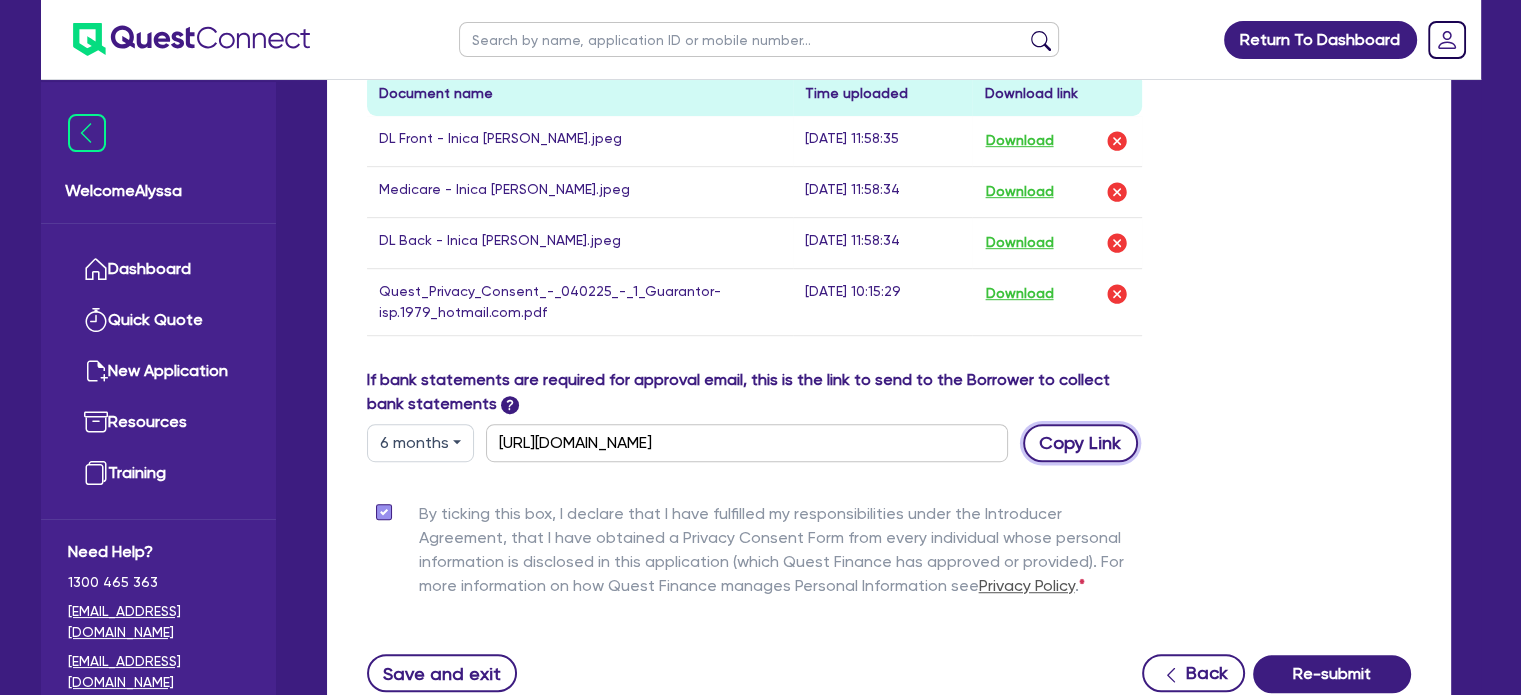 click on "Copy Link" at bounding box center (1080, 443) 